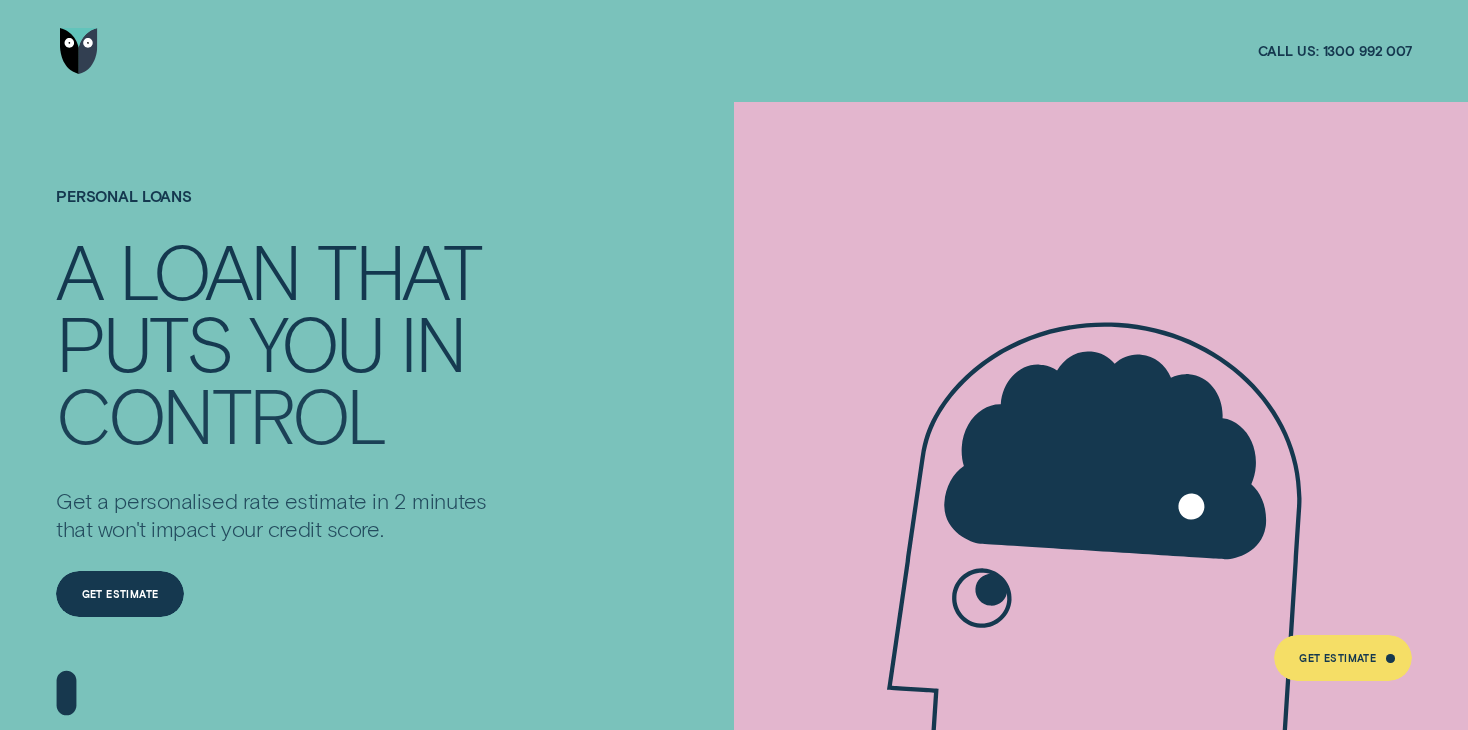 scroll, scrollTop: 0, scrollLeft: 0, axis: both 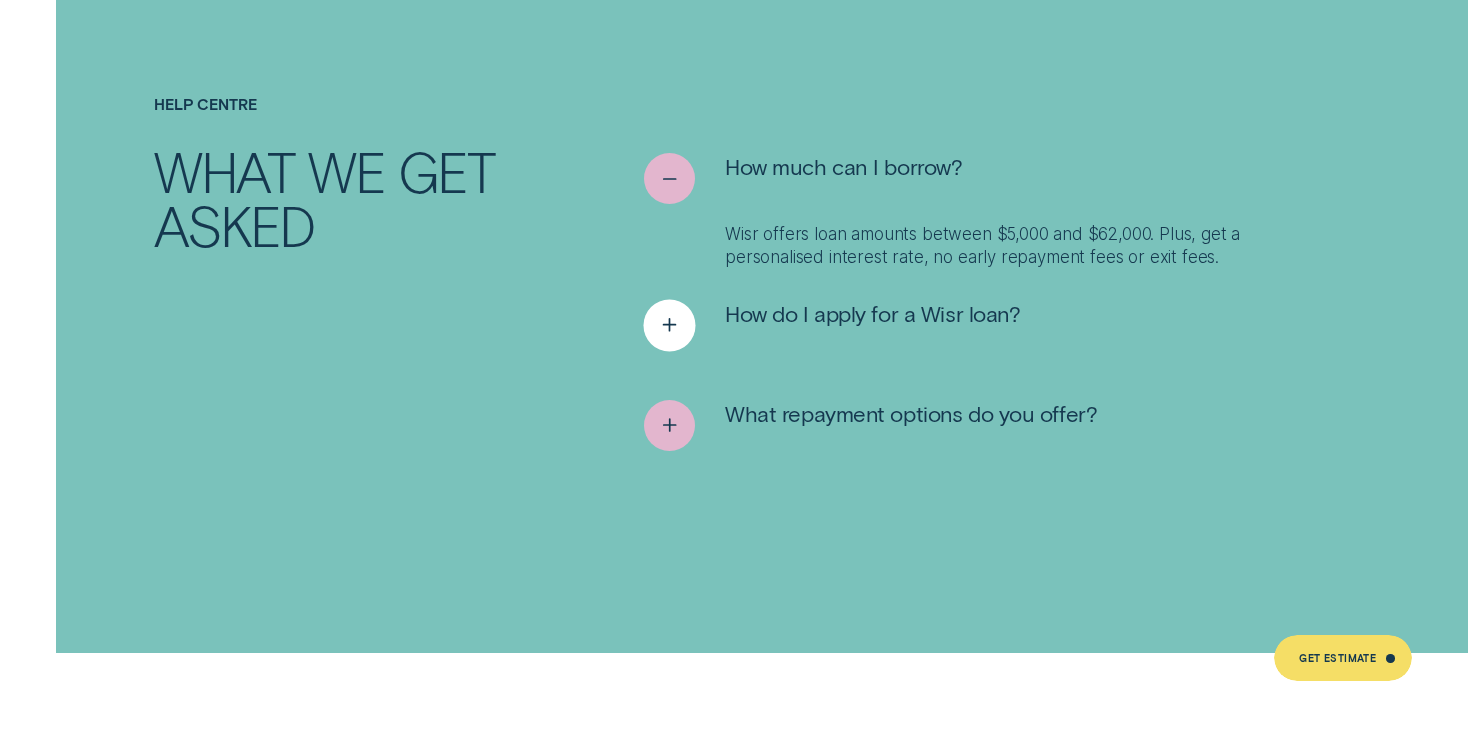 click 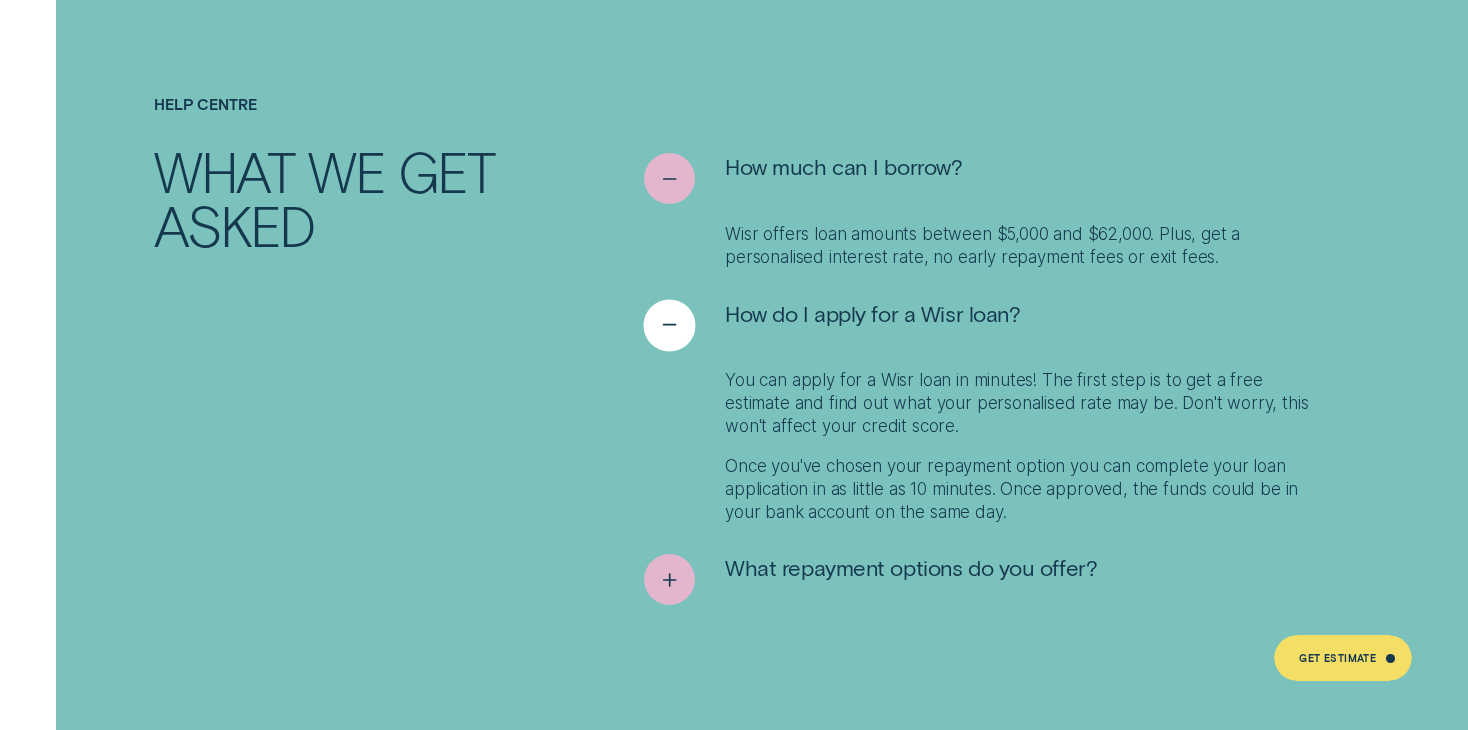 click 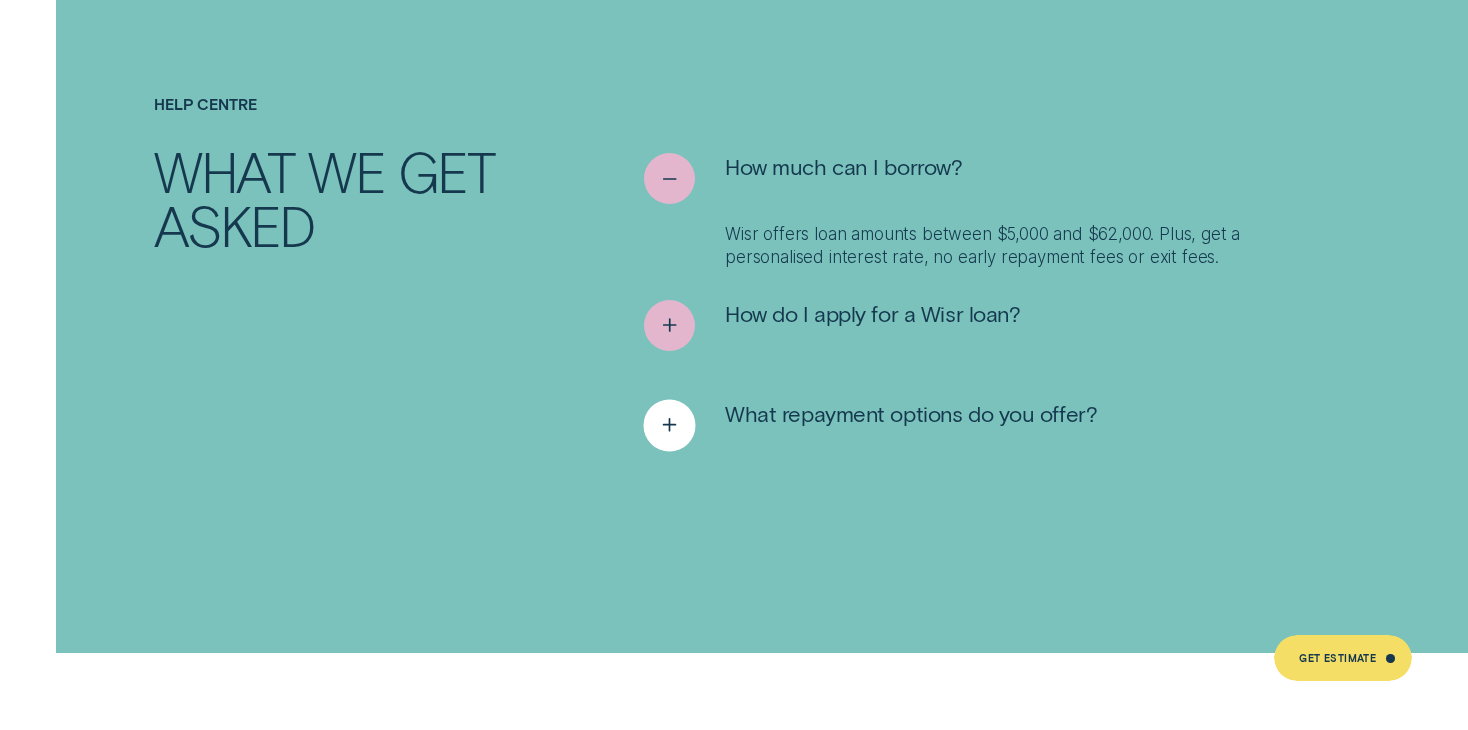 click 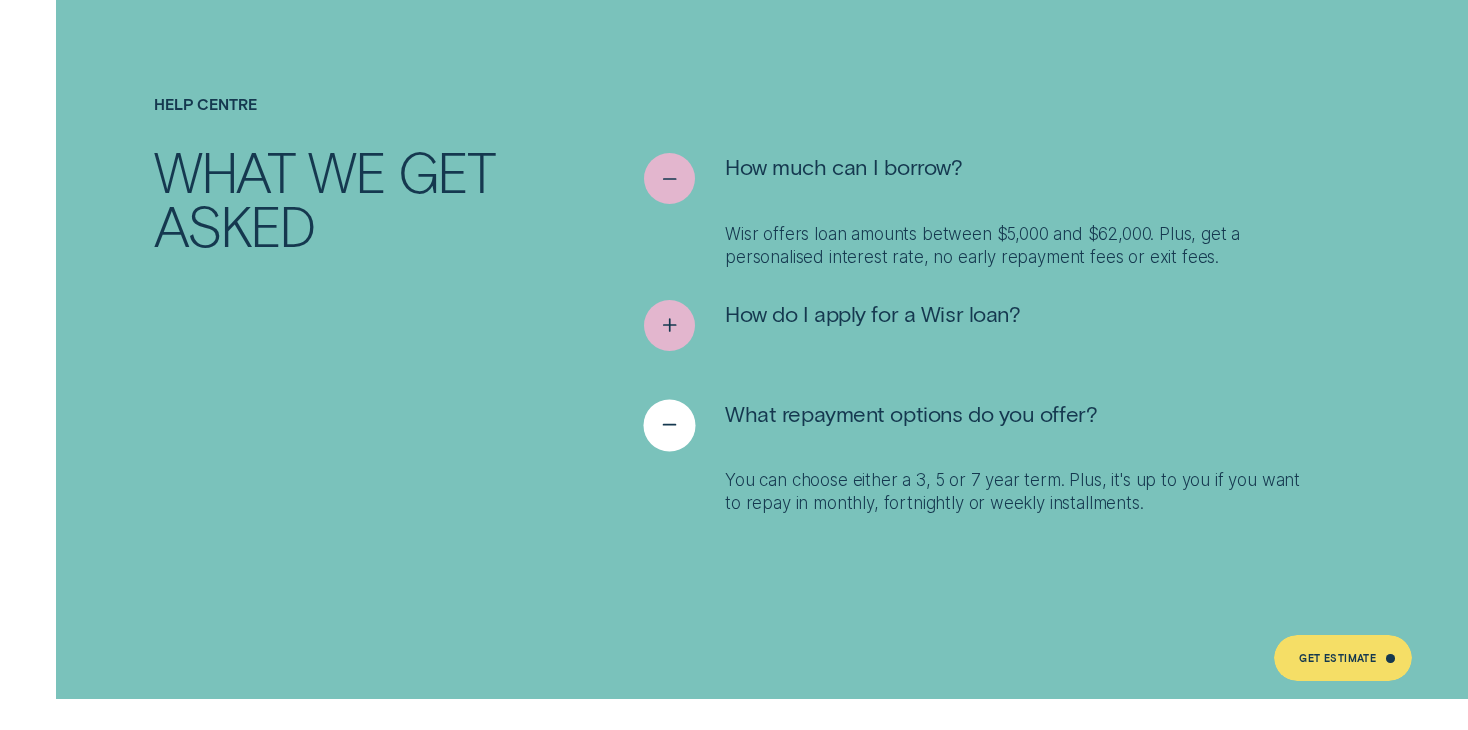 click 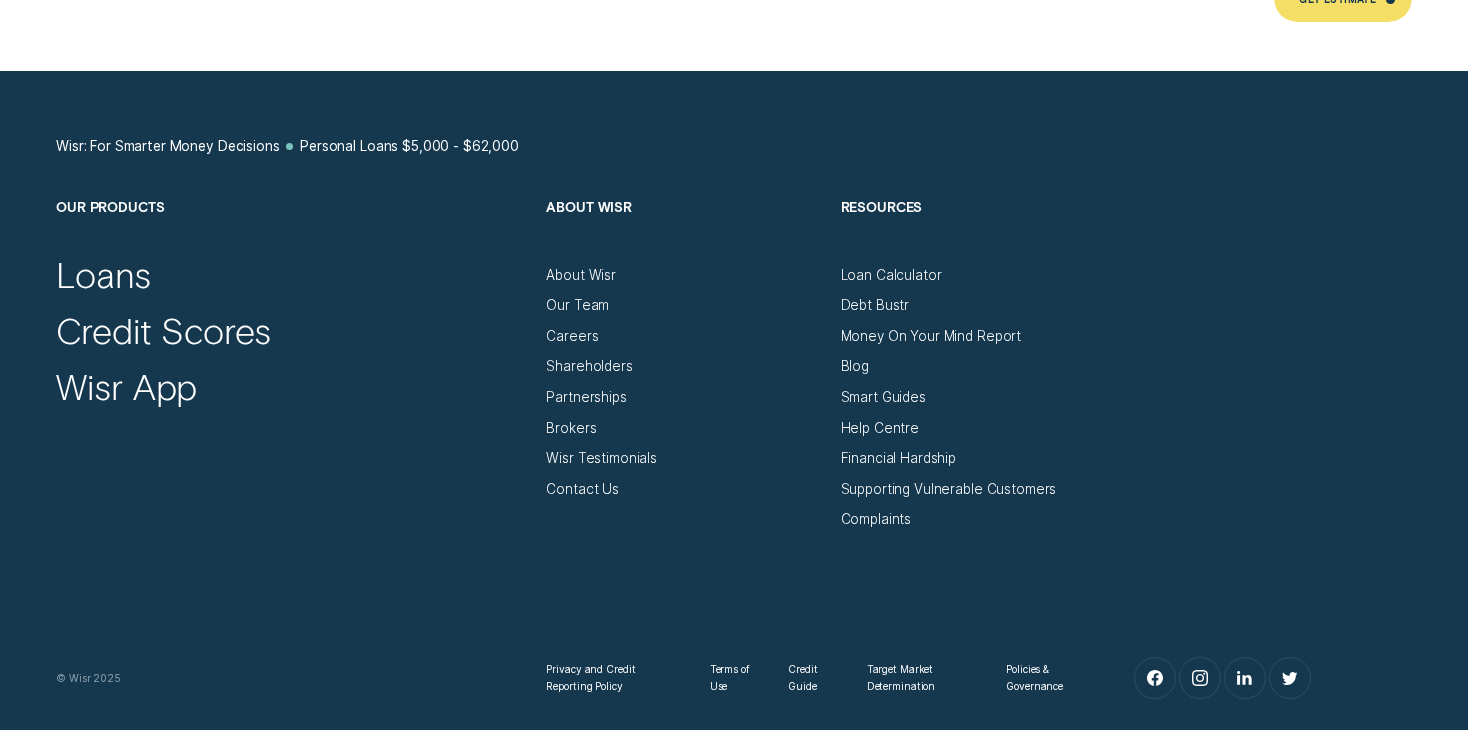 scroll, scrollTop: 10456, scrollLeft: 0, axis: vertical 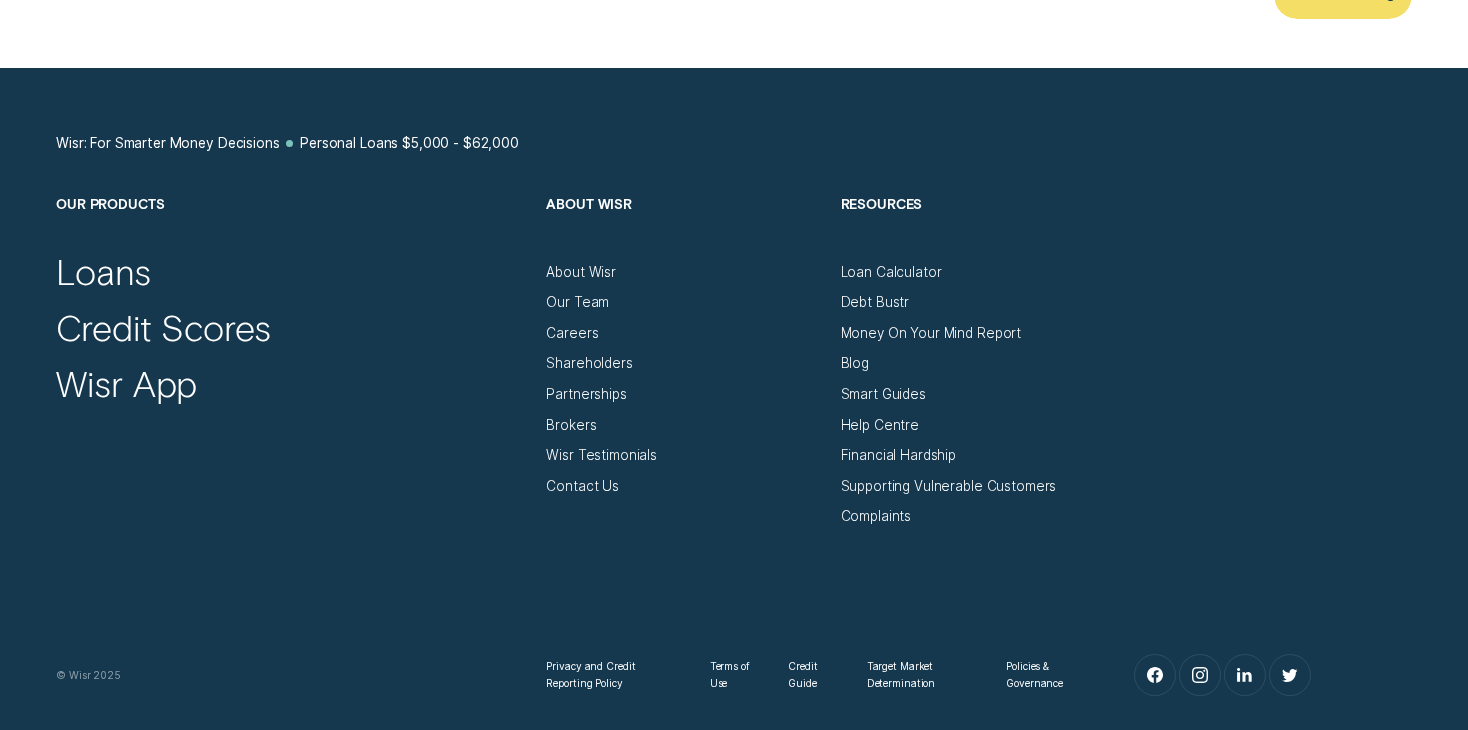 click on "Our Team" at bounding box center (684, 296) 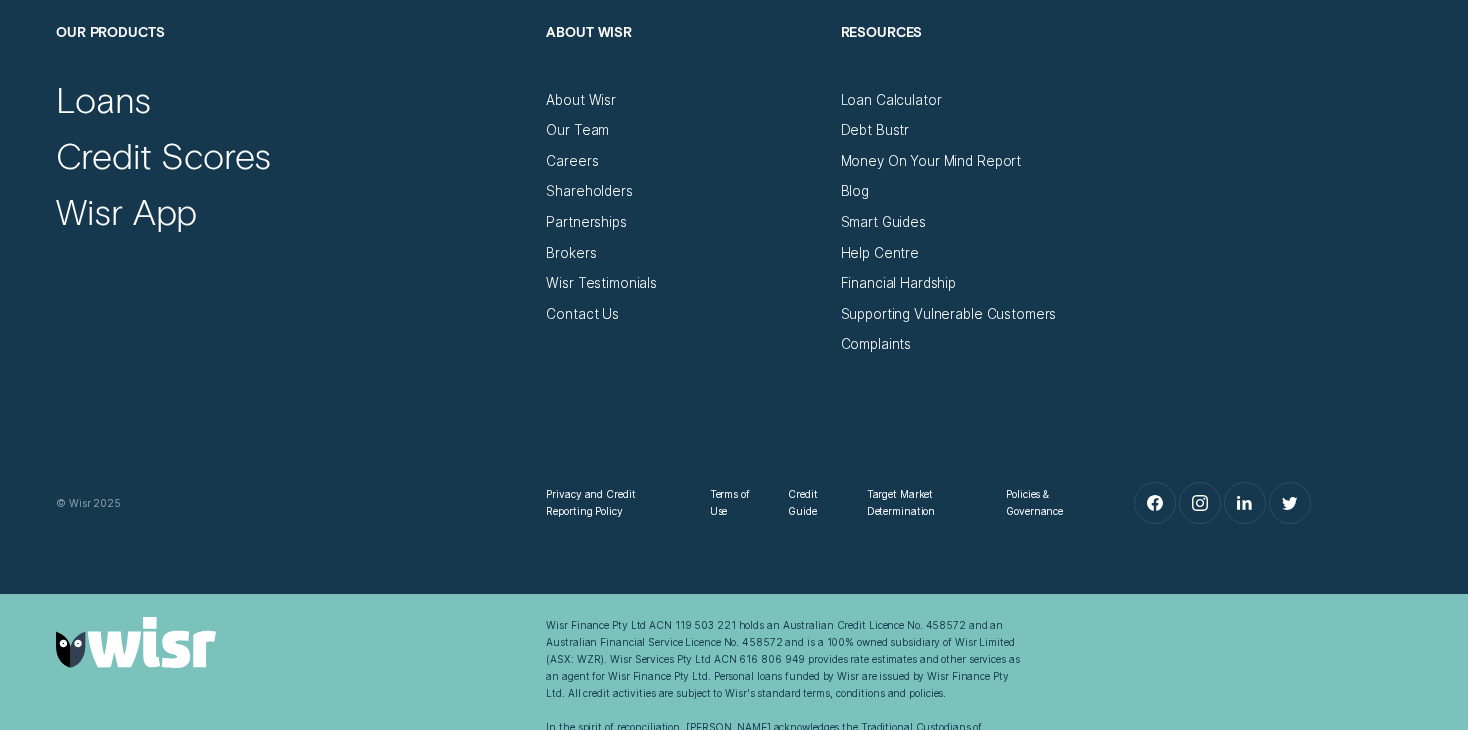 scroll, scrollTop: 10670, scrollLeft: 0, axis: vertical 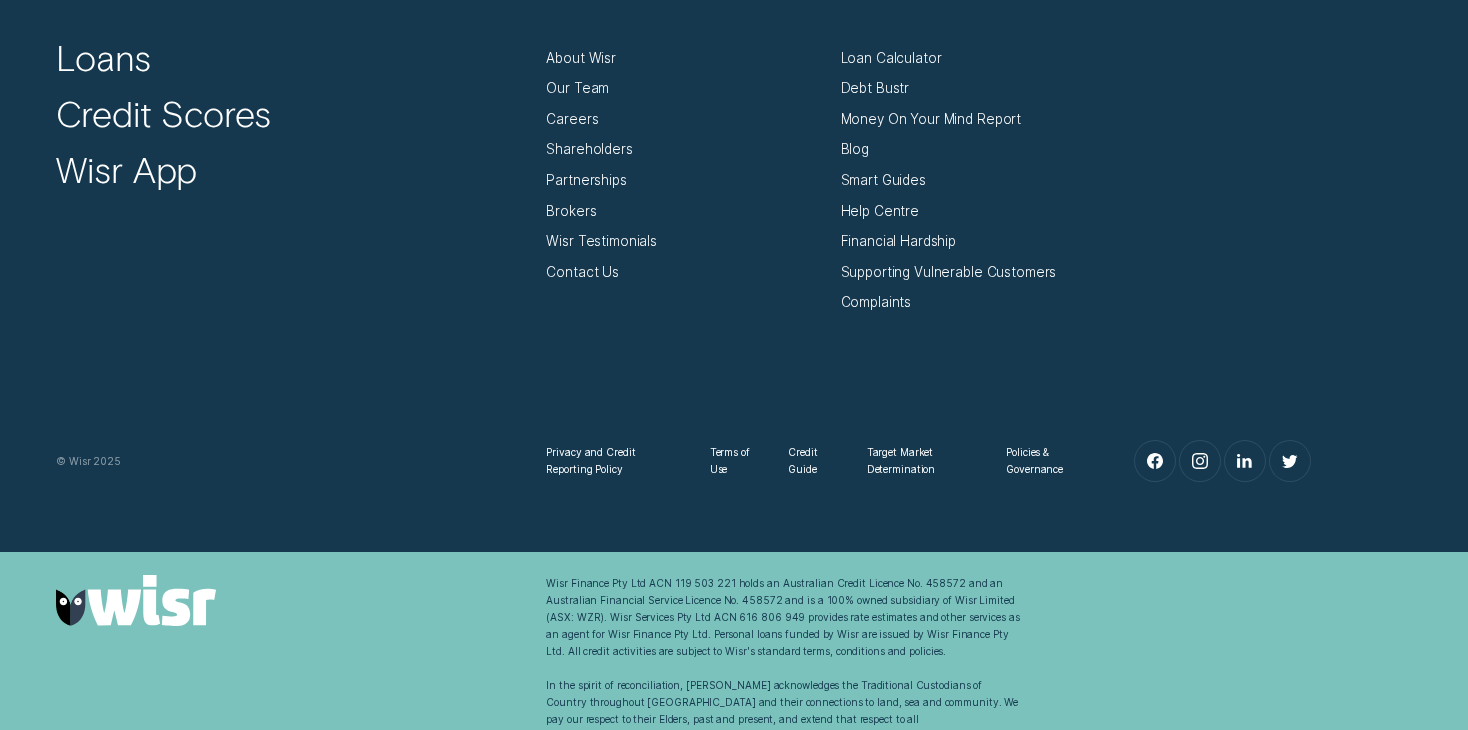 click on "Privacy and Credit Reporting Policy Terms of Use Credit Guide Target Market Determination Policies & Governance © Wisr 2025" at bounding box center [734, 397] 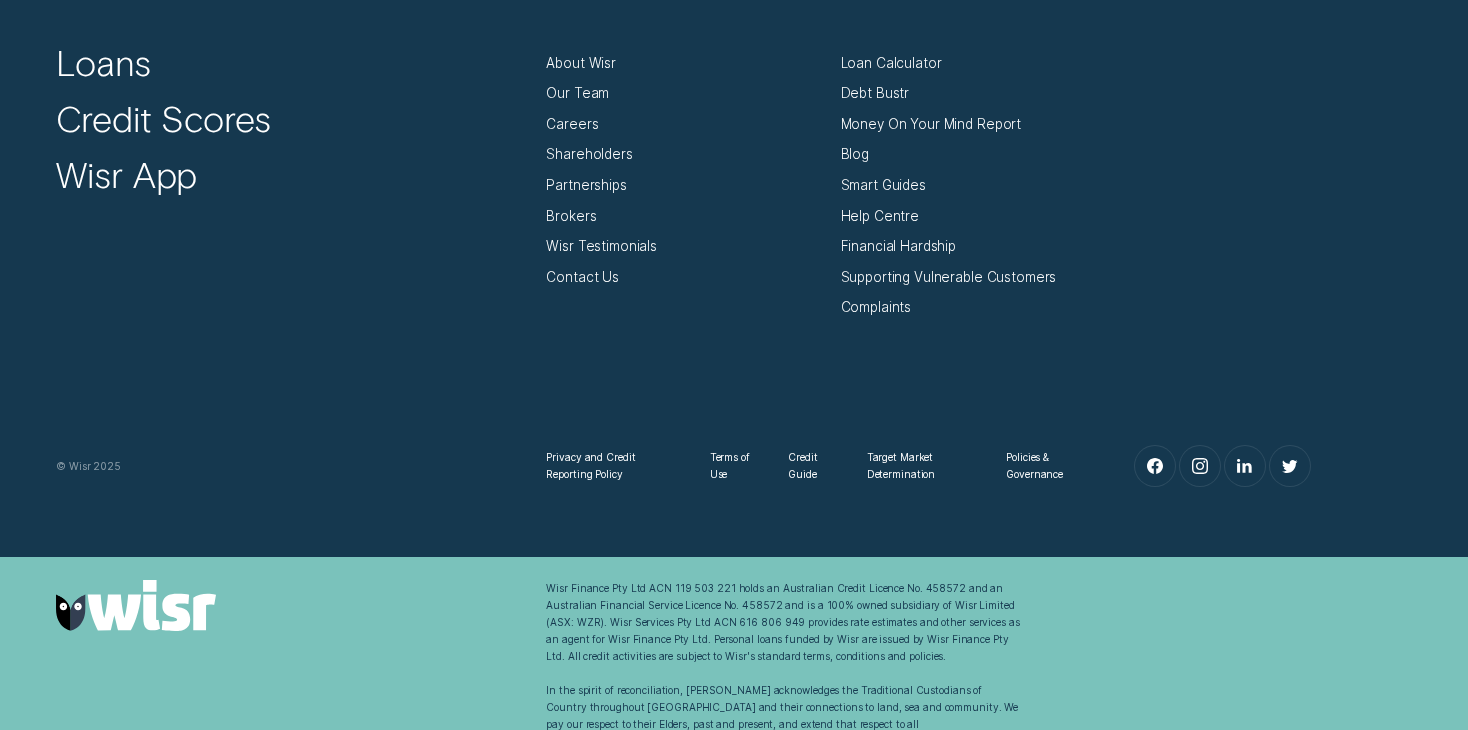 scroll, scrollTop: 10670, scrollLeft: 0, axis: vertical 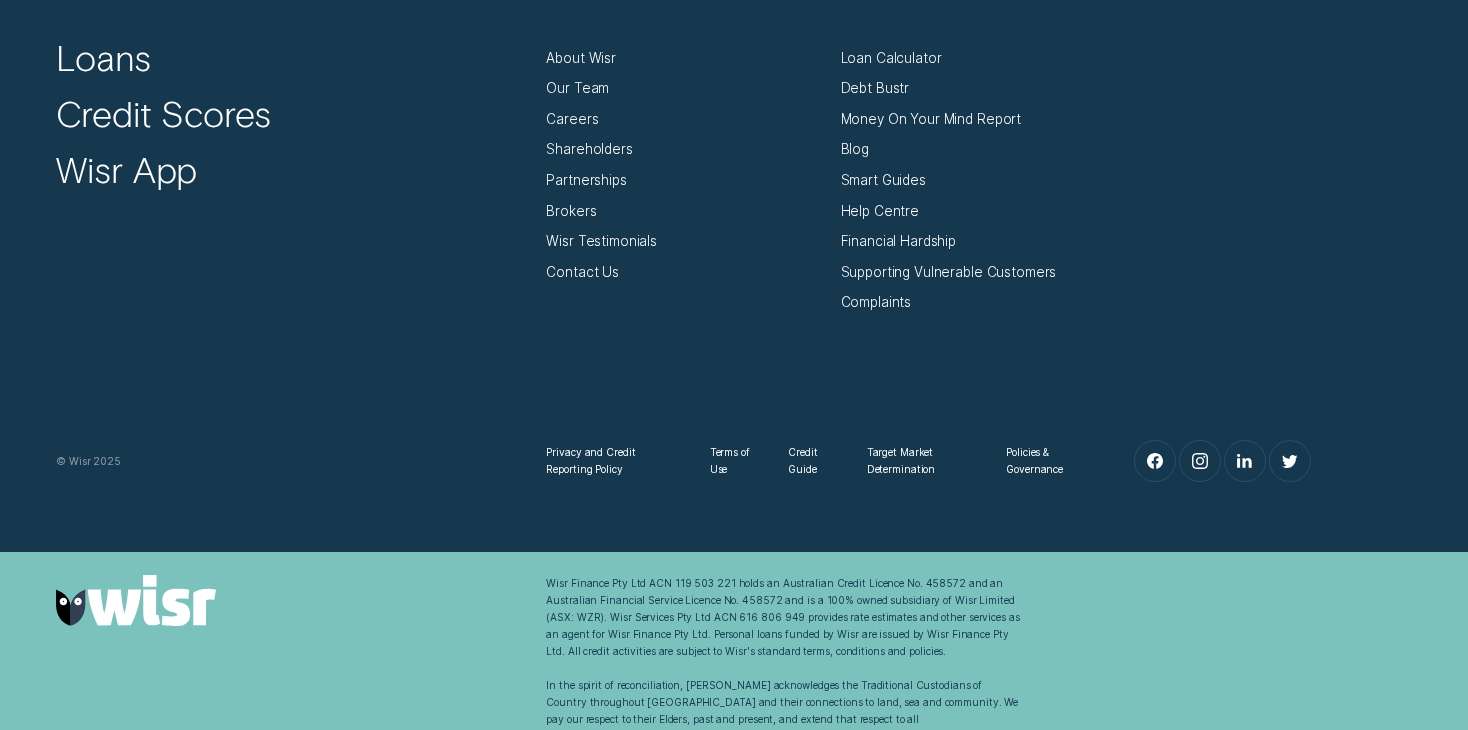 click on "Wisr Finance Pty Ltd ACN 119 503 221 holds an Australian Credit Licence No. 458572 and an Australian Financial Service Licence No. 458572 and is a 100% owned subsidiary of Wisr Limited (ASX: WZR). Wisr Services Pty Ltd ACN 616 806 949 provides rate estimates and other services as an agent for Wisr Finance Pty Ltd. Personal loans funded by Wisr are issued by Wisr Finance Pty Ltd. All credit activities are subject to Wisr's standard terms, conditions and policies.
In the spirit of reconciliation, [PERSON_NAME] acknowledges the Traditional Custodians of Country throughout [GEOGRAPHIC_DATA] and their connections to land, sea and community. We pay our respect to their Elders, past and present, and extend that respect to all [DEMOGRAPHIC_DATA] and [PERSON_NAME][DEMOGRAPHIC_DATA][PERSON_NAME] peoples [DATE]." at bounding box center (782, 668) 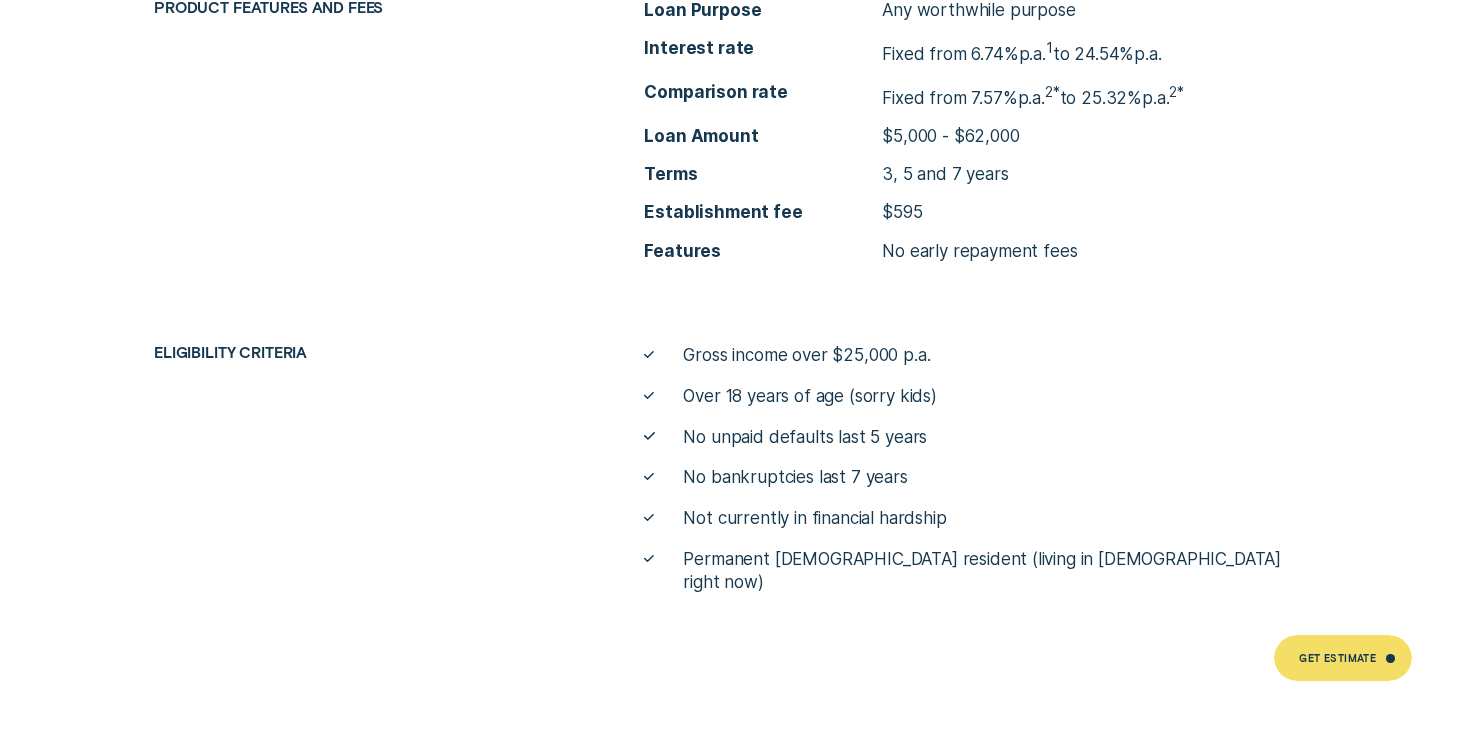 scroll, scrollTop: 6972, scrollLeft: 0, axis: vertical 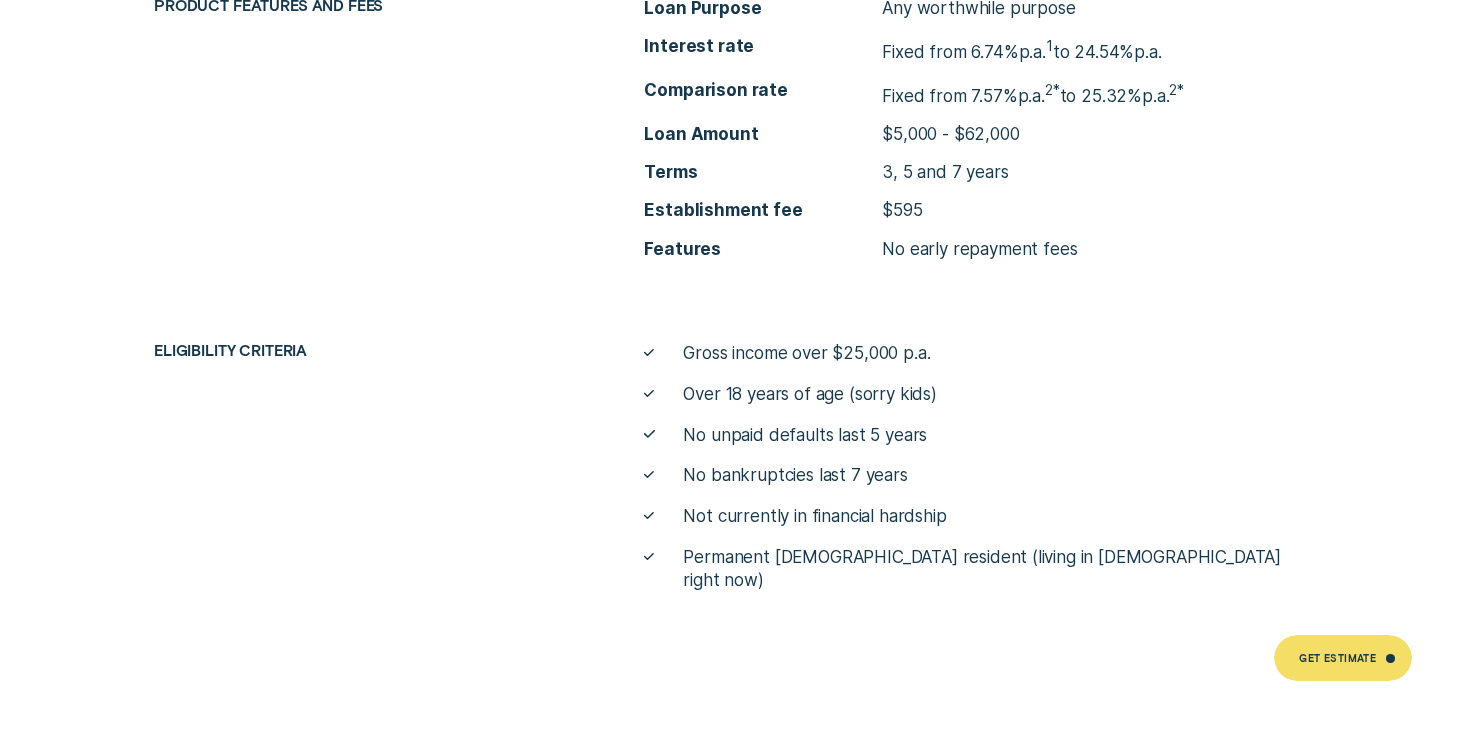 click on "Eligibility criteria Gross income over $25,000 p.a. Over 18 years of age (sorry kids) No unpaid defaults last 5 years No bankruptcies last 7 years Not currently in financial hardship Permanent Australian resident (living in Australia right now)" at bounding box center [734, 467] 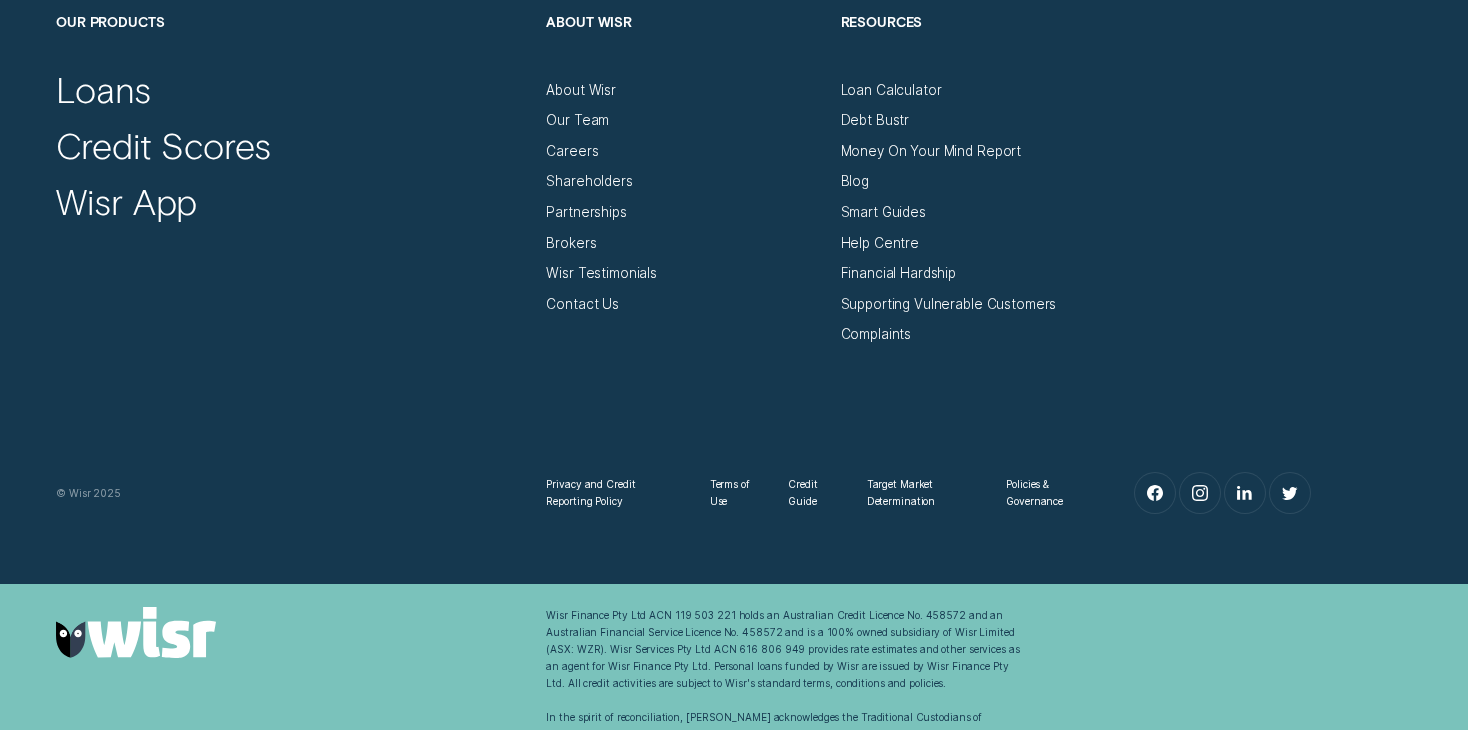 scroll, scrollTop: 10670, scrollLeft: 0, axis: vertical 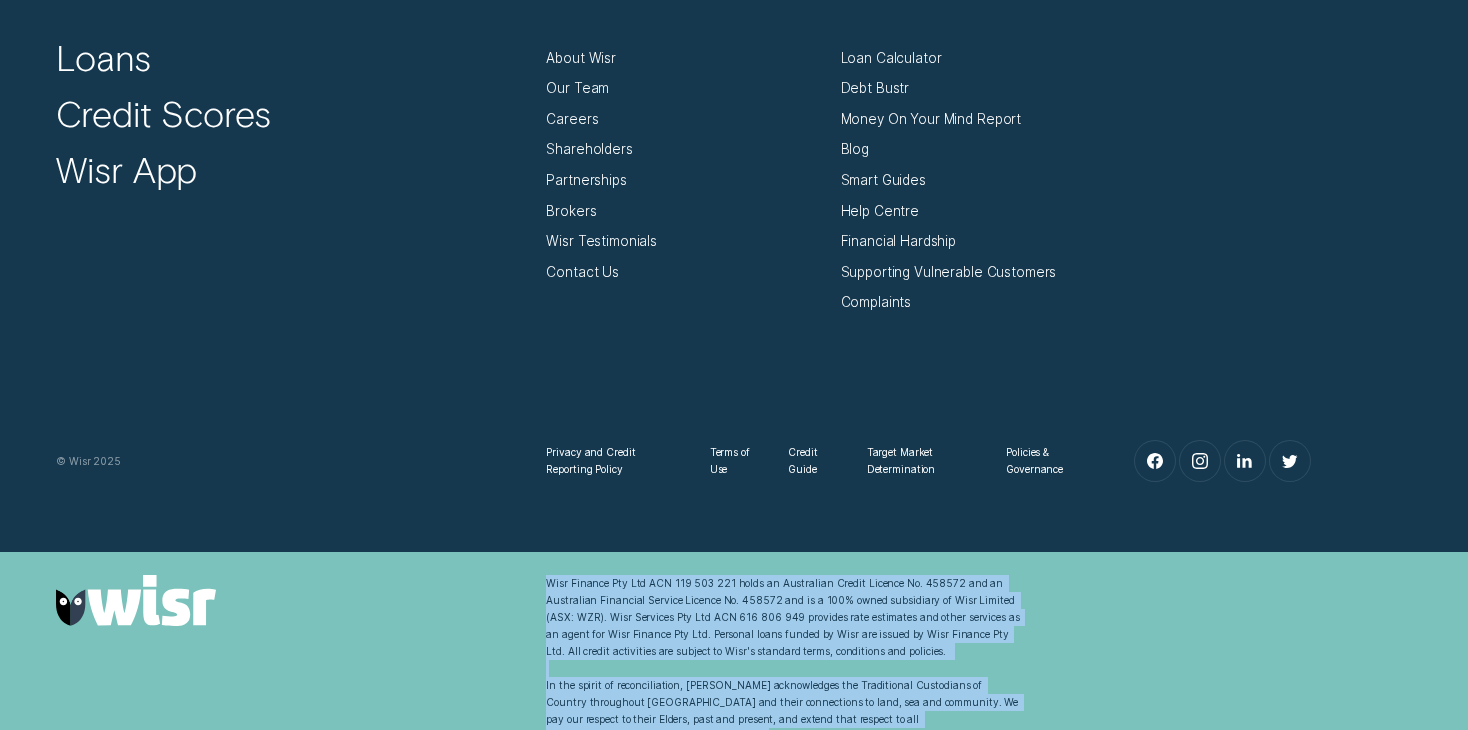 drag, startPoint x: 544, startPoint y: 558, endPoint x: 1031, endPoint y: 703, distance: 508.12793 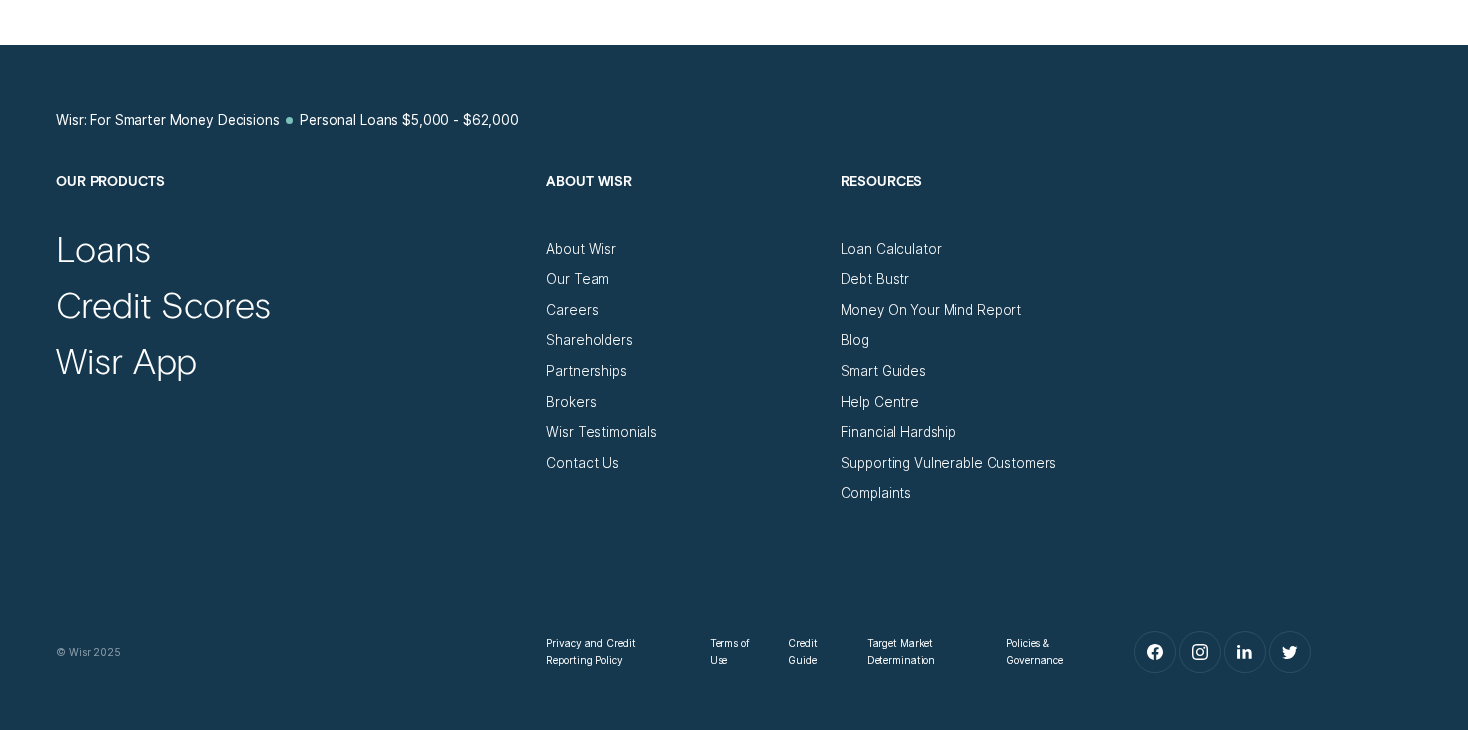 scroll, scrollTop: 10482, scrollLeft: 0, axis: vertical 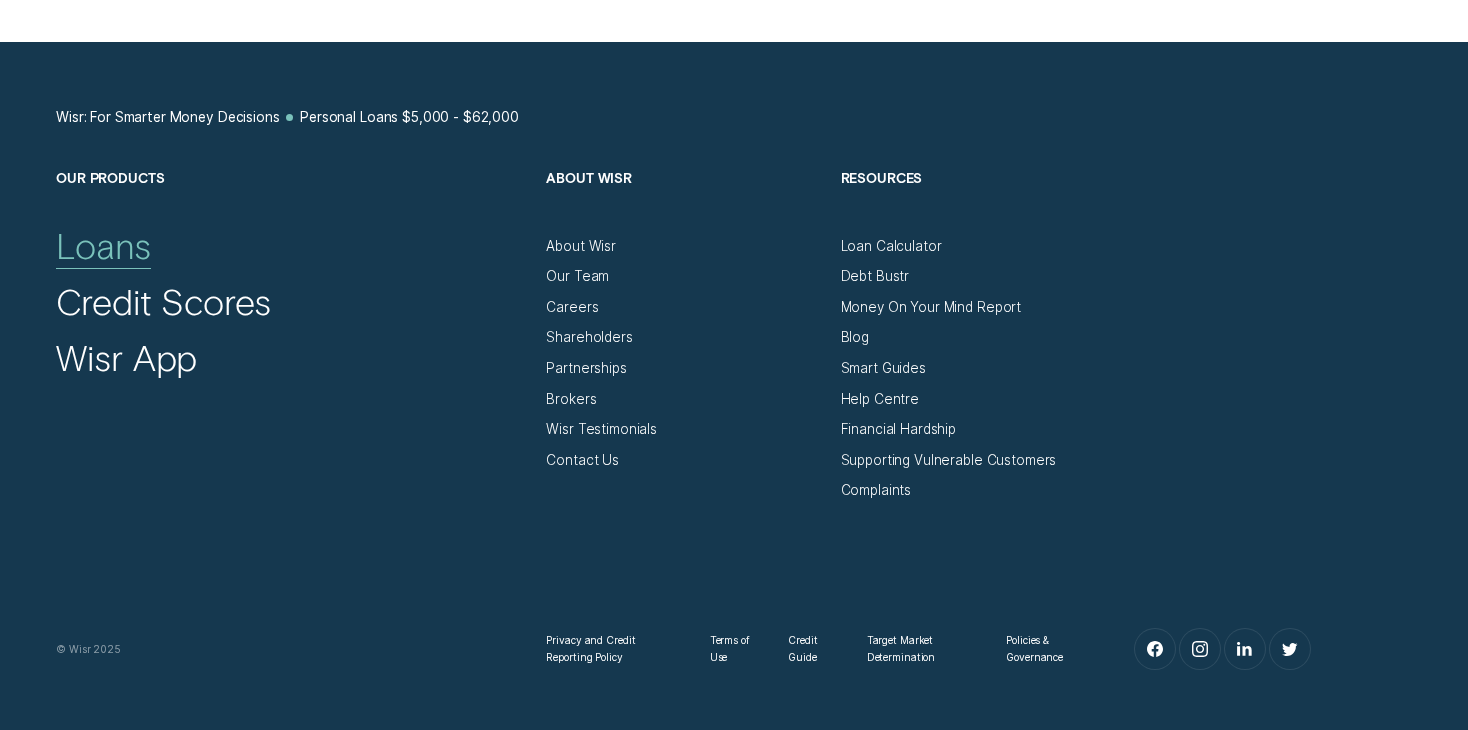 click on "Loans" at bounding box center [103, 245] 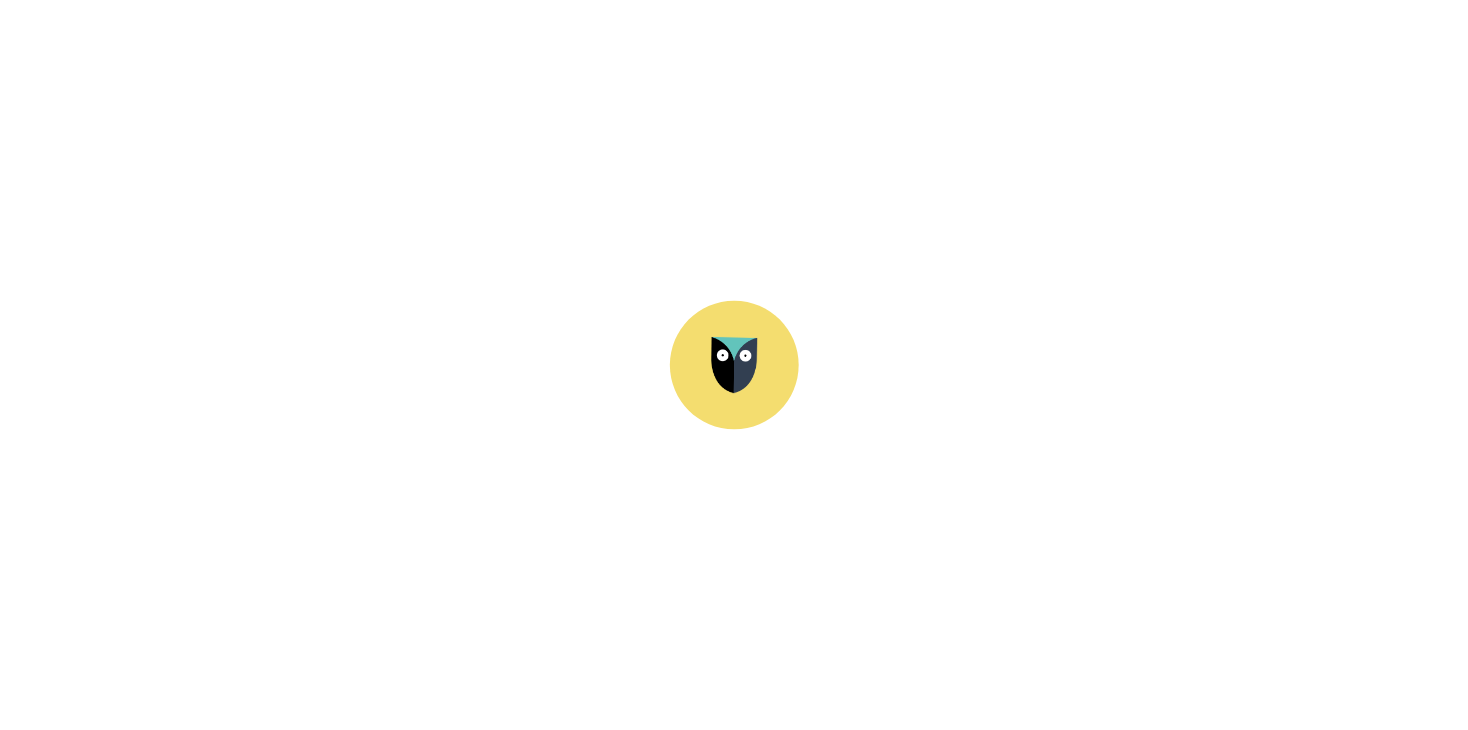 scroll, scrollTop: 0, scrollLeft: 0, axis: both 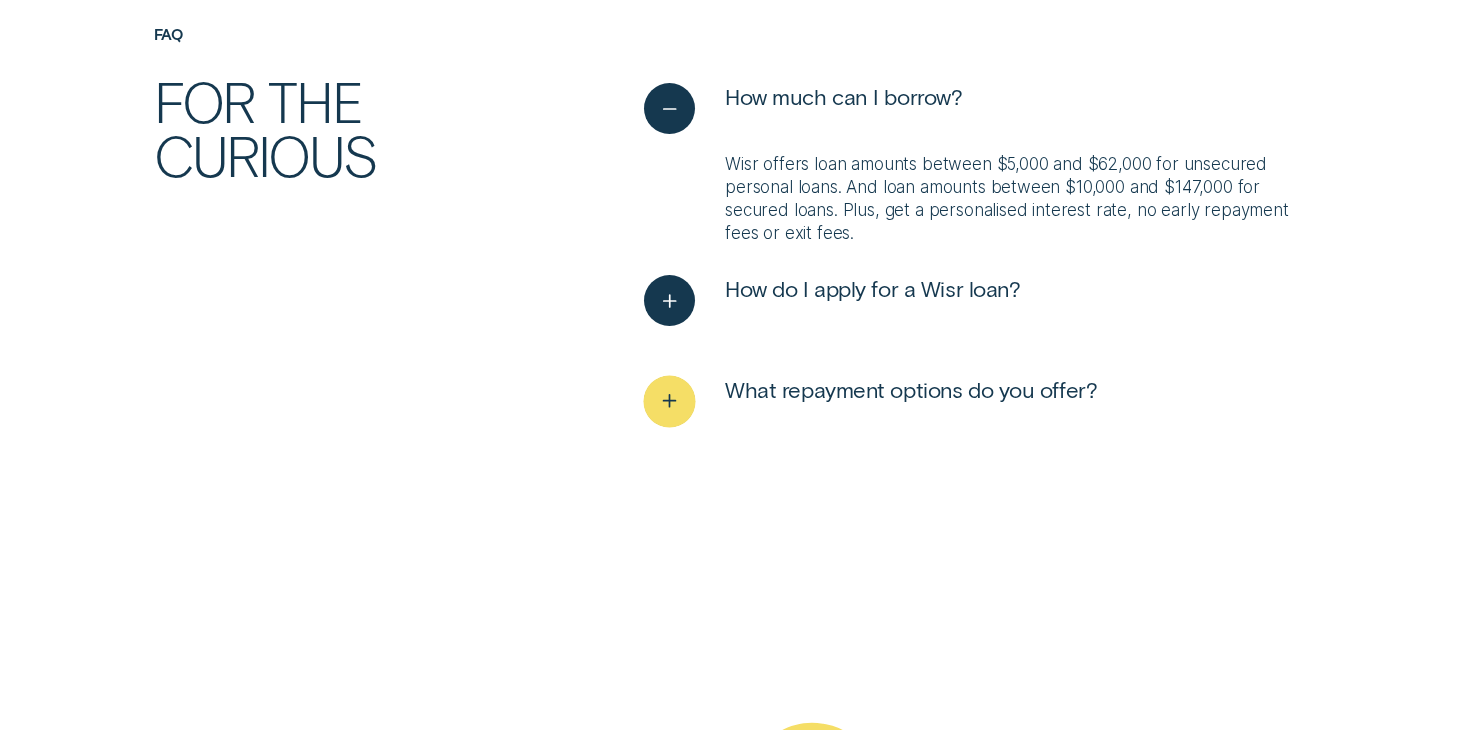 click 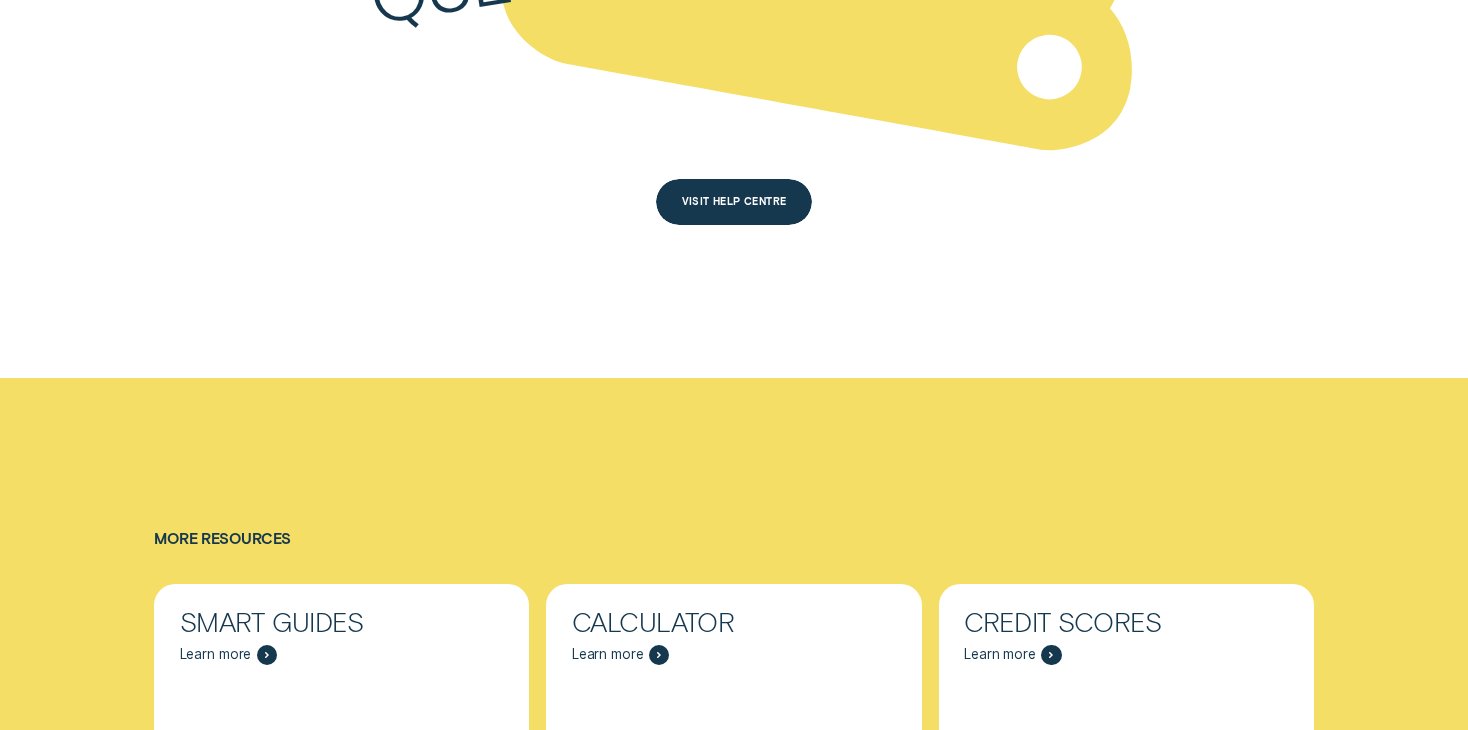 scroll, scrollTop: 5967, scrollLeft: 0, axis: vertical 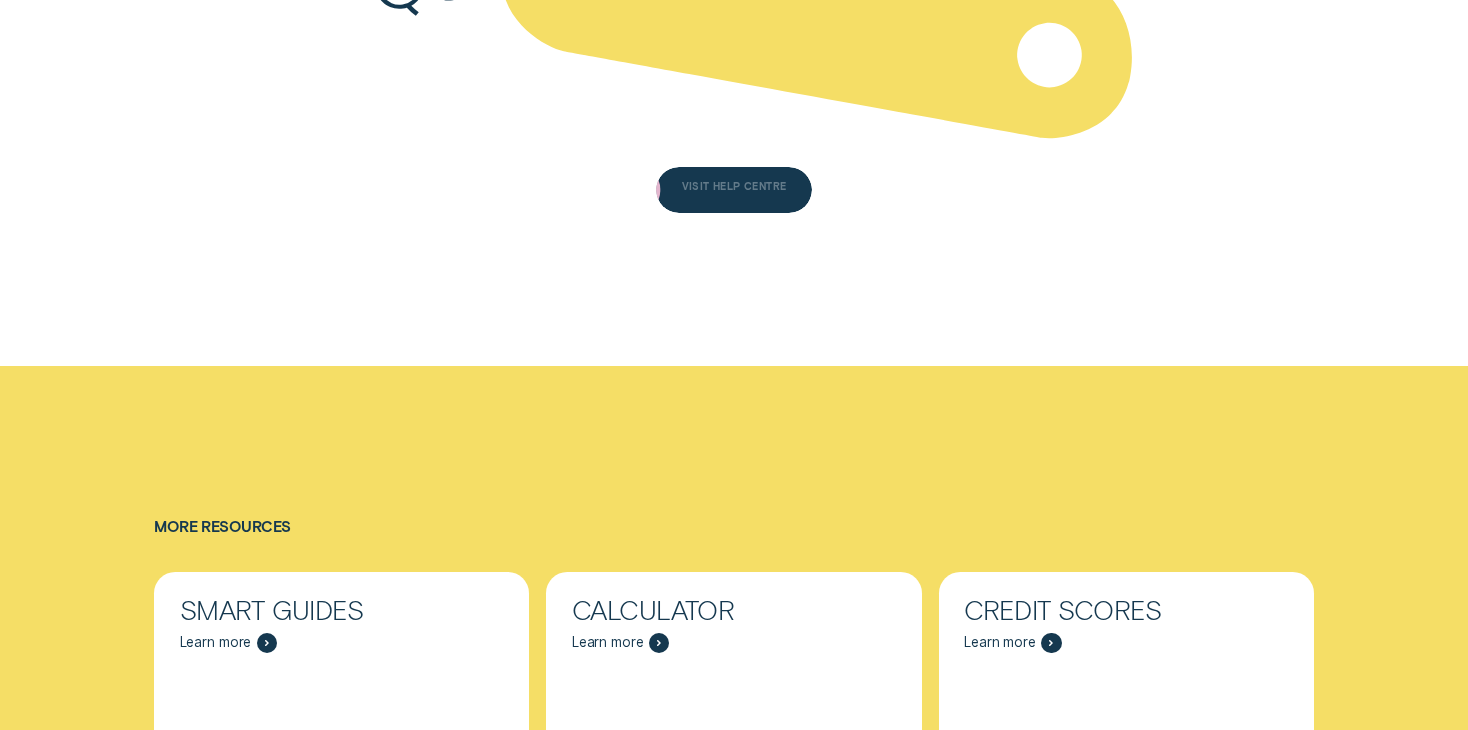 click on "VISIT HELP CENTRE" at bounding box center [734, 191] 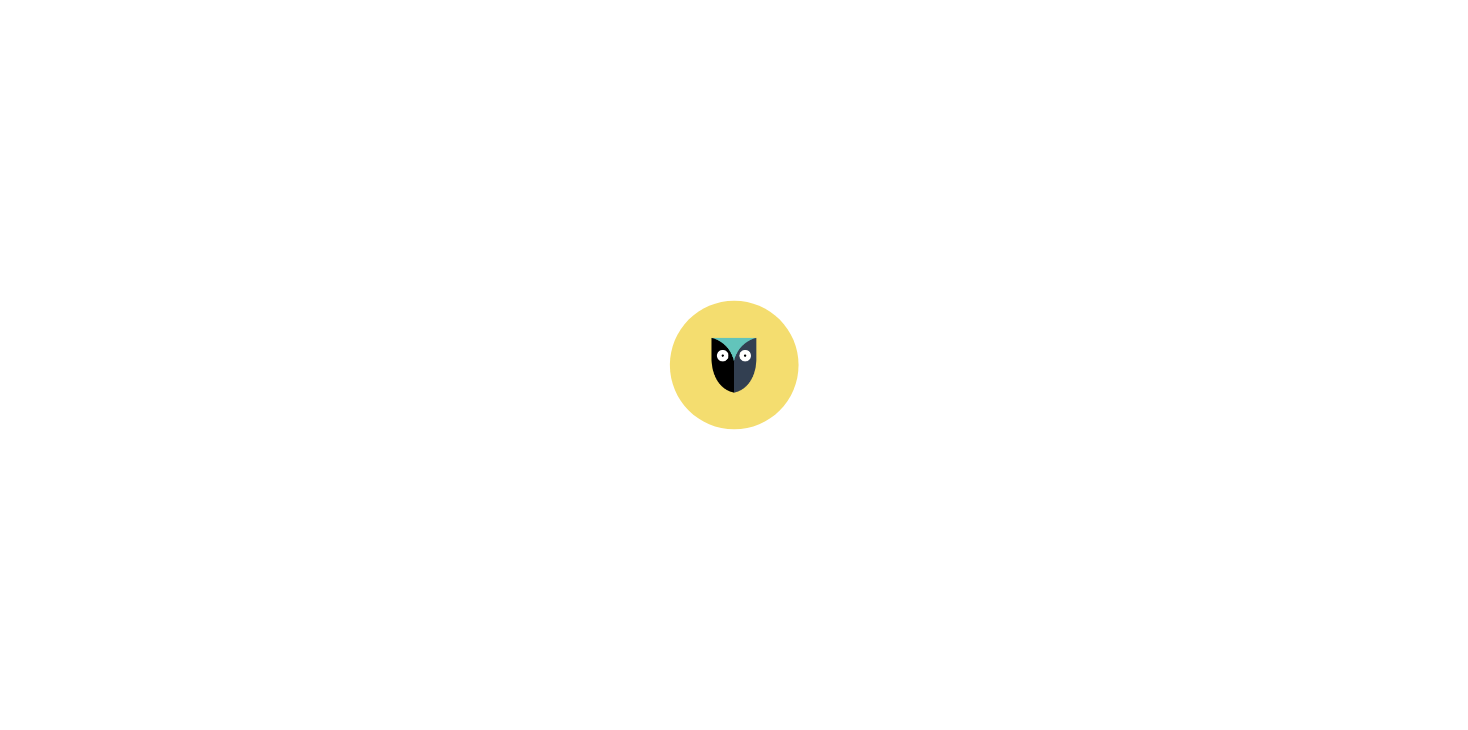 scroll, scrollTop: 0, scrollLeft: 0, axis: both 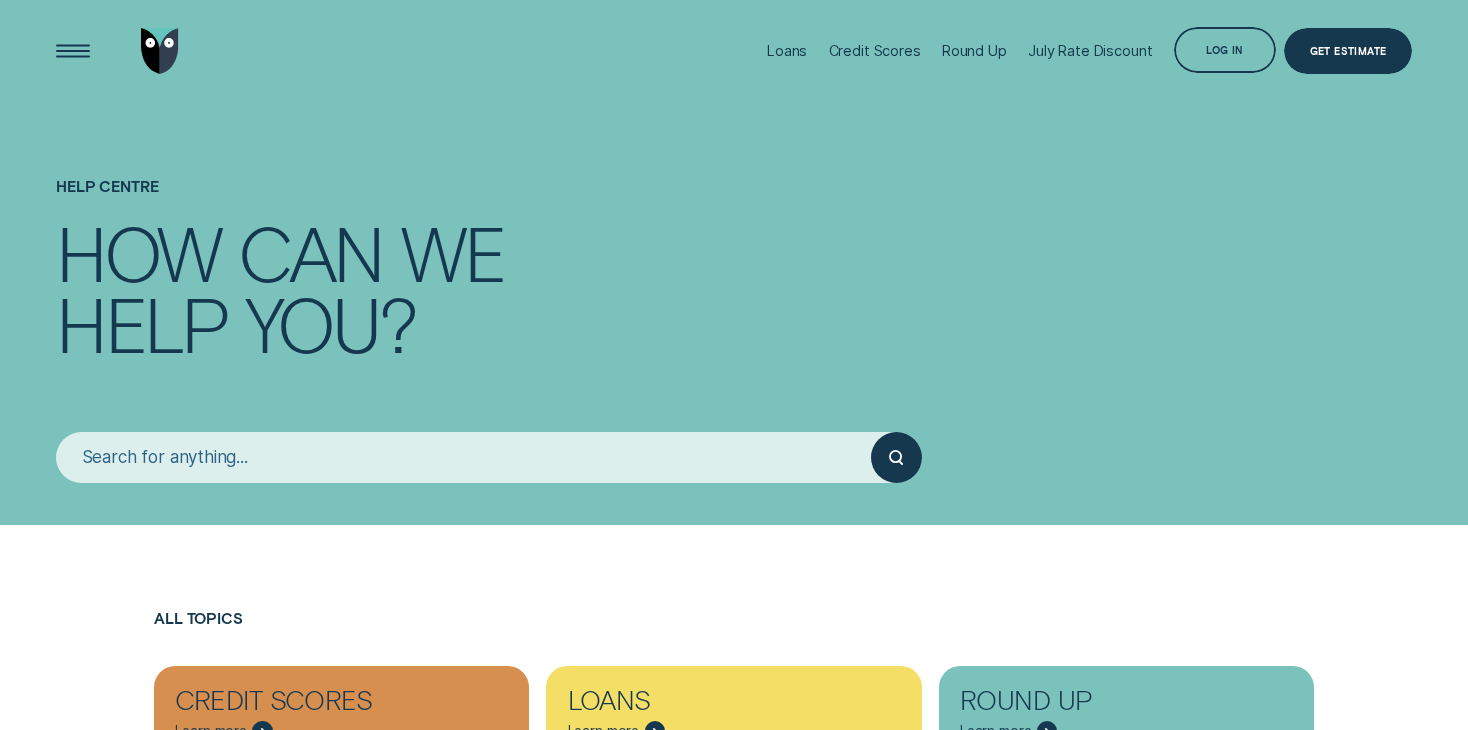click at bounding box center (463, 457) 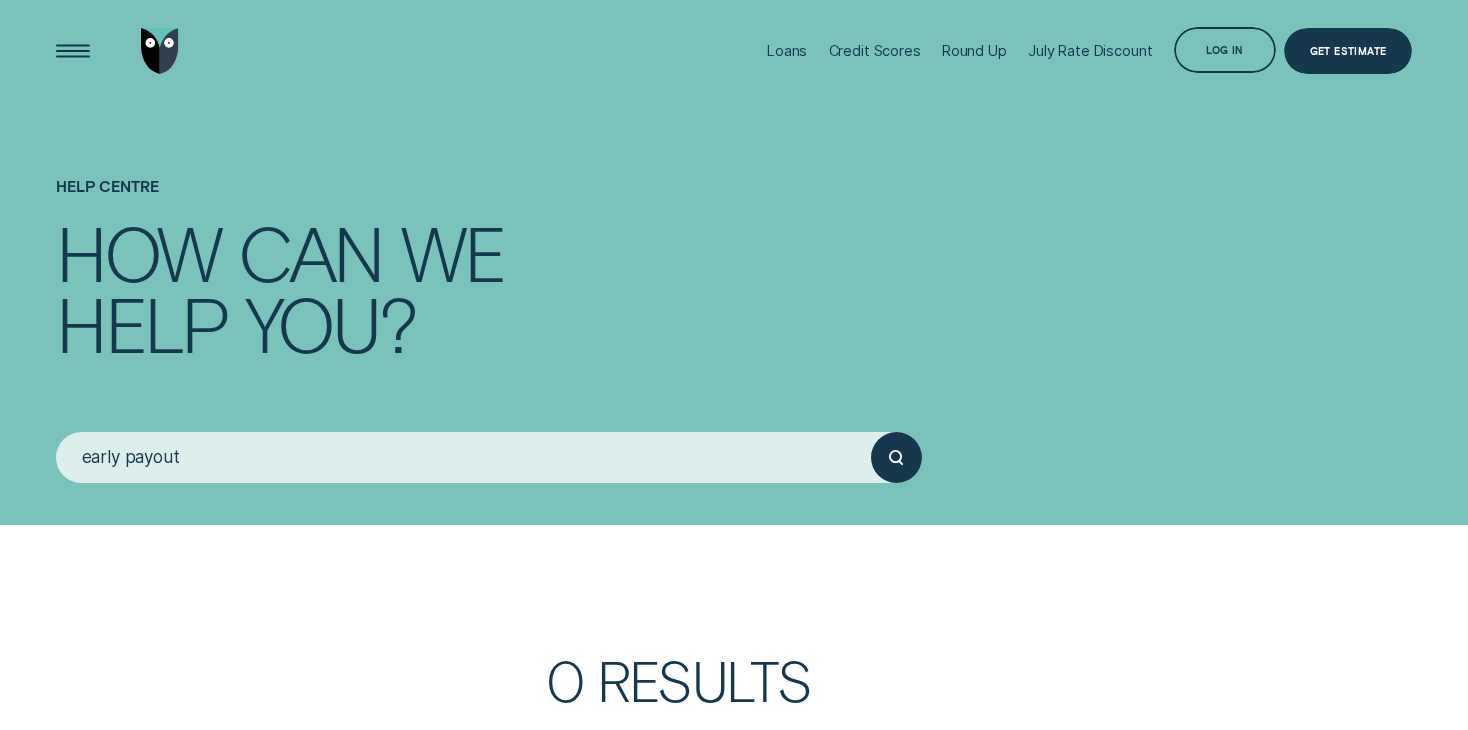 click at bounding box center (896, 457) 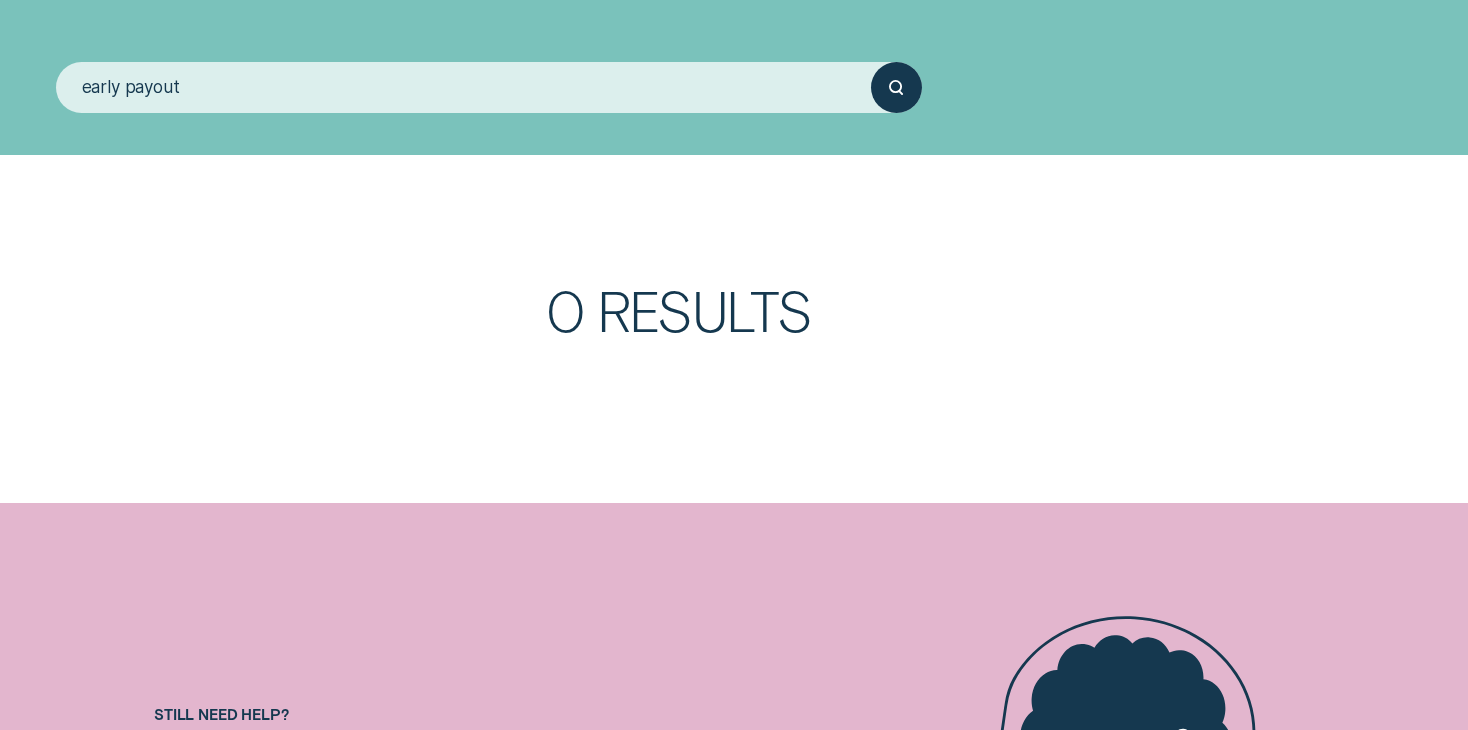 scroll, scrollTop: 380, scrollLeft: 0, axis: vertical 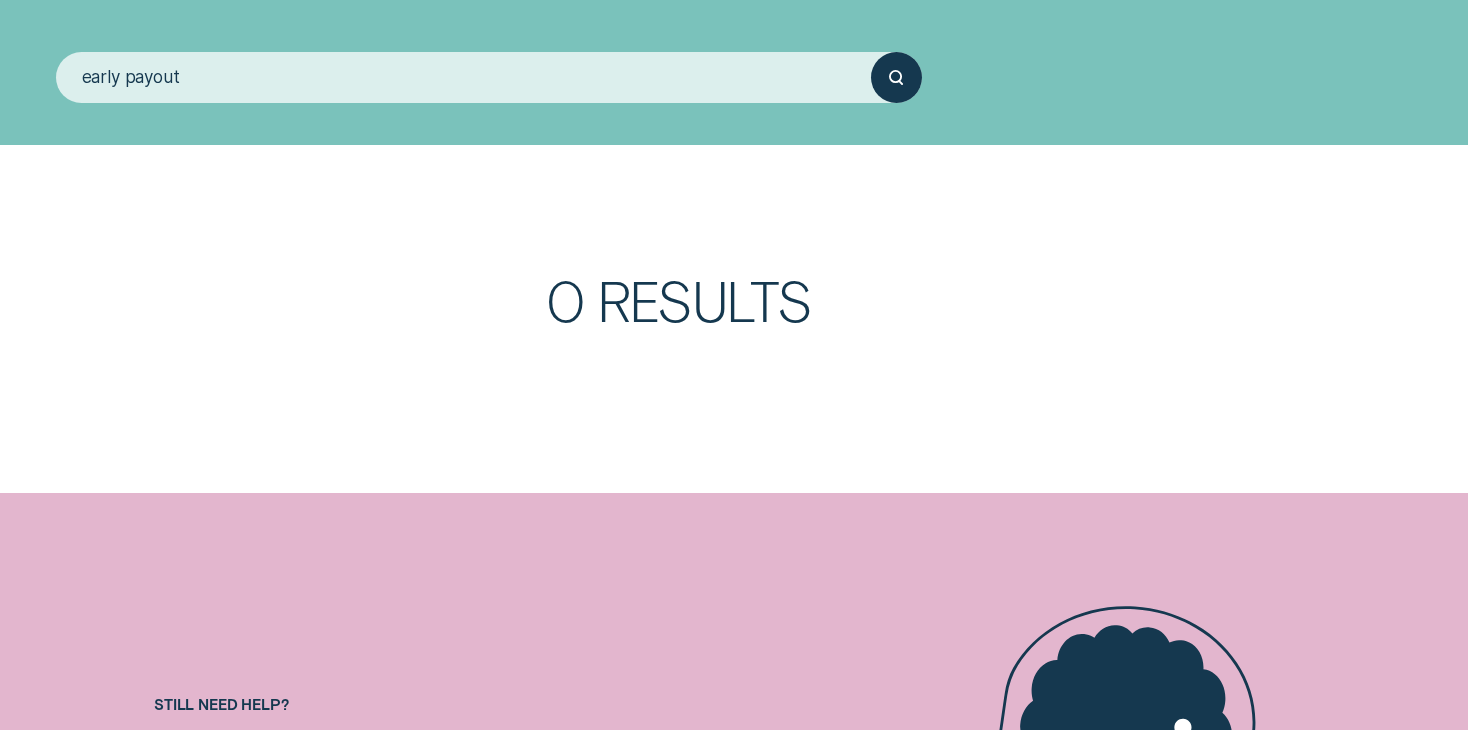 click on "early payout" at bounding box center (463, 77) 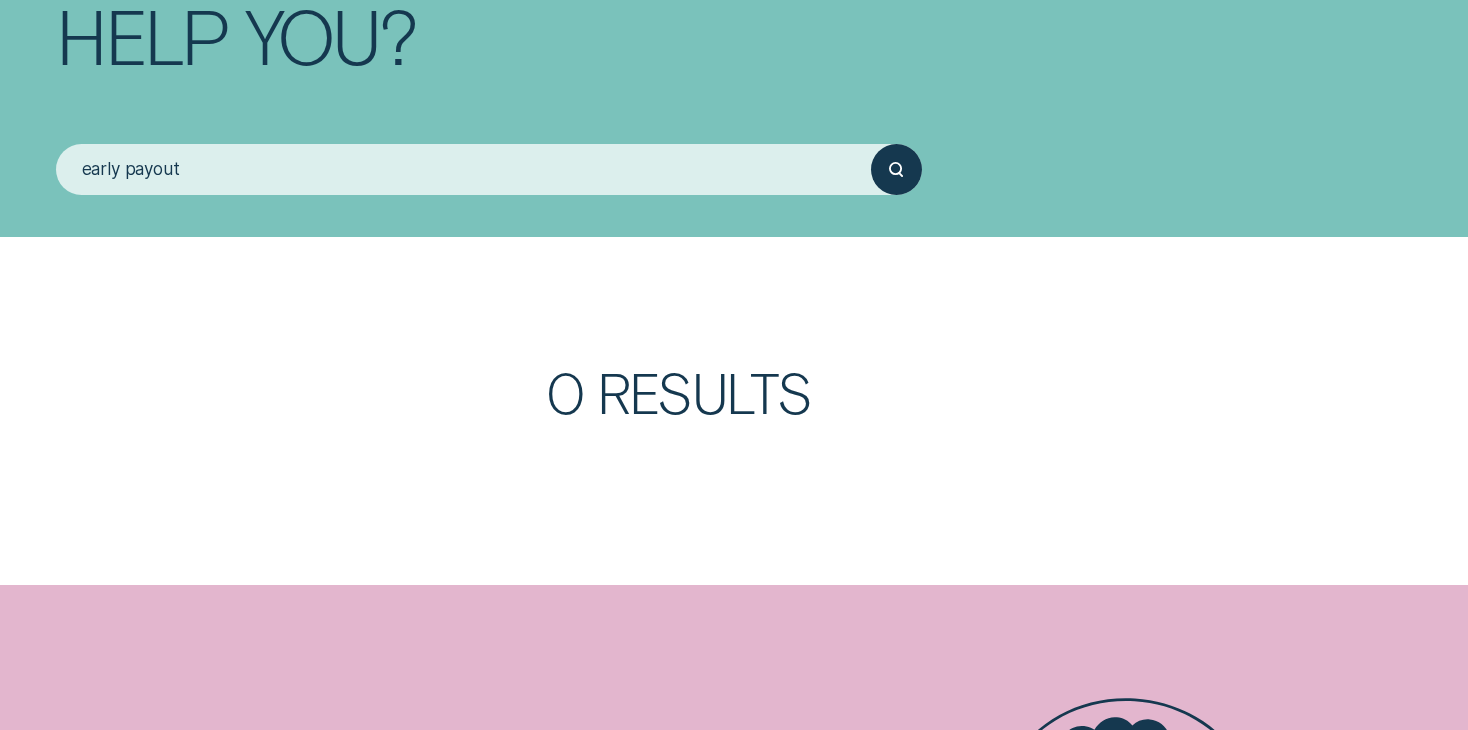 scroll, scrollTop: 280, scrollLeft: 0, axis: vertical 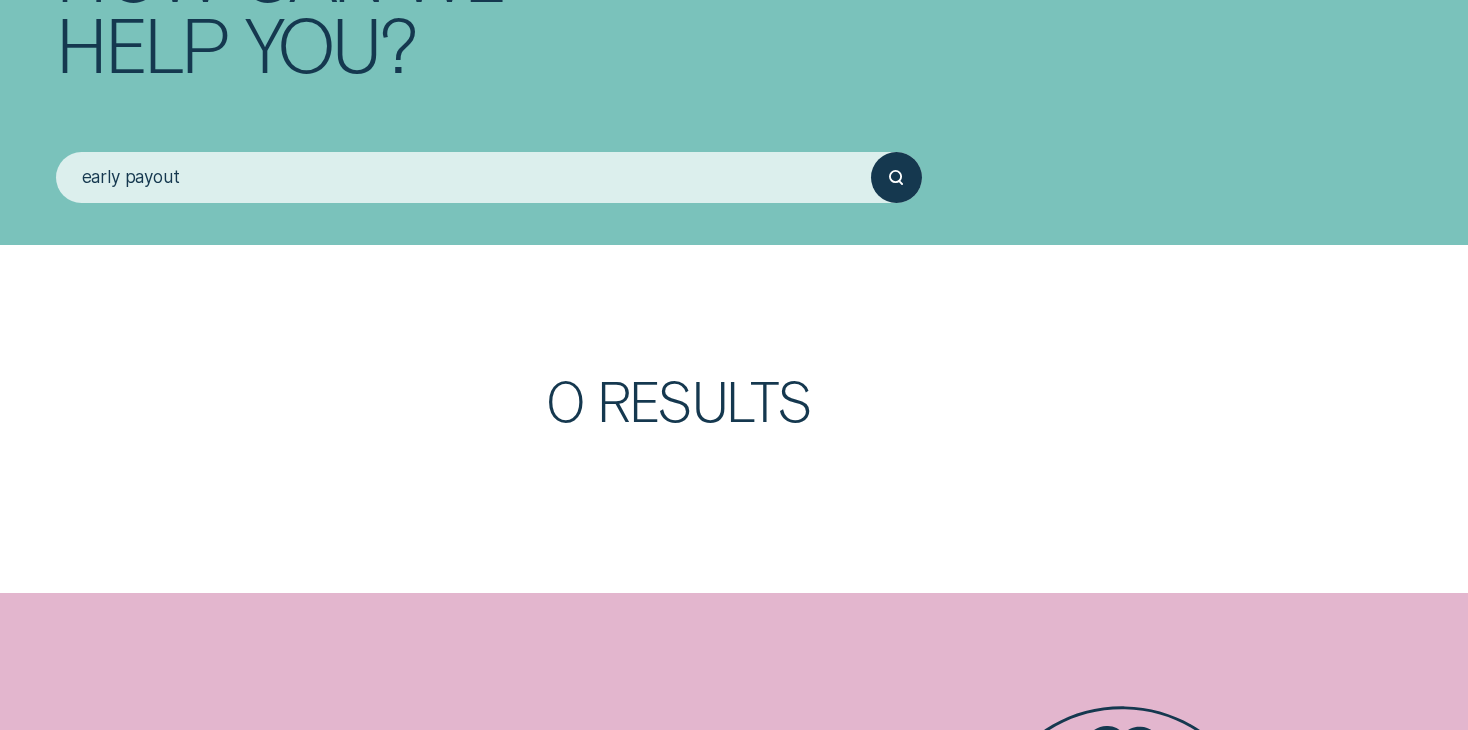 drag, startPoint x: 123, startPoint y: 171, endPoint x: 612, endPoint y: 207, distance: 490.32336 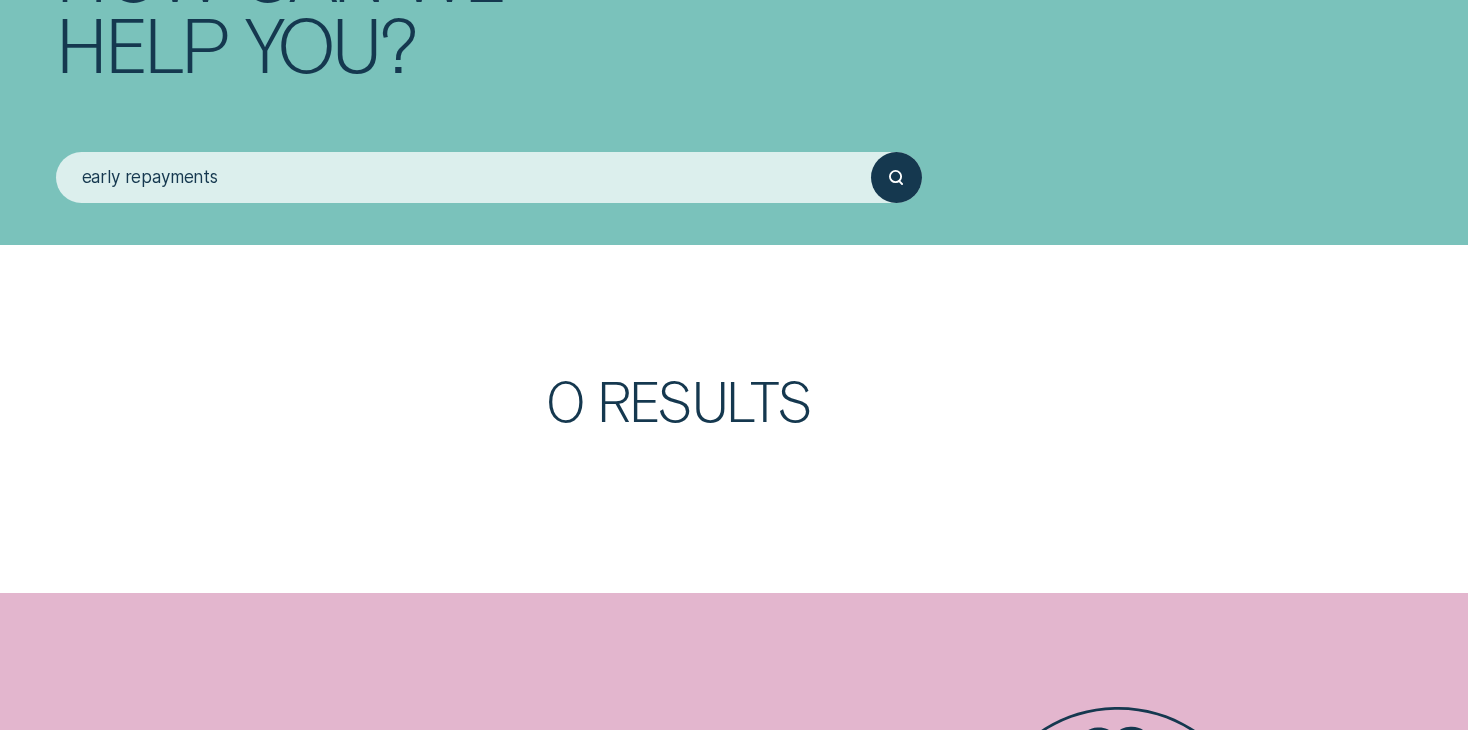 type on "early repayments" 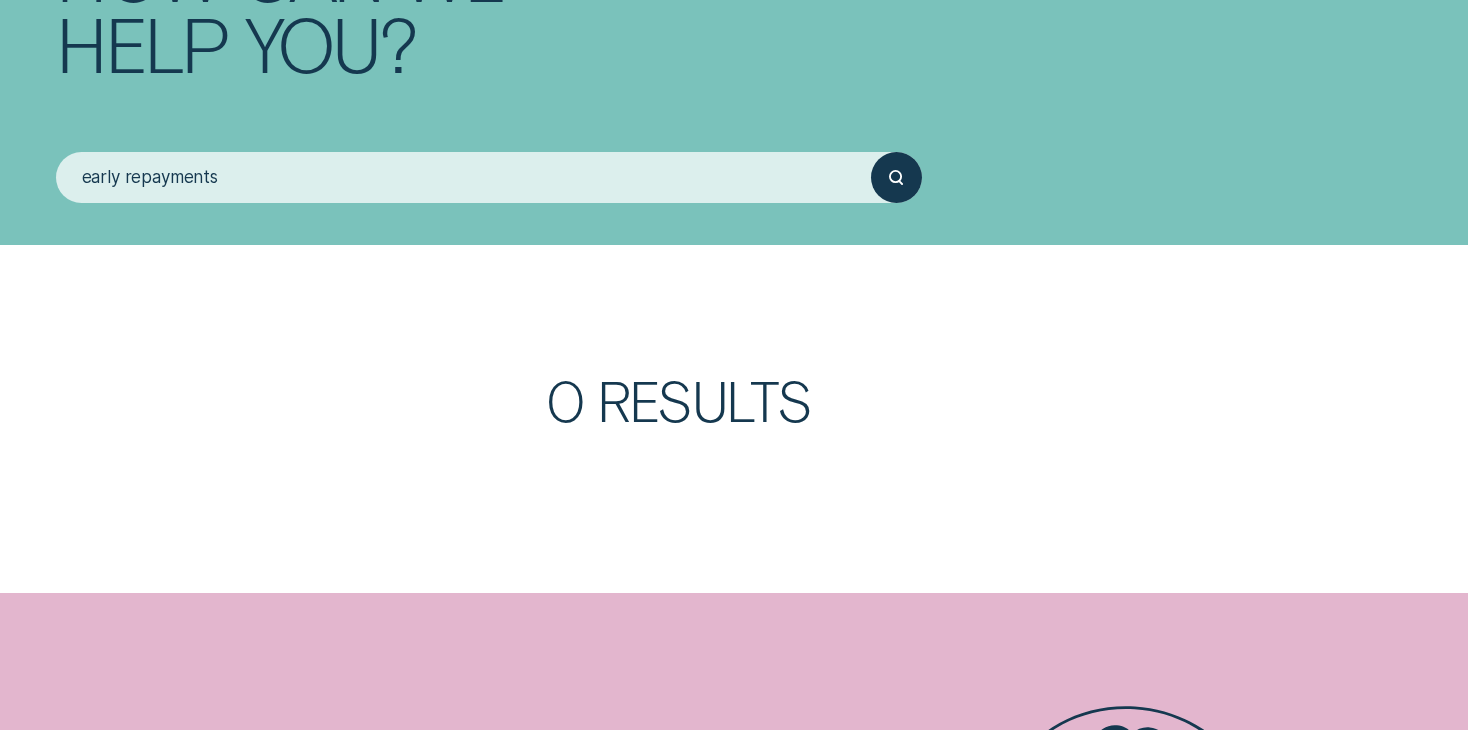 click at bounding box center (896, 177) 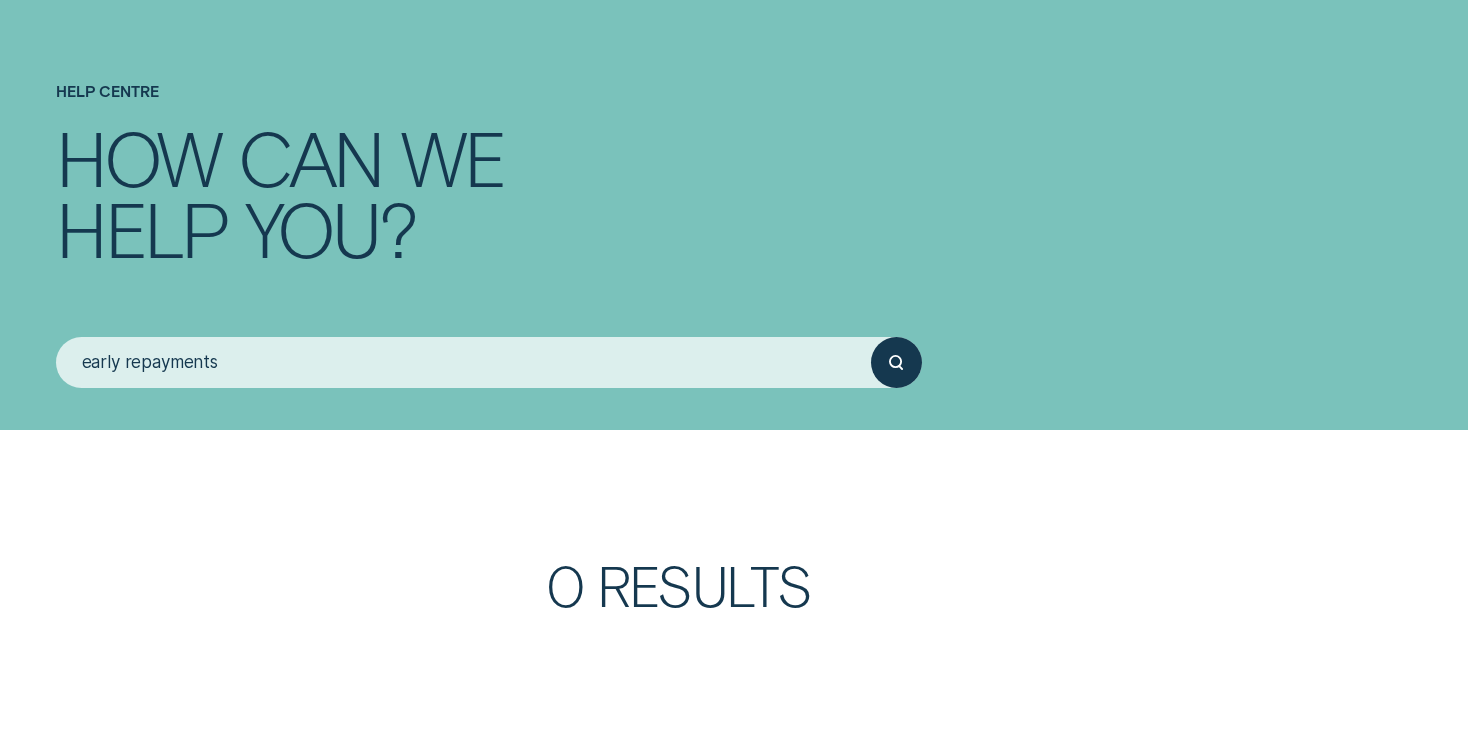 scroll, scrollTop: 0, scrollLeft: 0, axis: both 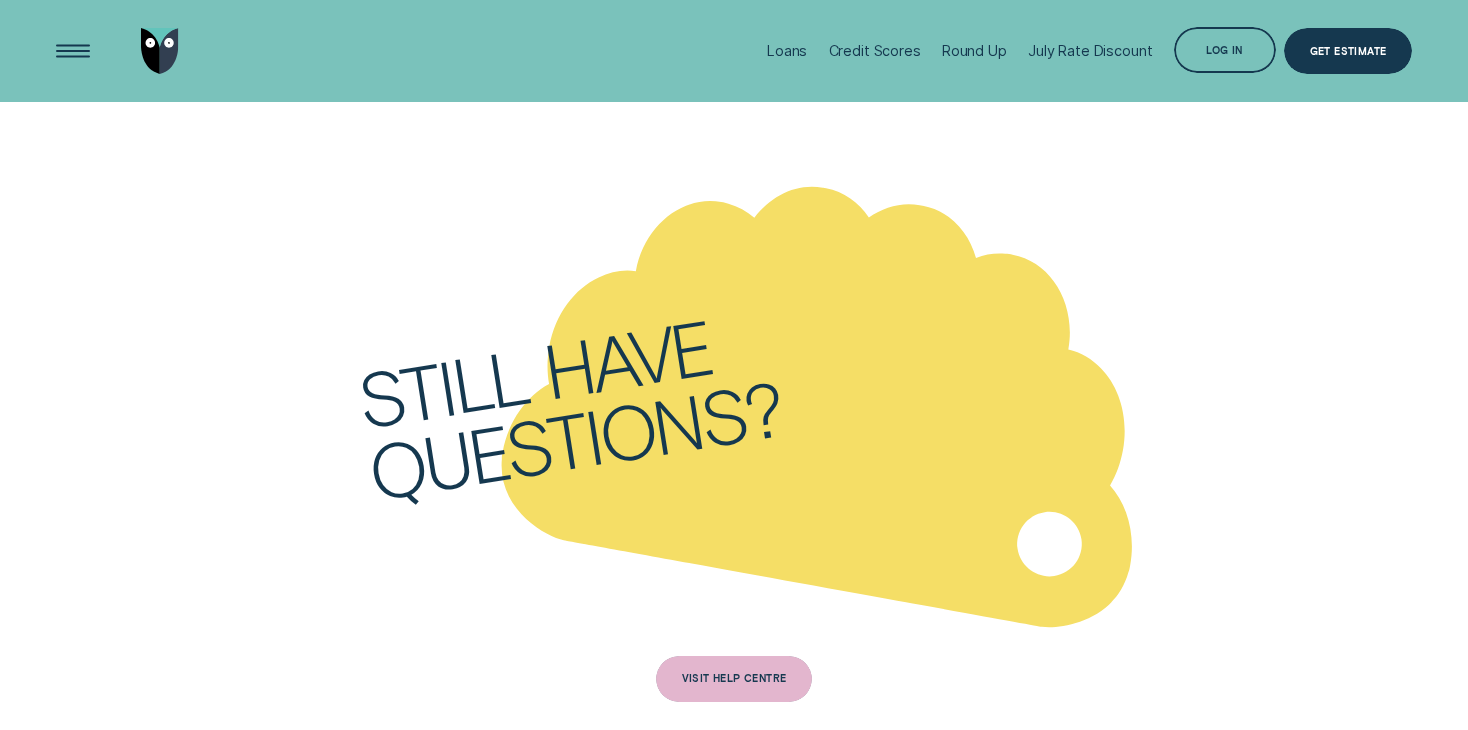 click on "VISIT HELP CENTRE" at bounding box center [734, 679] 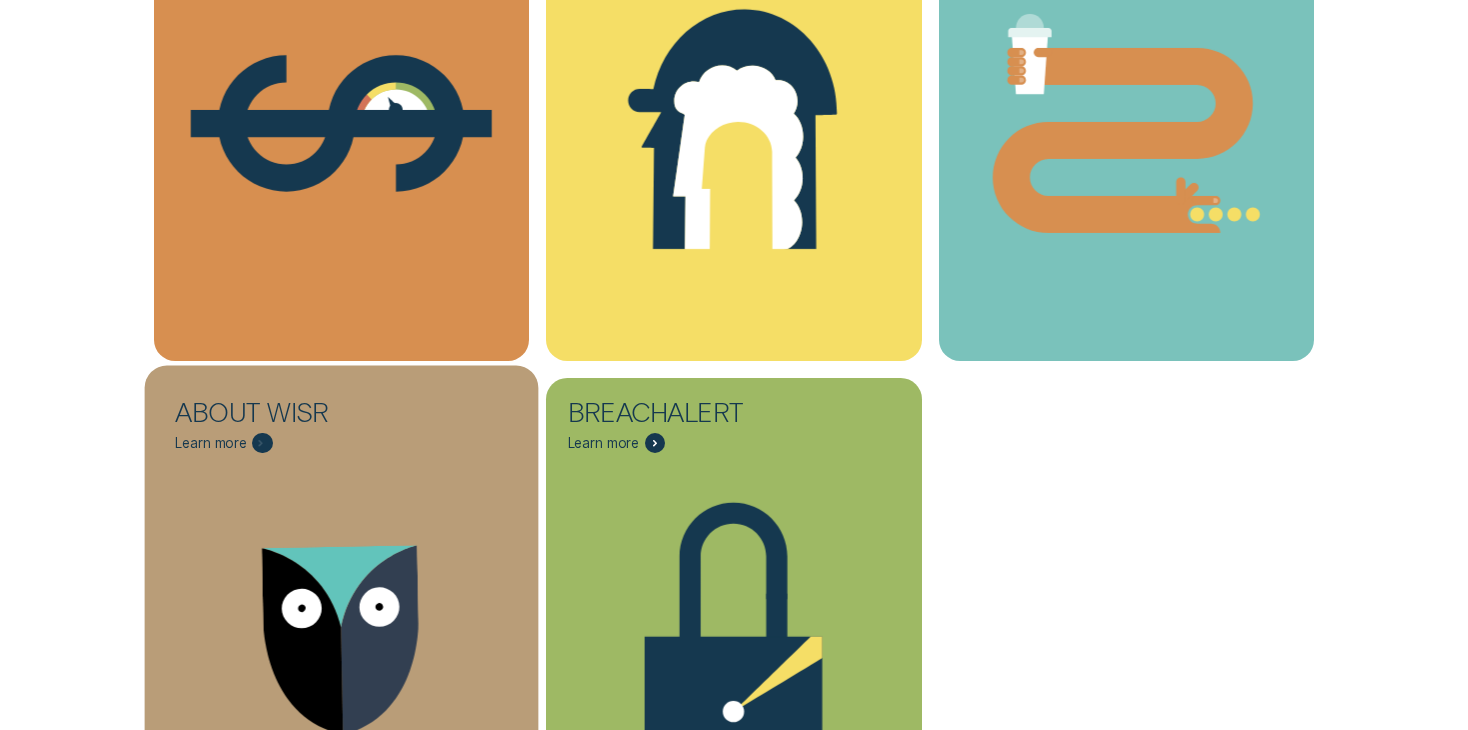 scroll, scrollTop: 805, scrollLeft: 0, axis: vertical 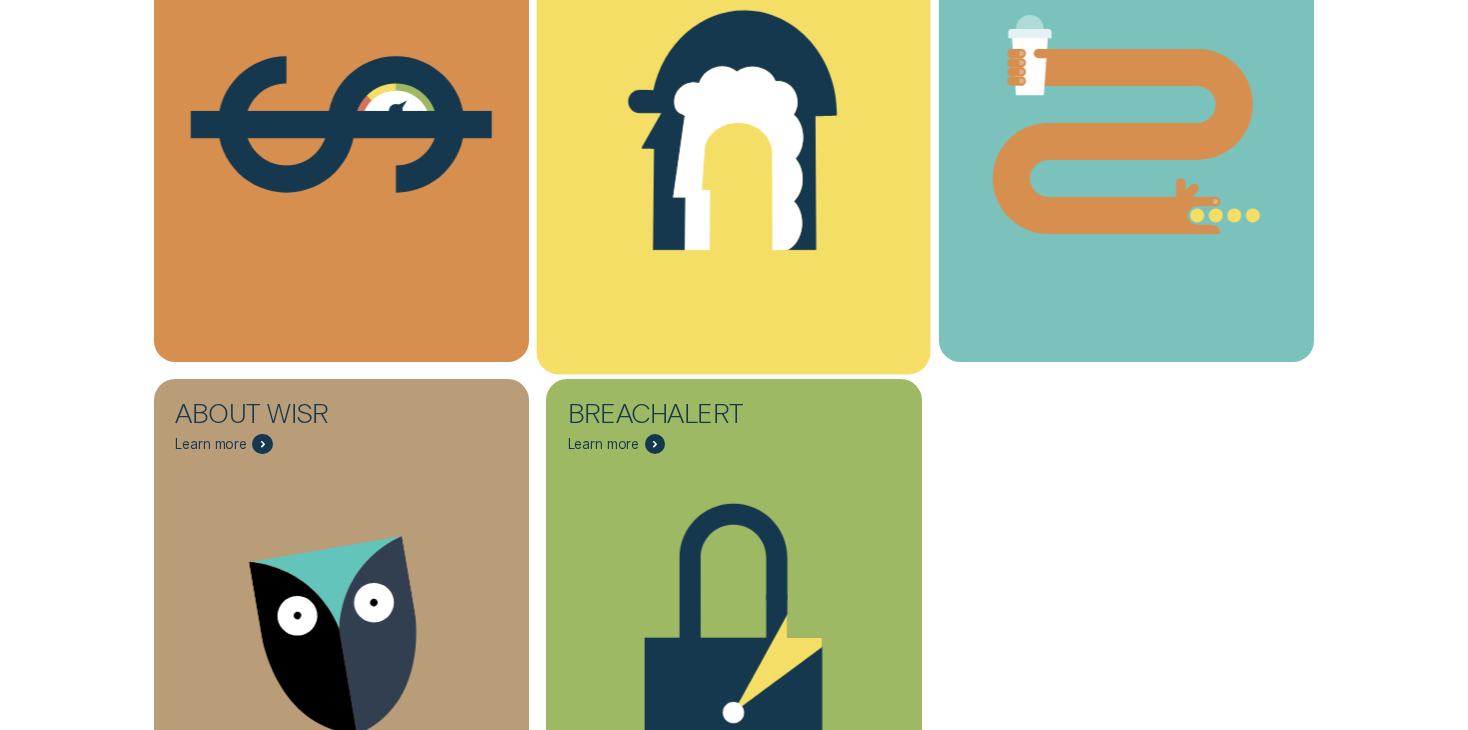 click 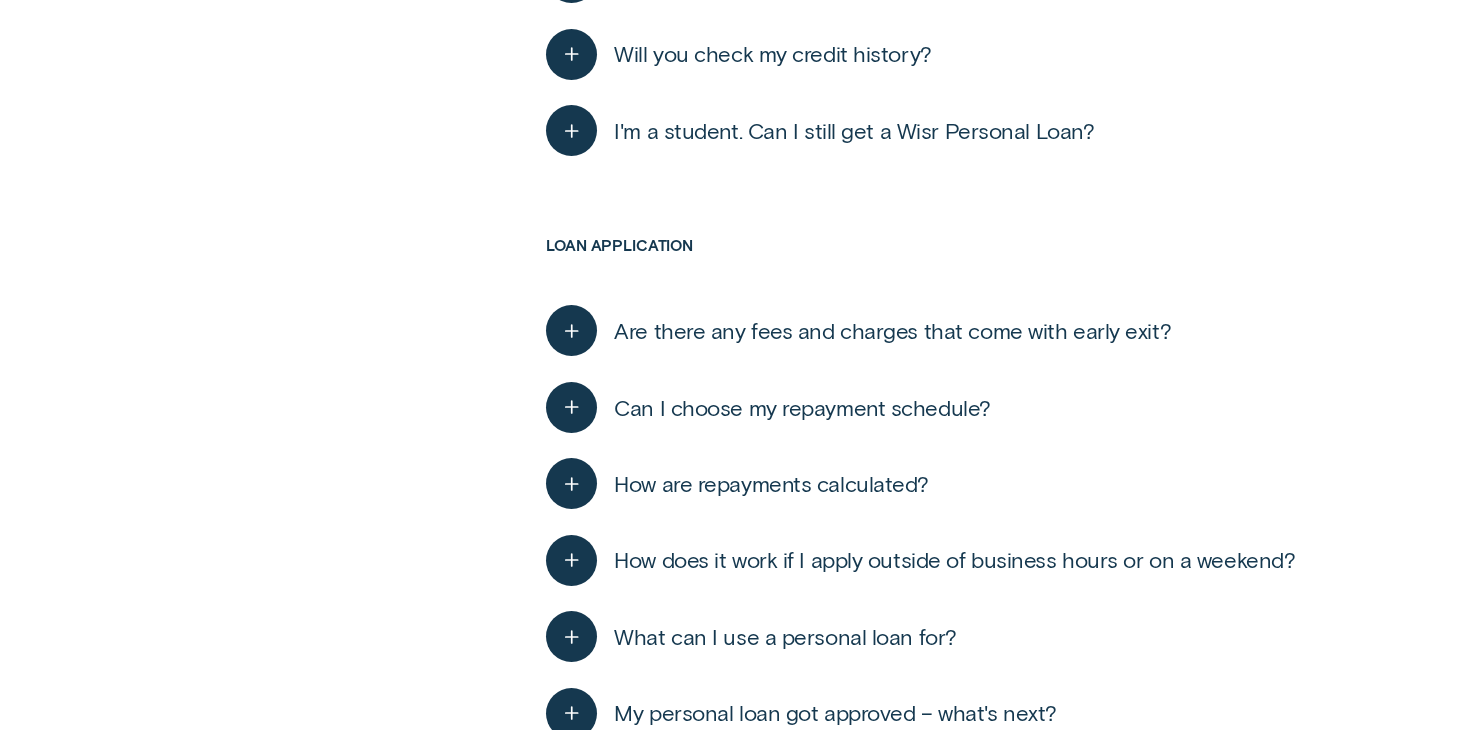 scroll, scrollTop: 1530, scrollLeft: 0, axis: vertical 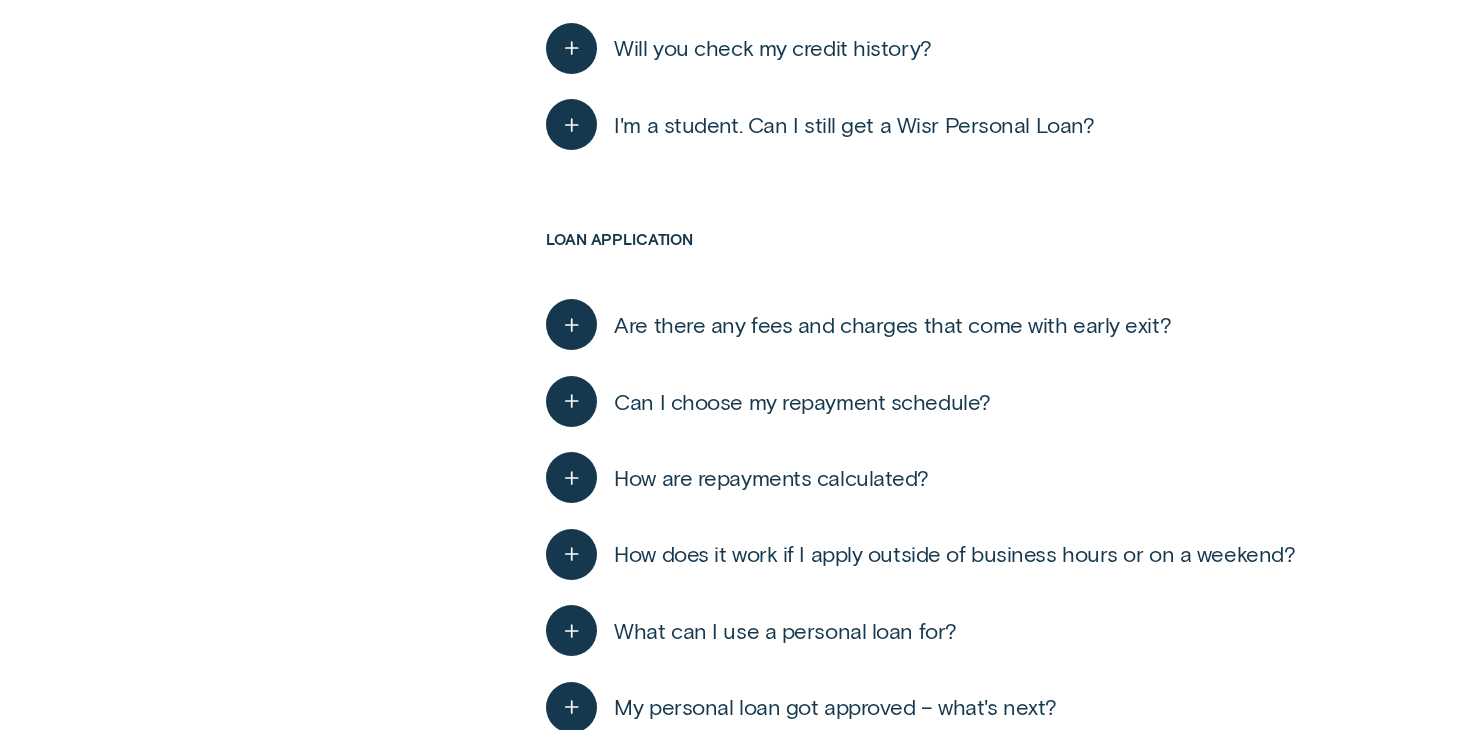 click on "Are there any fees and charges that come with early exit?" at bounding box center (892, 325) 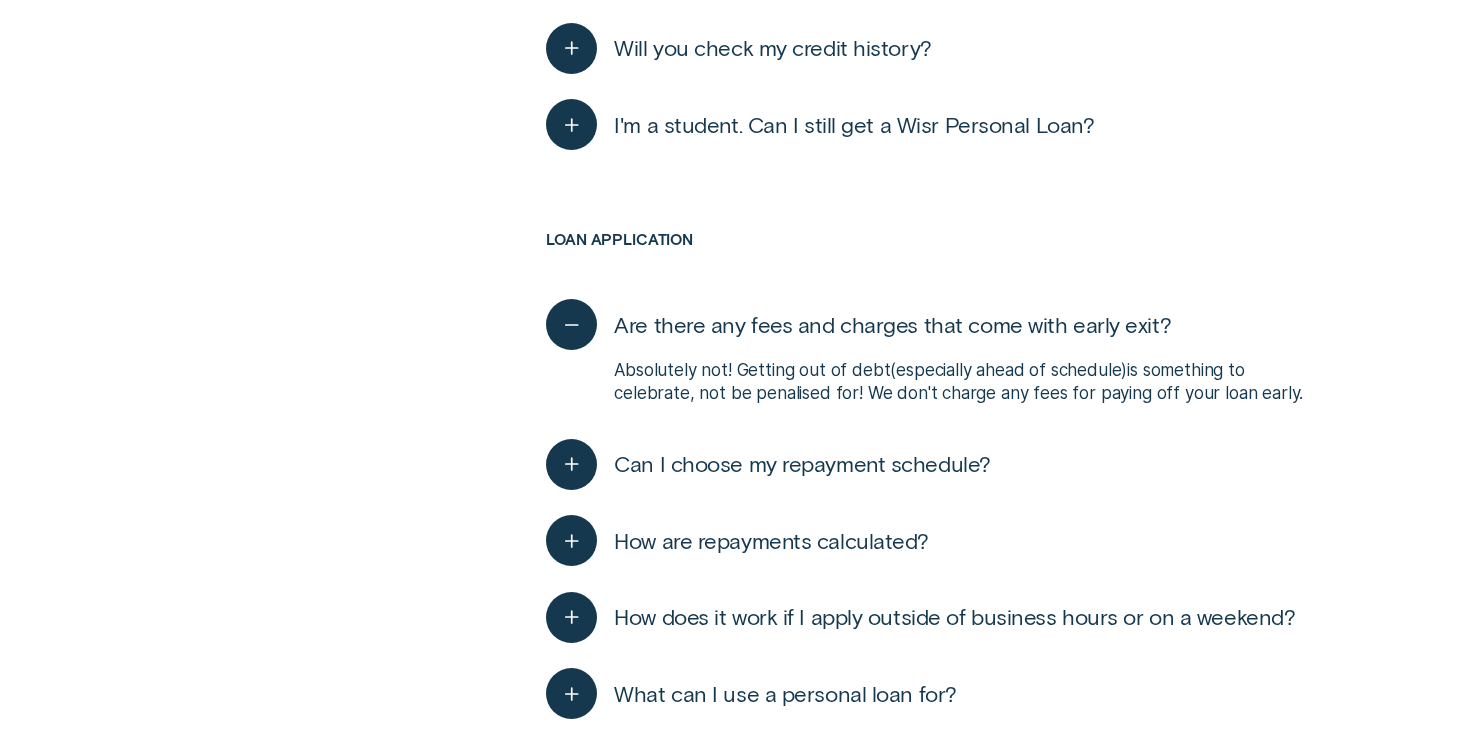 click on "All topics Credit Scores Loans Round Up About Wisr BreachAlert Loans Getting started How do I apply for a Wisr loan? You can apply for a Wisr loan in minutes! The first step is to get a  free rate estimate  and find out what your personalised rate may be. Don't worry, getting a rate estimate won't affect your credit score, however, it will be recorded as a soft enquiry on your credit report.  Once you've selected a repayment option, you can complete your loan application in as little as 10 minutes. We'll need to ask you a few questions and get some documents from you, including some I.D., proof of income and possibly a few others  ( we'll let you know ) . Our team will then crunch the numbers and determine what we can offer you. If approved, the funds will be distributed soon after. If you'd like to read a breakdown of what you need to know before applying for a personal loan, you can check out our guide  here . Who can apply for a Wisr personal loan? You are eligible for a Wisr  personal loan  if: p.a.   (" at bounding box center [734, 2732] 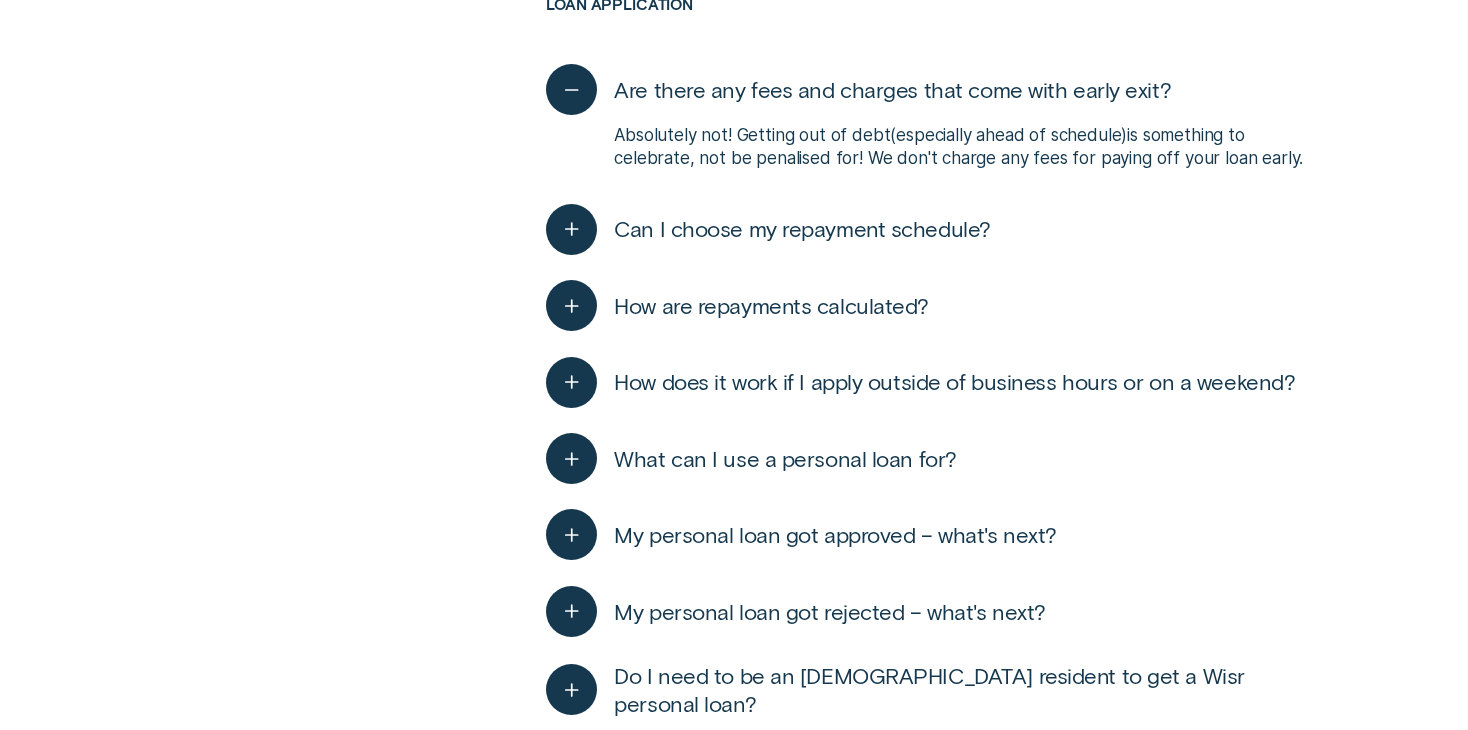 scroll, scrollTop: 1774, scrollLeft: 0, axis: vertical 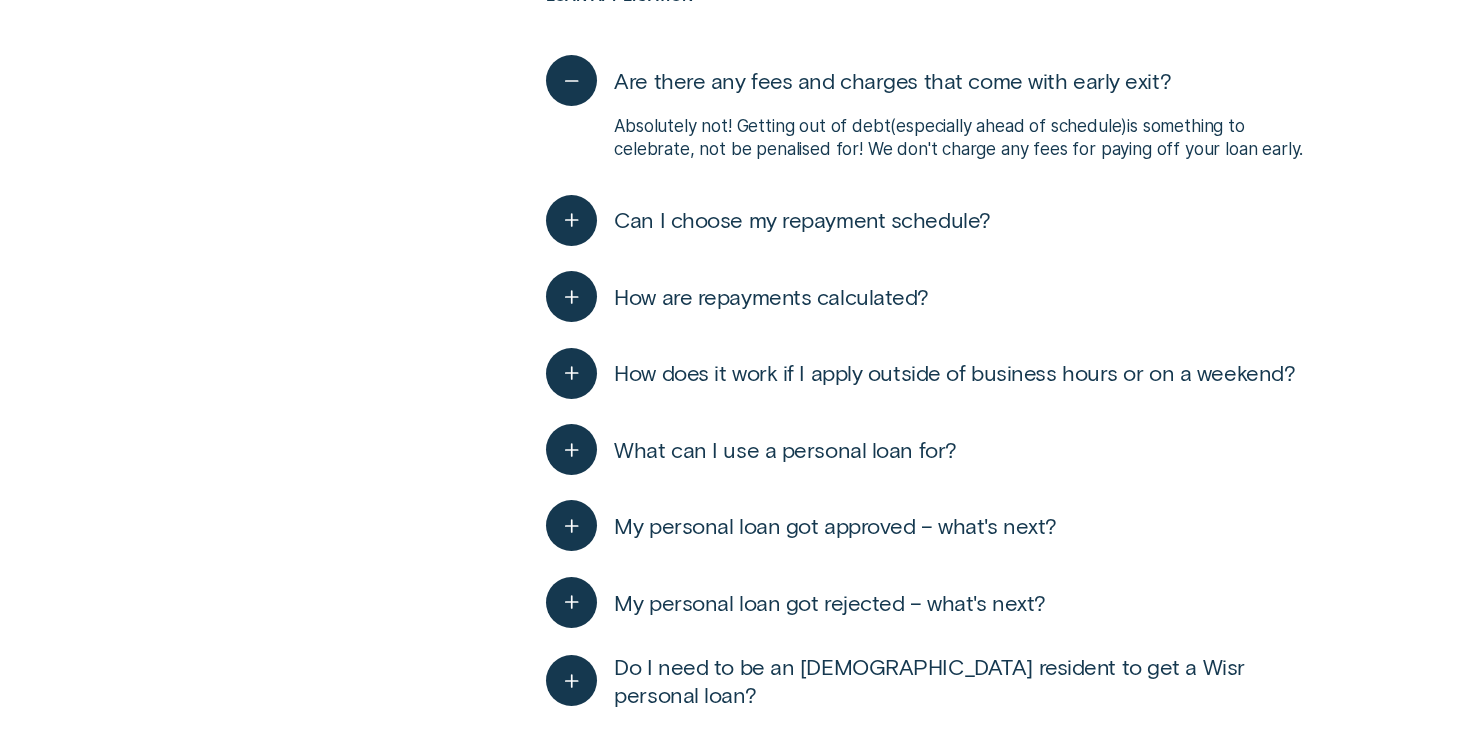 click on "How are repayments calculated?" at bounding box center [771, 297] 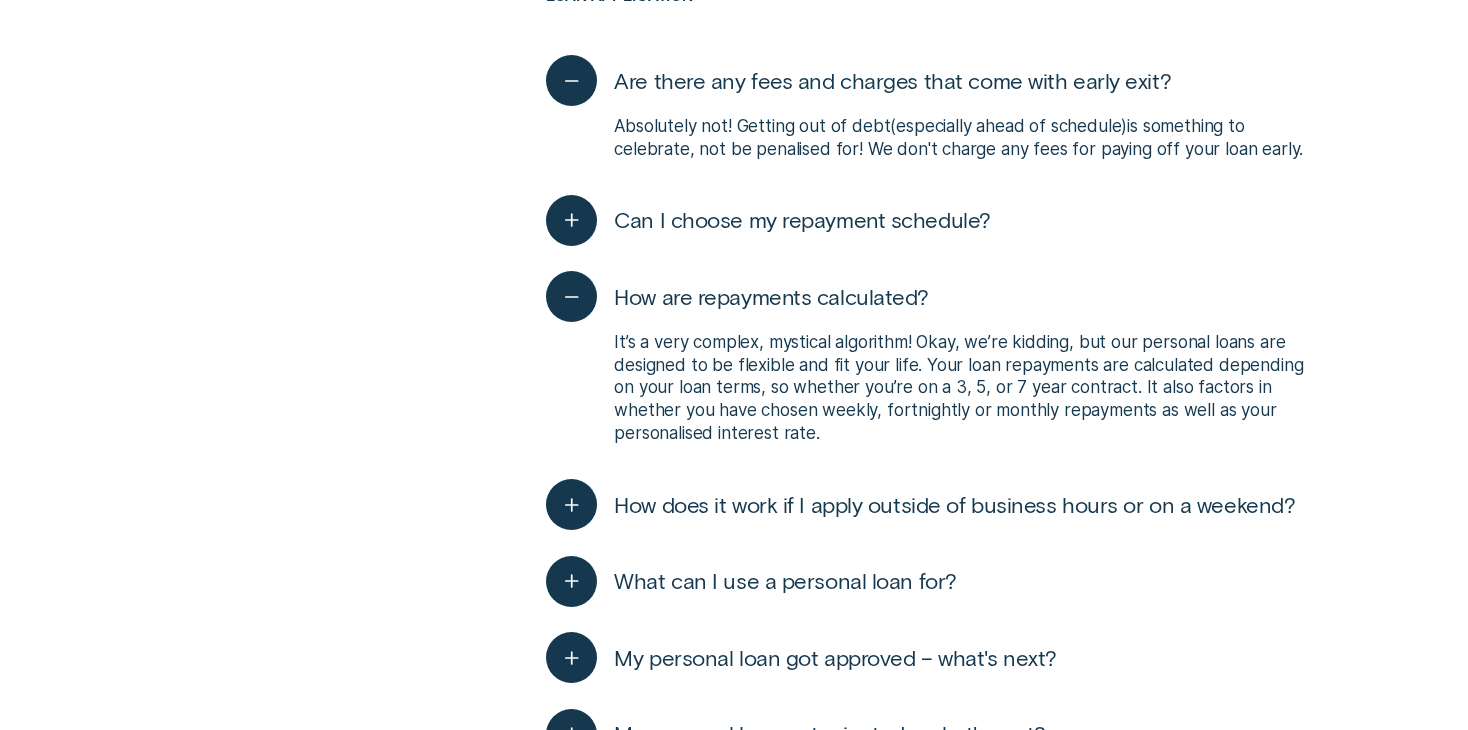 click on "How are repayments calculated?" at bounding box center [737, 296] 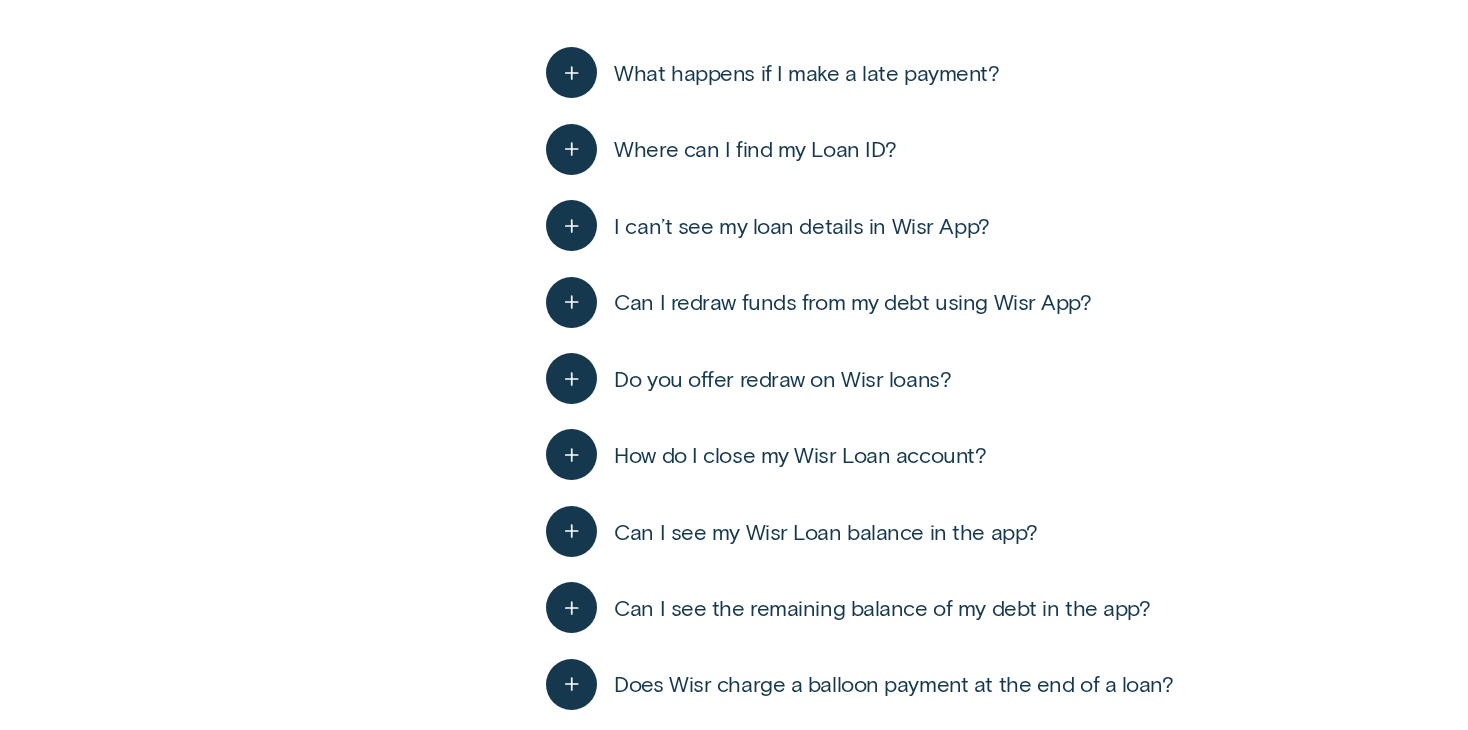 scroll, scrollTop: 3092, scrollLeft: 0, axis: vertical 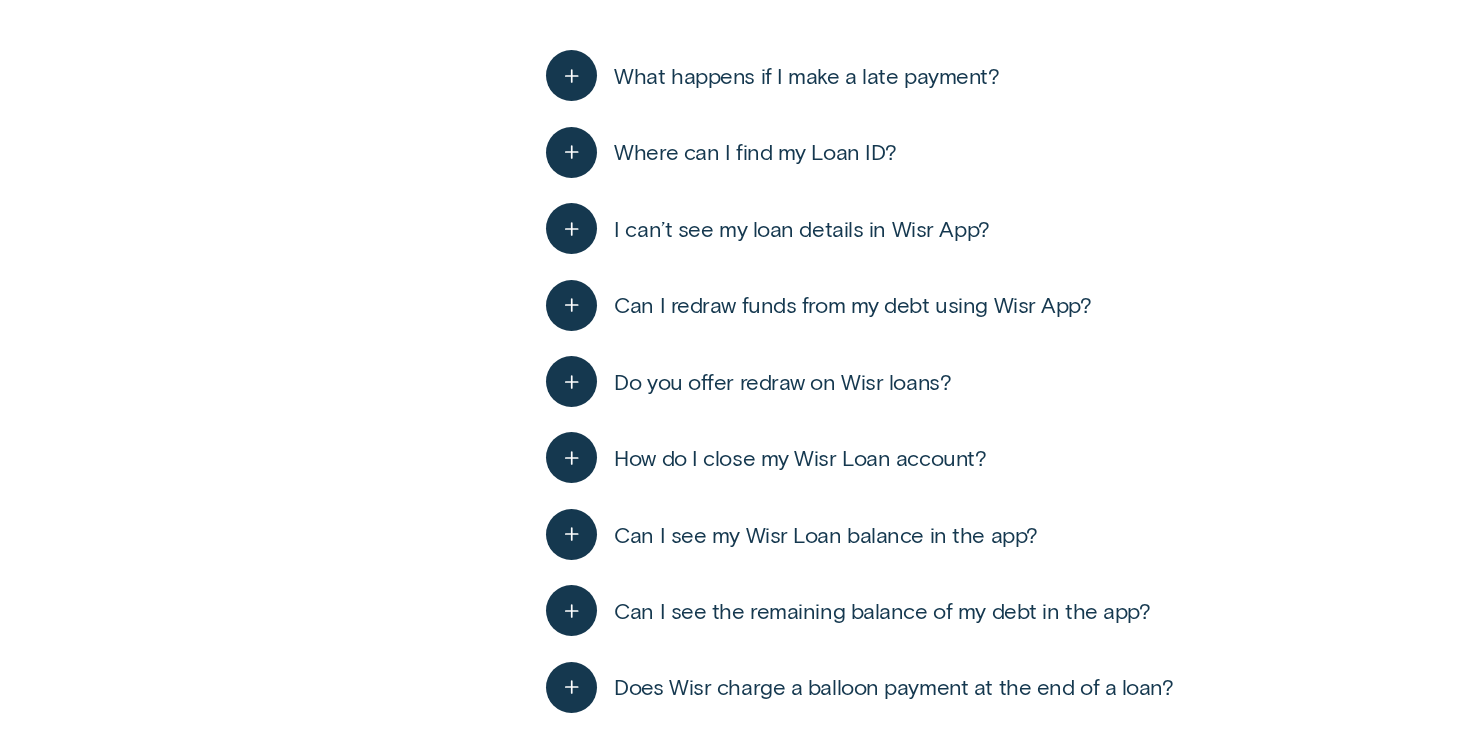 click on "Do you offer redraw on Wisr loans?" at bounding box center [782, 382] 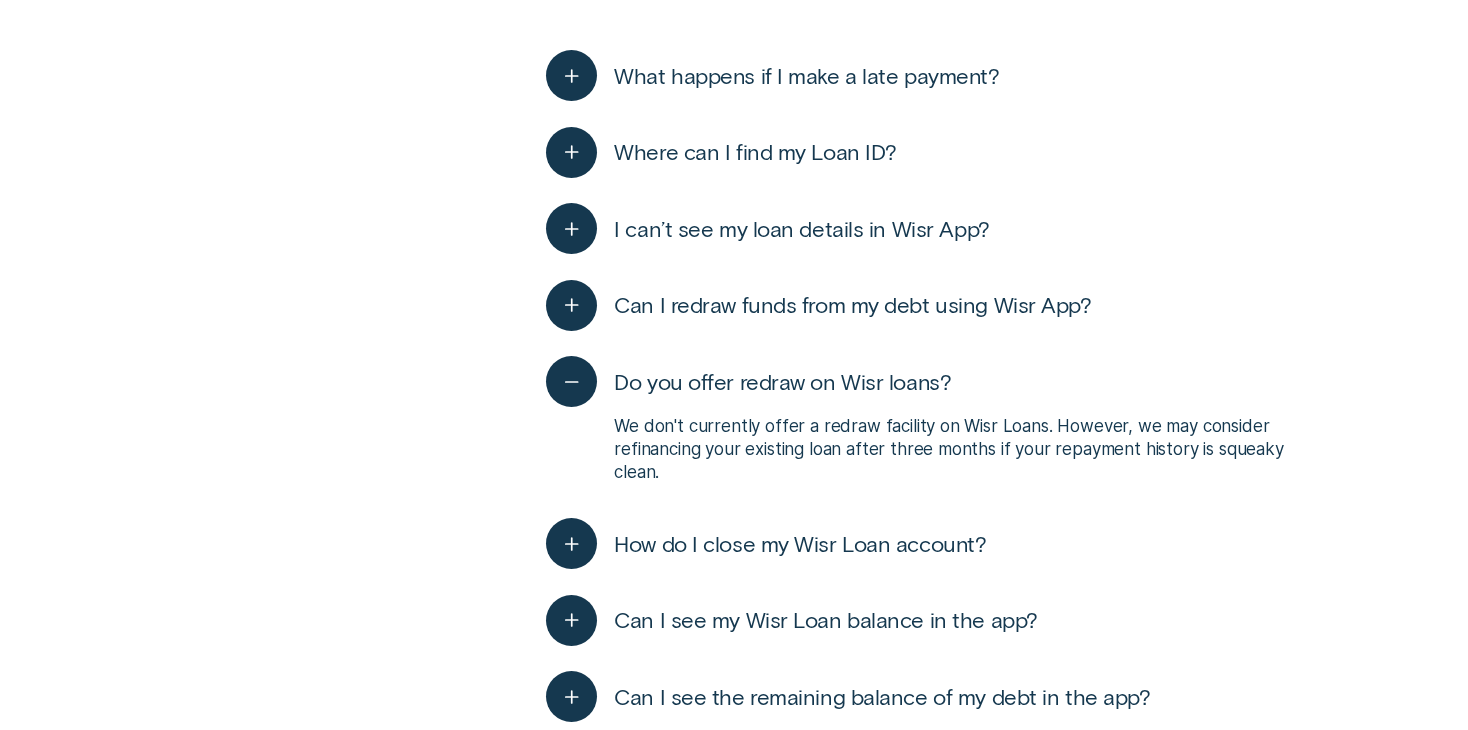 click on "Do you offer redraw on Wisr loans?" at bounding box center (782, 382) 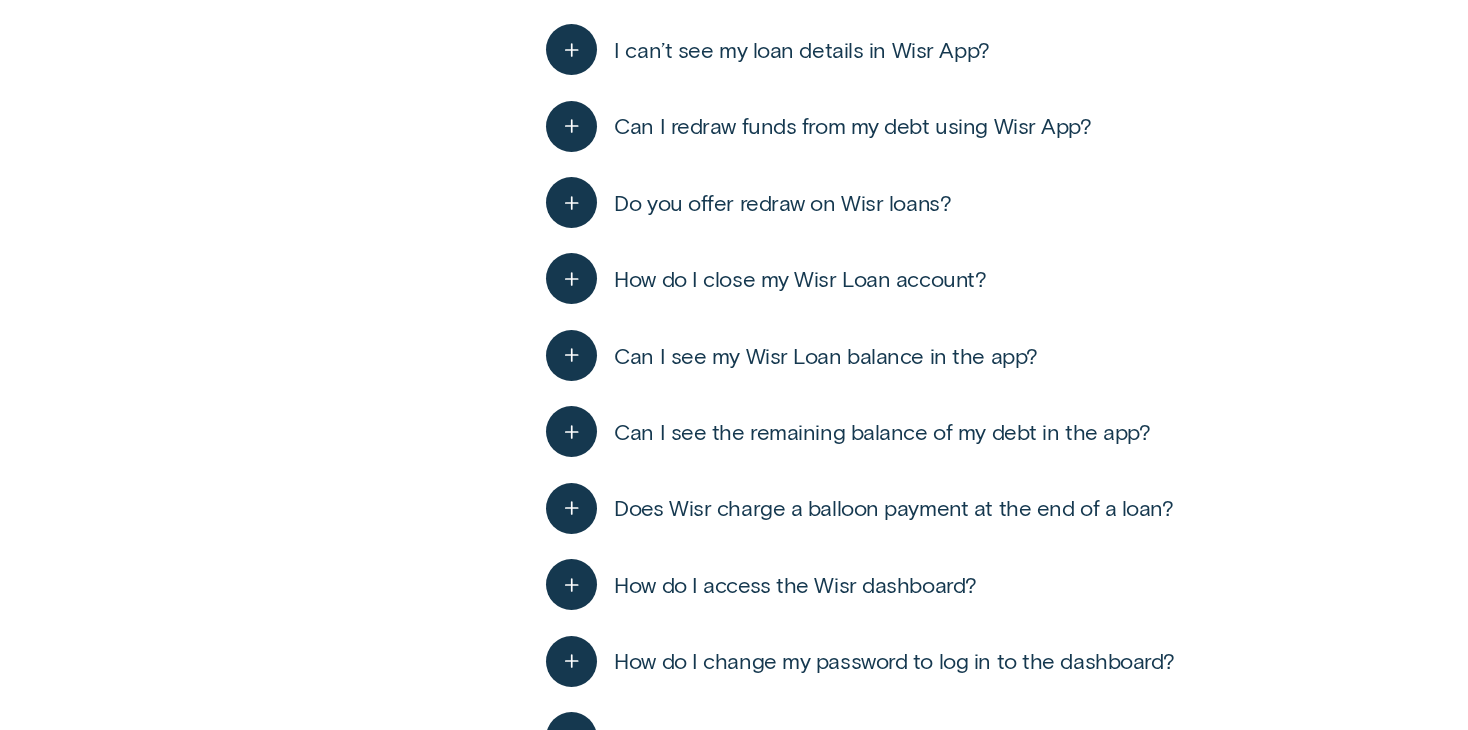 scroll, scrollTop: 3286, scrollLeft: 0, axis: vertical 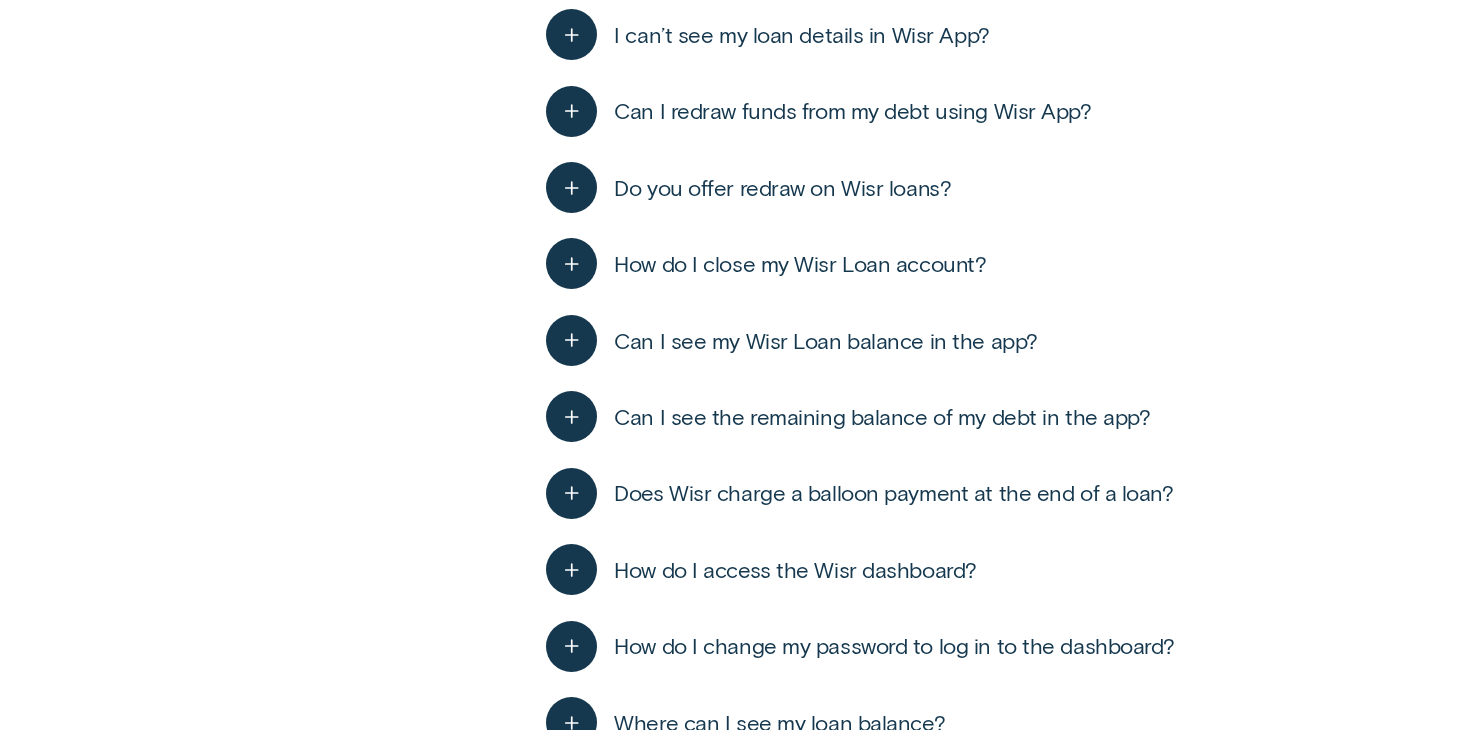 click on "Can I see the remaining balance of my debt in the app?" at bounding box center (882, 417) 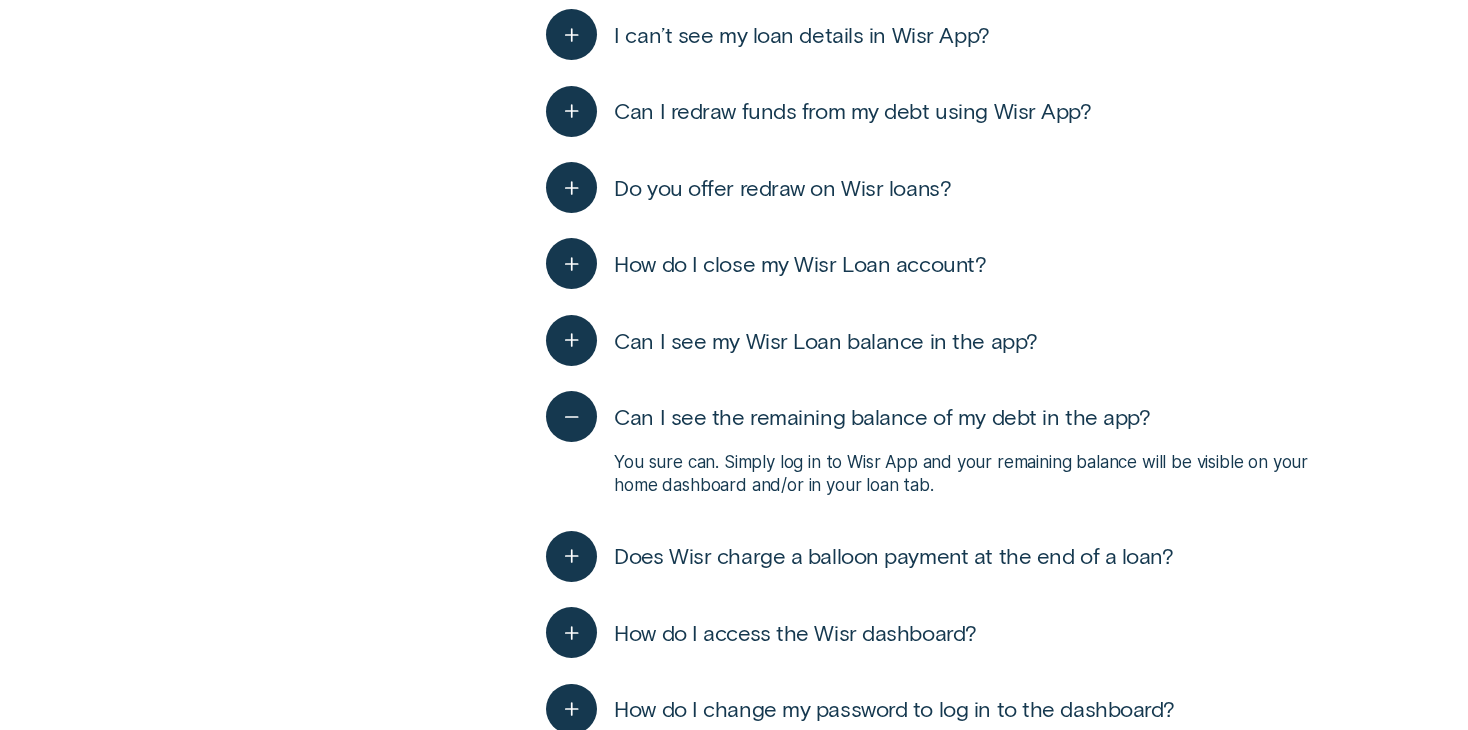 click on "Can I see the remaining balance of my debt in the app?" at bounding box center [848, 416] 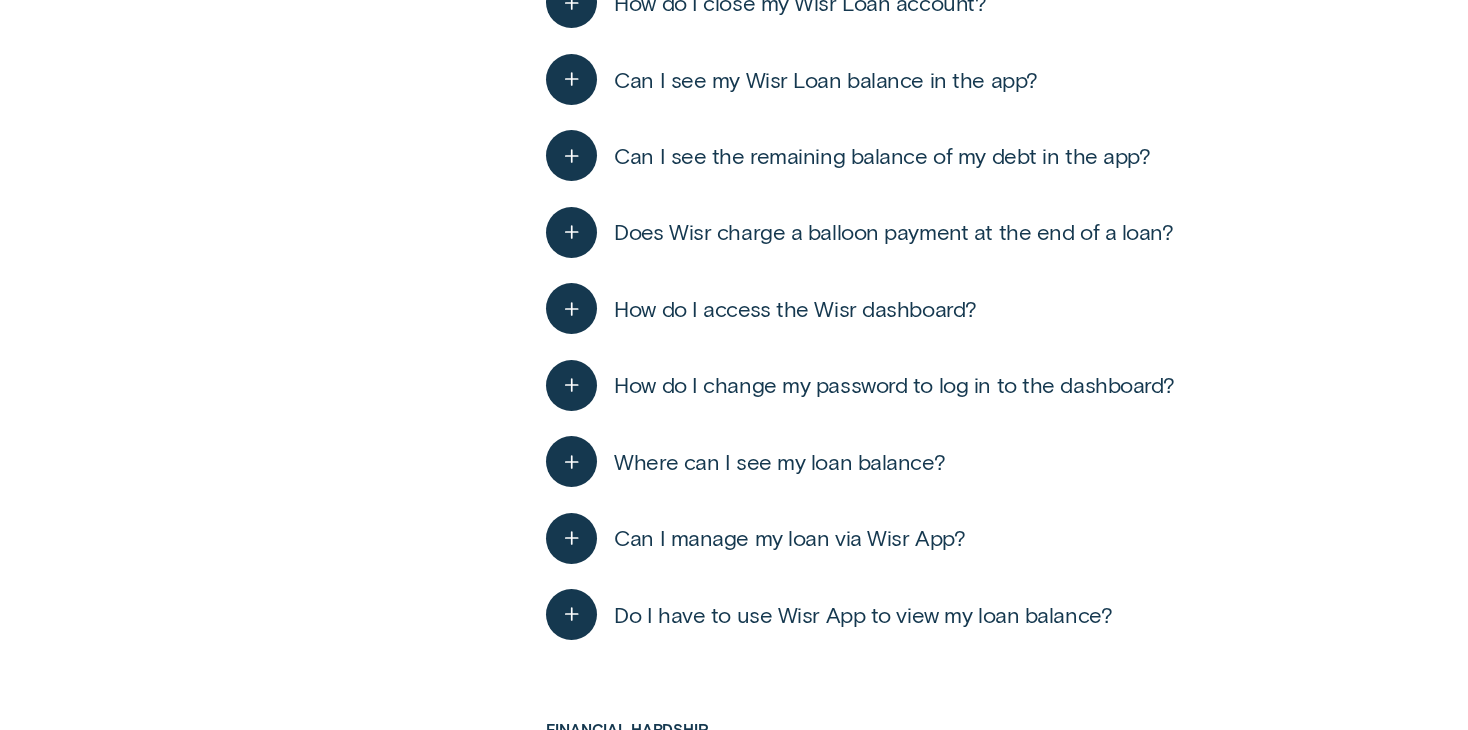 scroll, scrollTop: 3549, scrollLeft: 0, axis: vertical 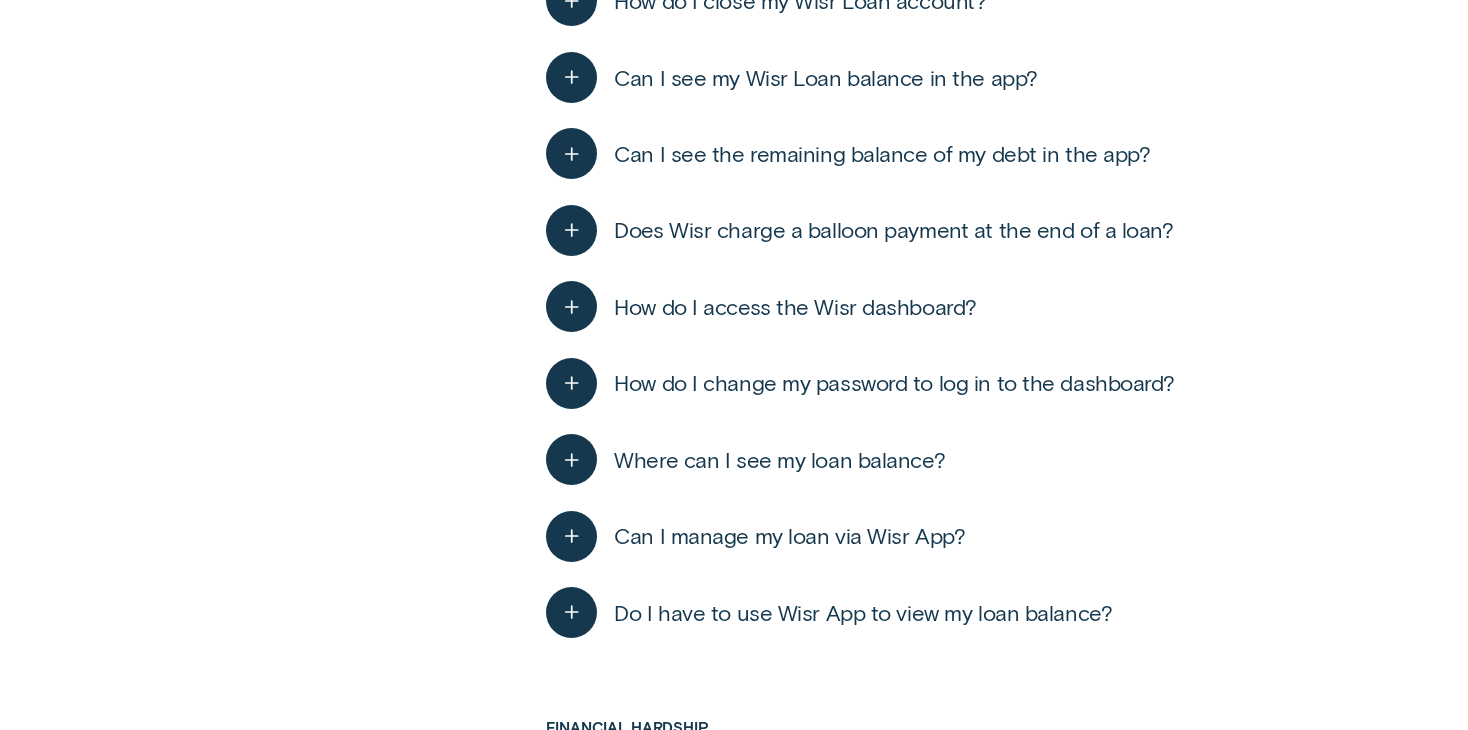 click on "Where can I see my loan balance?" at bounding box center [779, 460] 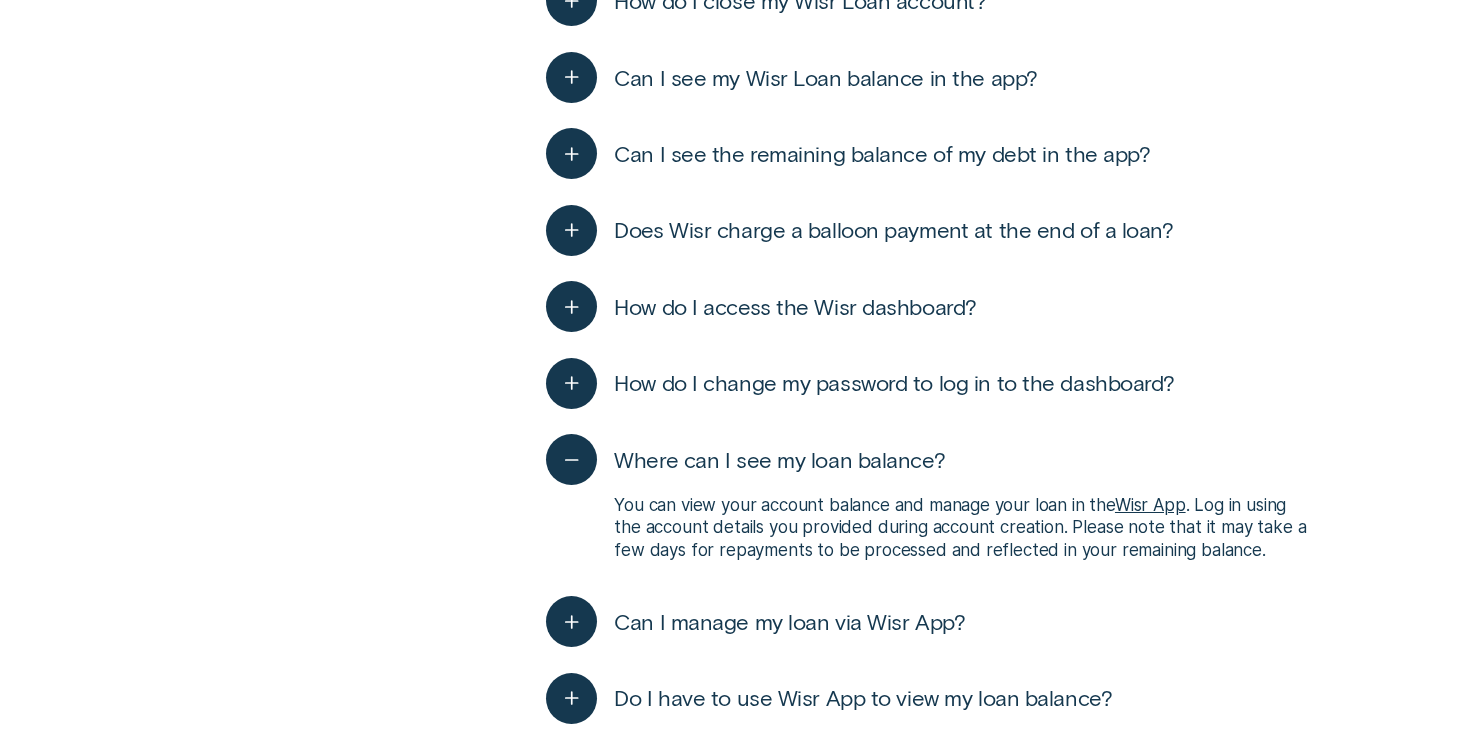 click on "Where can I see my loan balance?" at bounding box center (779, 460) 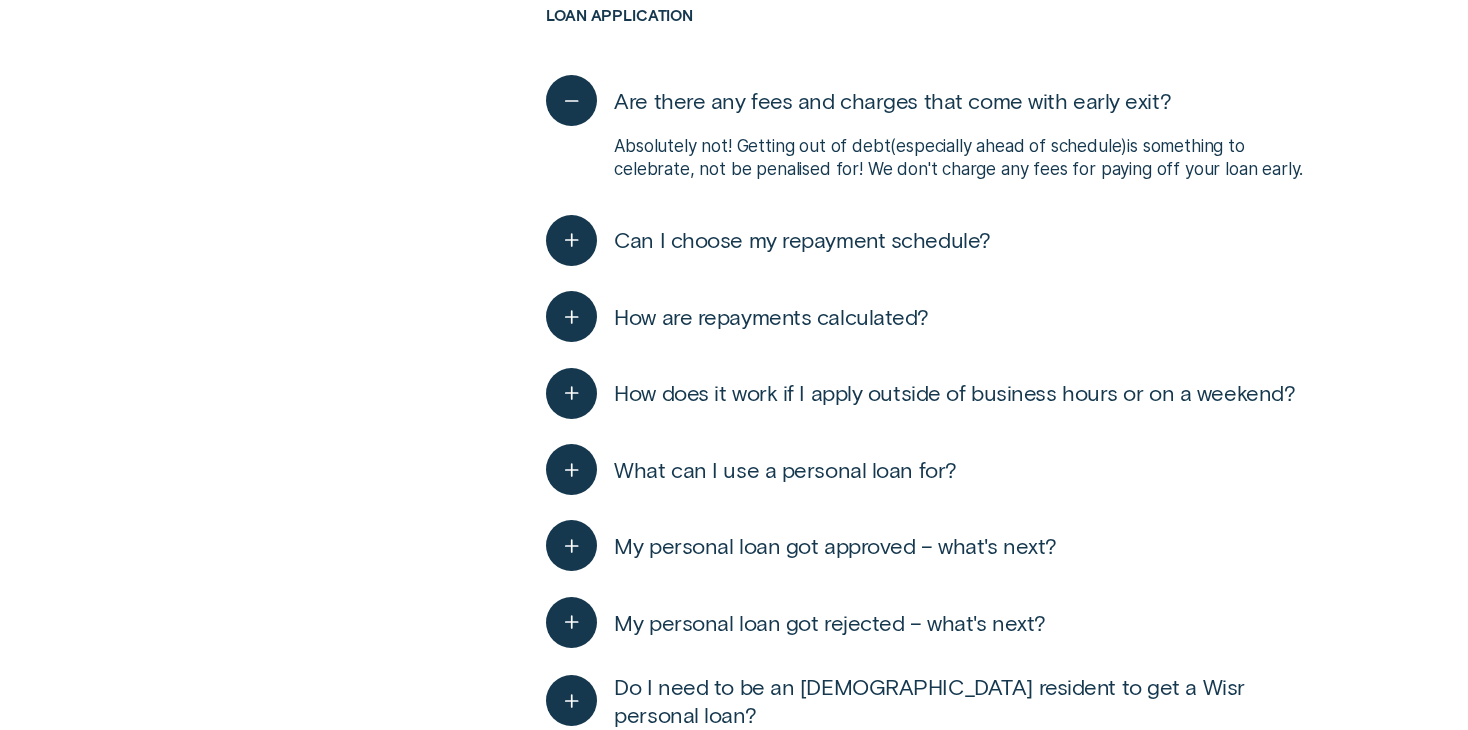 scroll, scrollTop: 1754, scrollLeft: 0, axis: vertical 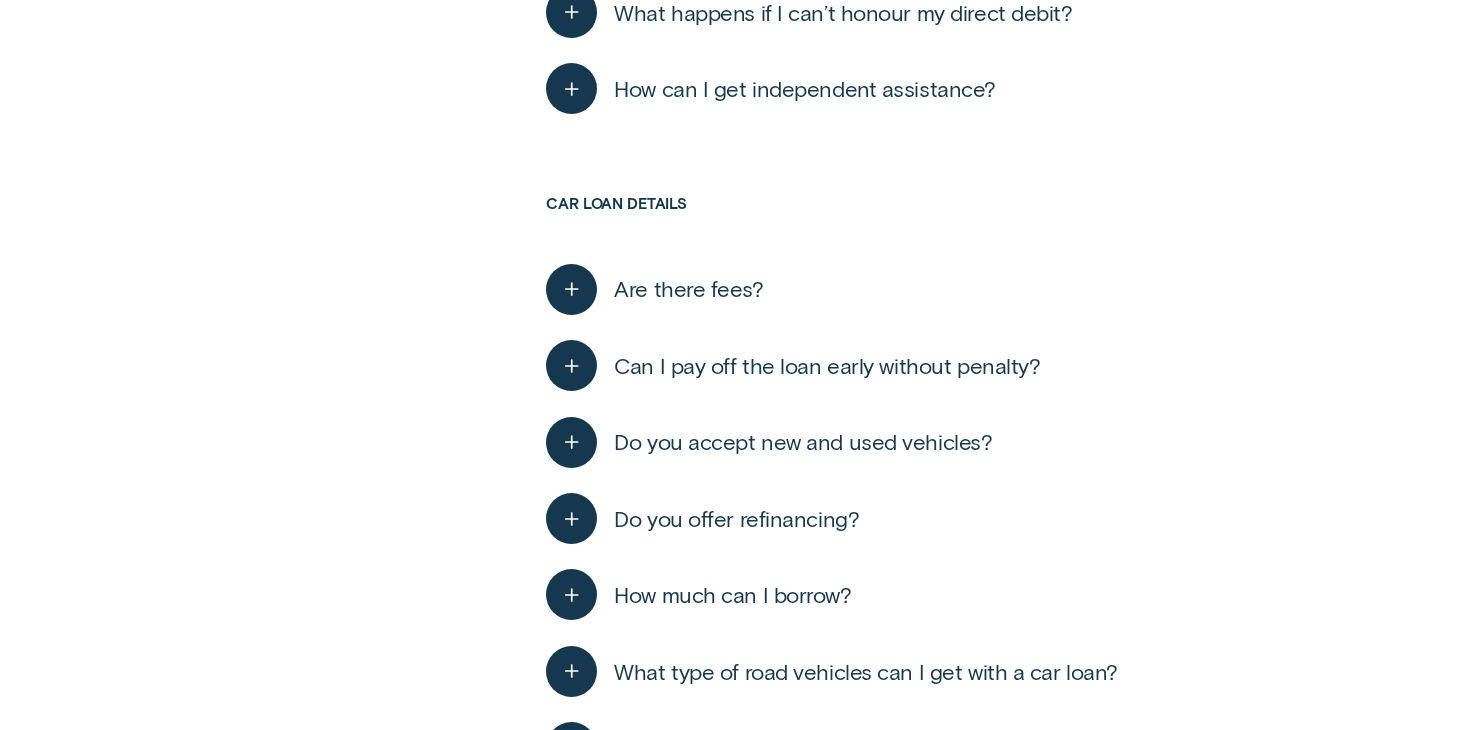 click on "Are there fees?" at bounding box center (654, 289) 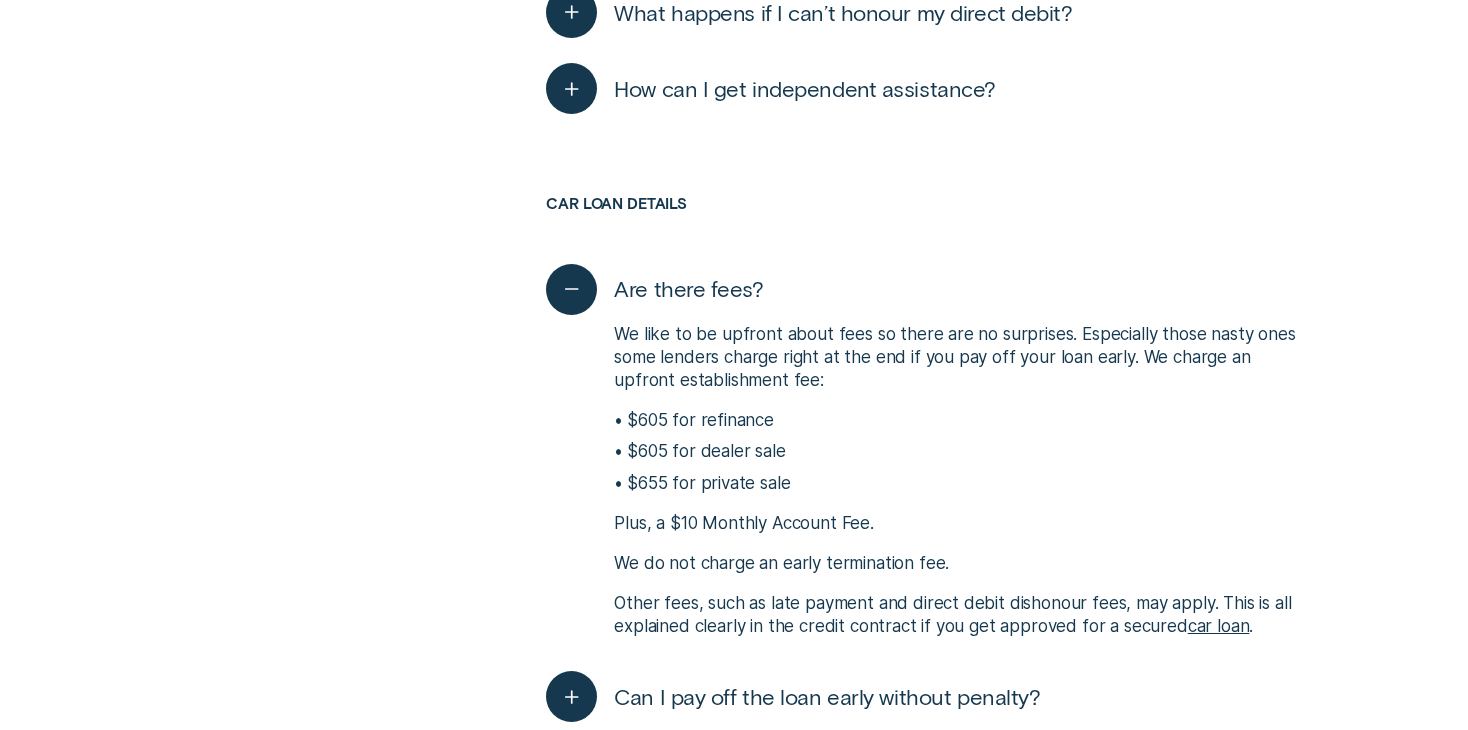 click on "Are there fees?" at bounding box center (654, 289) 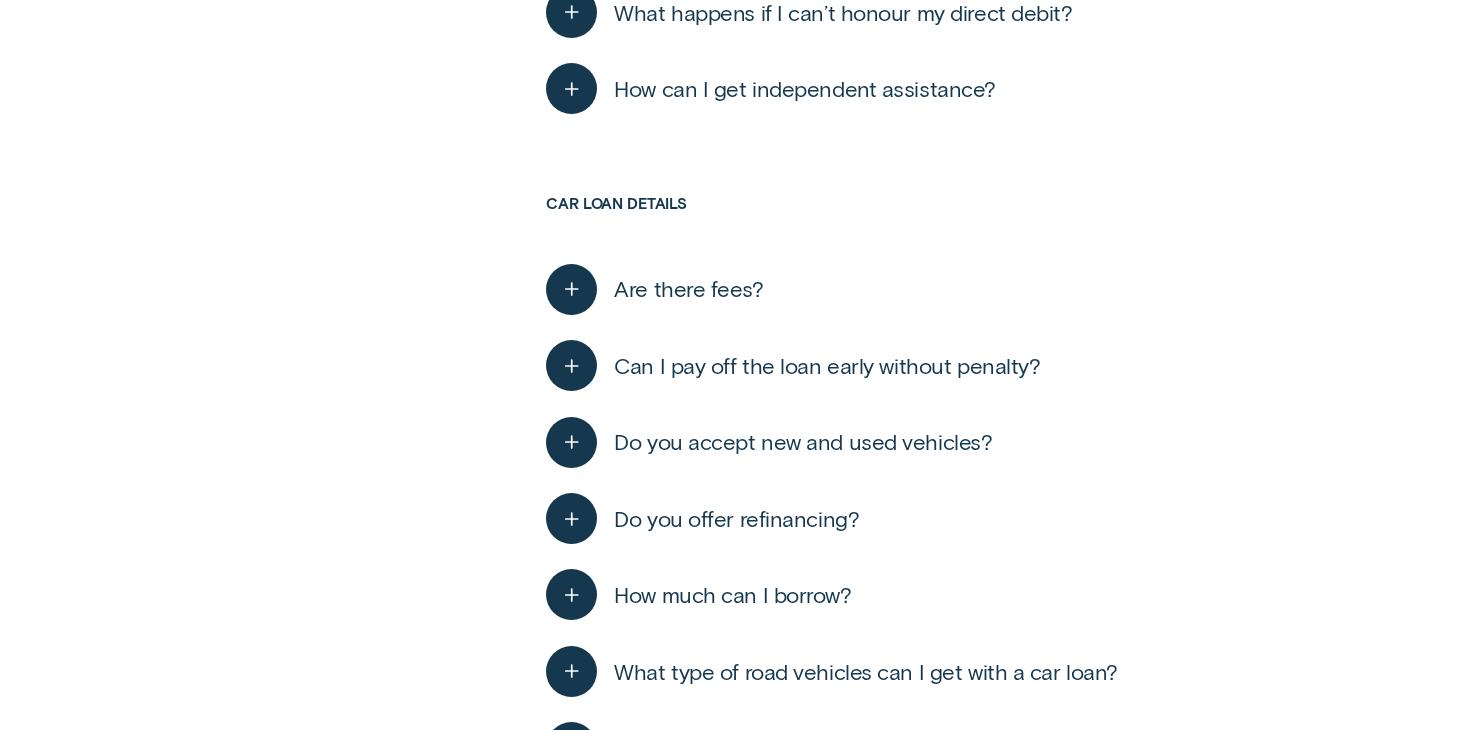 click on "Can I pay off the loan early without penalty?" at bounding box center [827, 366] 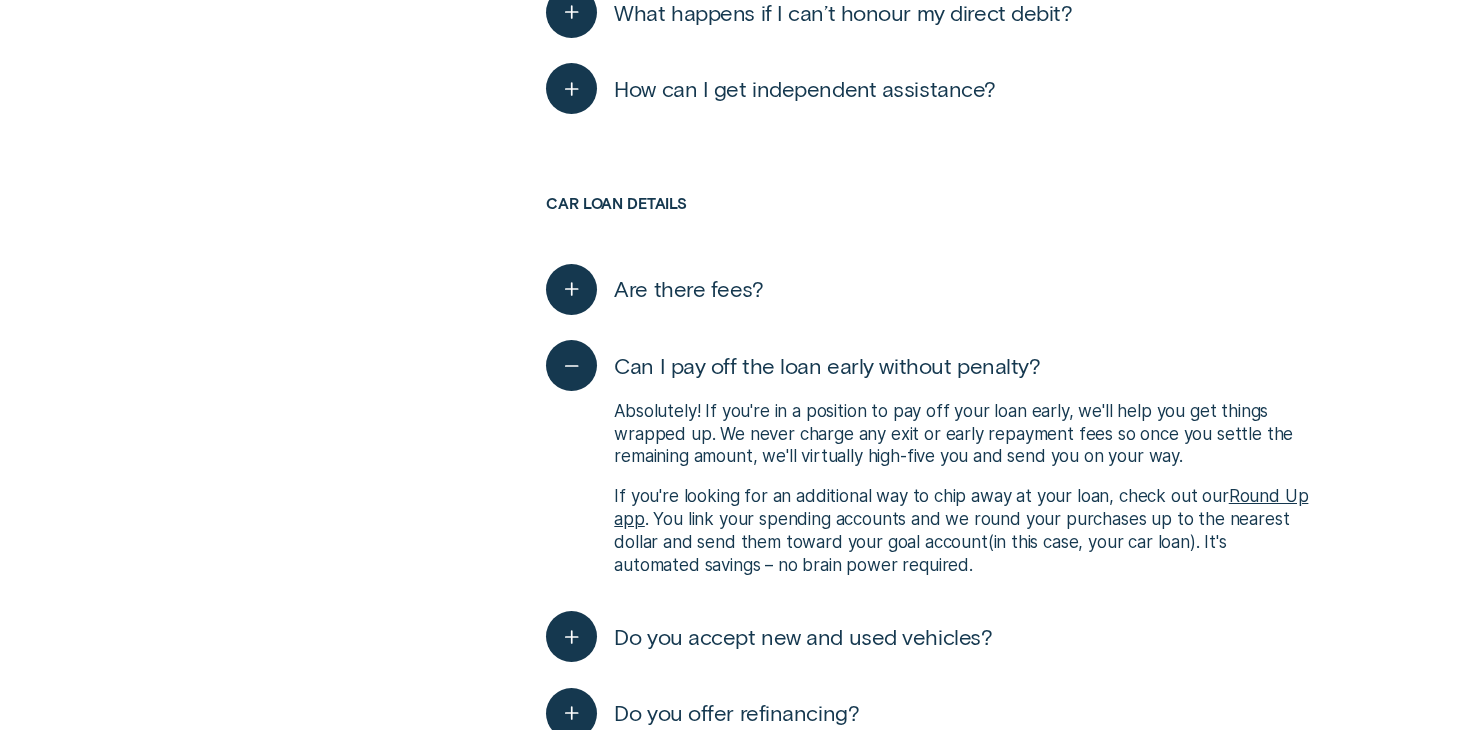 click on "All topics Credit Scores Loans Round Up About Wisr BreachAlert Loans Getting started How do I apply for a Wisr loan? You can apply for a Wisr loan in minutes! The first step is to get a  free rate estimate  and find out what your personalised rate may be. Don't worry, getting a rate estimate won't affect your credit score, however, it will be recorded as a soft enquiry on your credit report.  Once you've selected a repayment option, you can complete your loan application in as little as 10 minutes. We'll need to ask you a few questions and get some documents from you, including some I.D., proof of income and possibly a few others  ( we'll let you know ) . Our team will then crunch the numbers and determine what we can offer you. If approved, the funds will be distributed soon after. If you'd like to read a breakdown of what you need to know before applying for a personal loan, you can check out our guide  here . Who can apply for a Wisr personal loan? You are eligible for a Wisr  personal loan  if: p.a.   (" at bounding box center (734, -465) 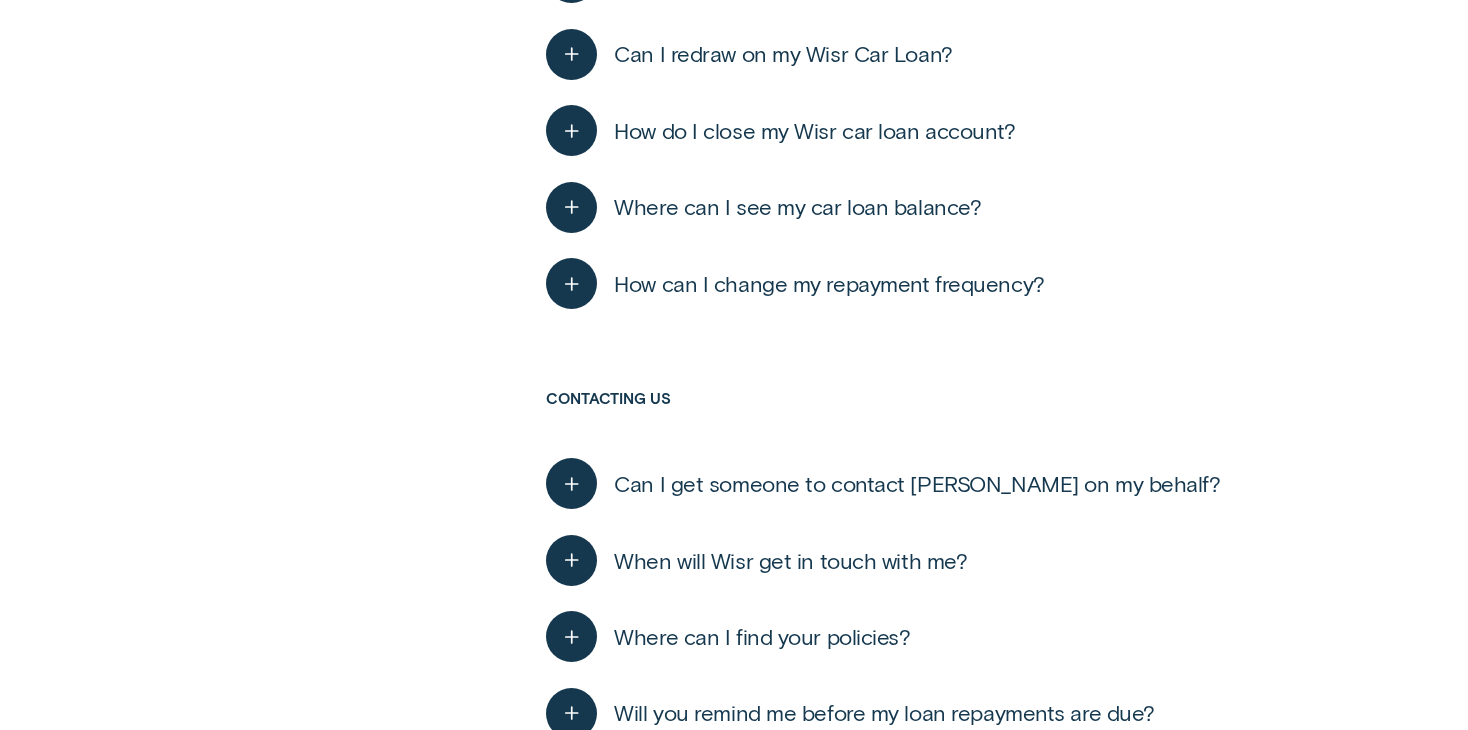 scroll, scrollTop: 7151, scrollLeft: 0, axis: vertical 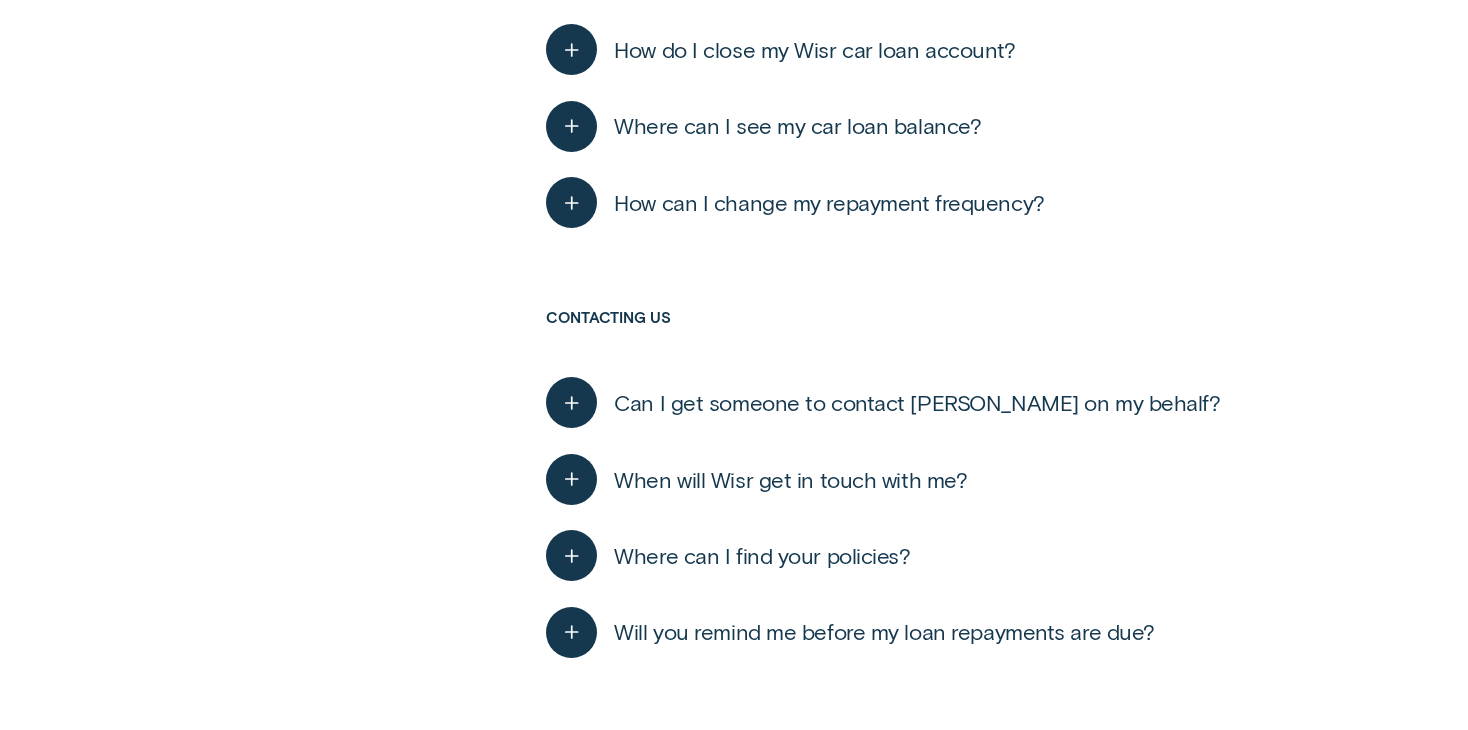 click on "All topics Credit Scores Loans Round Up About Wisr BreachAlert Loans Getting started How do I apply for a Wisr loan? You can apply for a Wisr loan in minutes! The first step is to get a  free rate estimate  and find out what your personalised rate may be. Don't worry, getting a rate estimate won't affect your credit score, however, it will be recorded as a soft enquiry on your credit report.  Once you've selected a repayment option, you can complete your loan application in as little as 10 minutes. We'll need to ask you a few questions and get some documents from you, including some I.D., proof of income and possibly a few others  ( we'll let you know ) . Our team will then crunch the numbers and determine what we can offer you. If approved, the funds will be distributed soon after. If you'd like to read a breakdown of what you need to know before applying for a personal loan, you can check out our guide  here . Who can apply for a Wisr personal loan? You are eligible for a Wisr  personal loan  if: p.a.   (" at bounding box center [734, -2791] 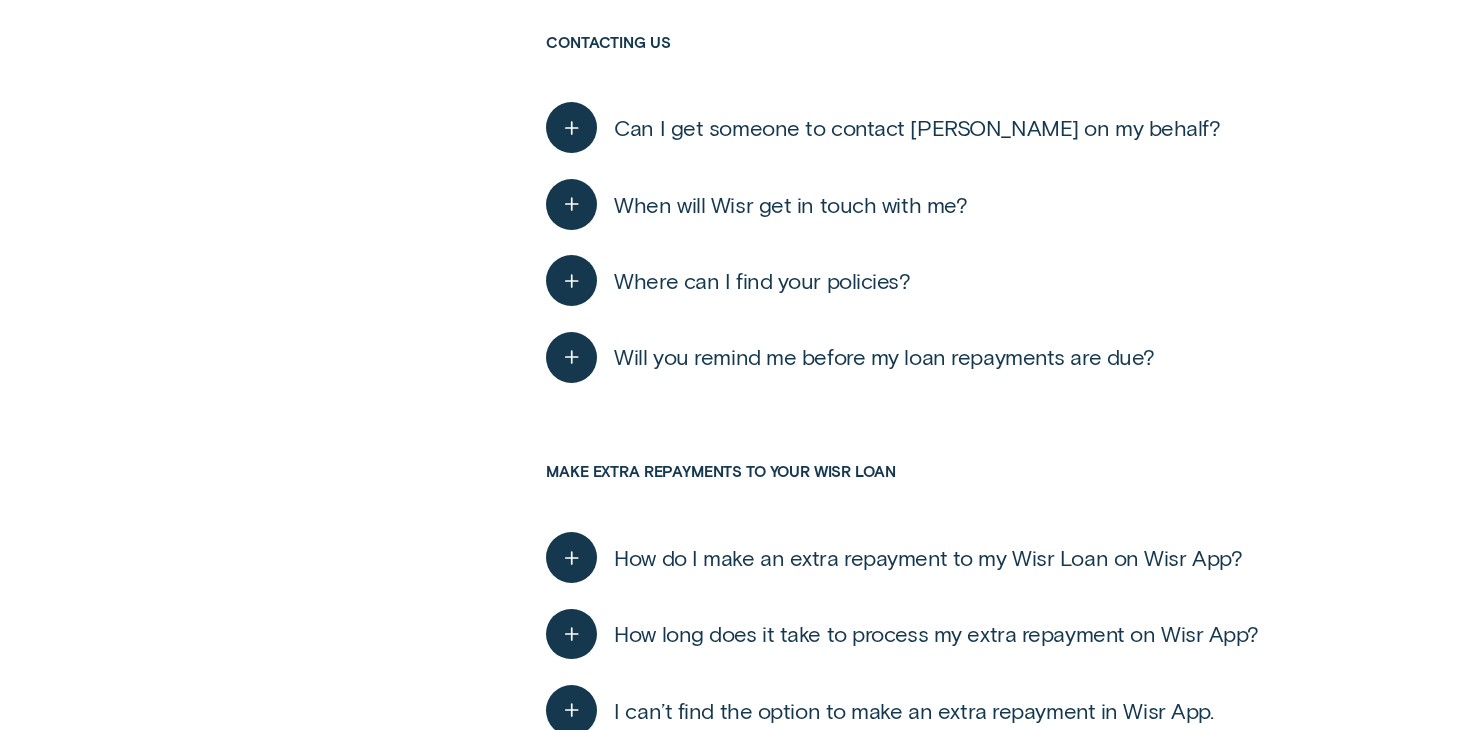 scroll, scrollTop: 7425, scrollLeft: 0, axis: vertical 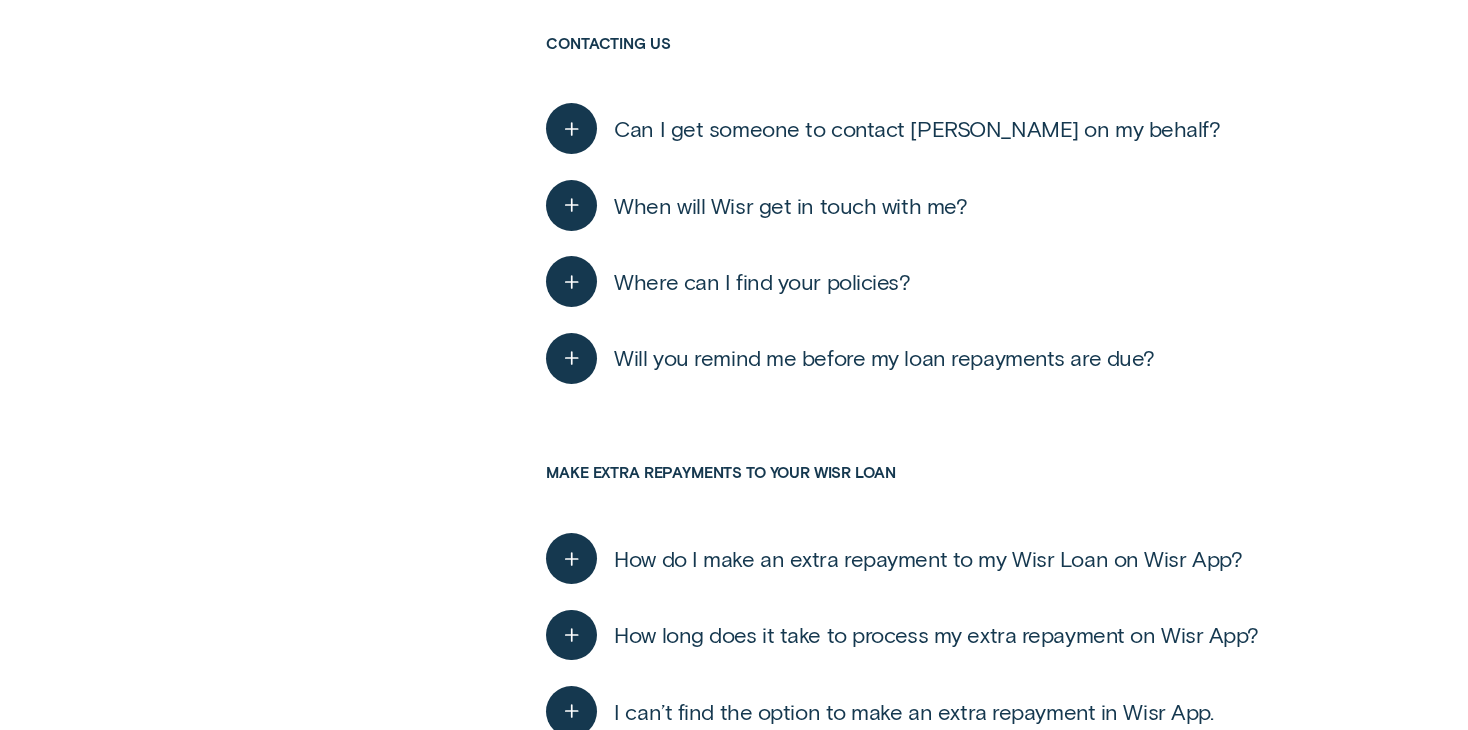 click on "Will you remind me before my loan repayments are due?" at bounding box center (884, 358) 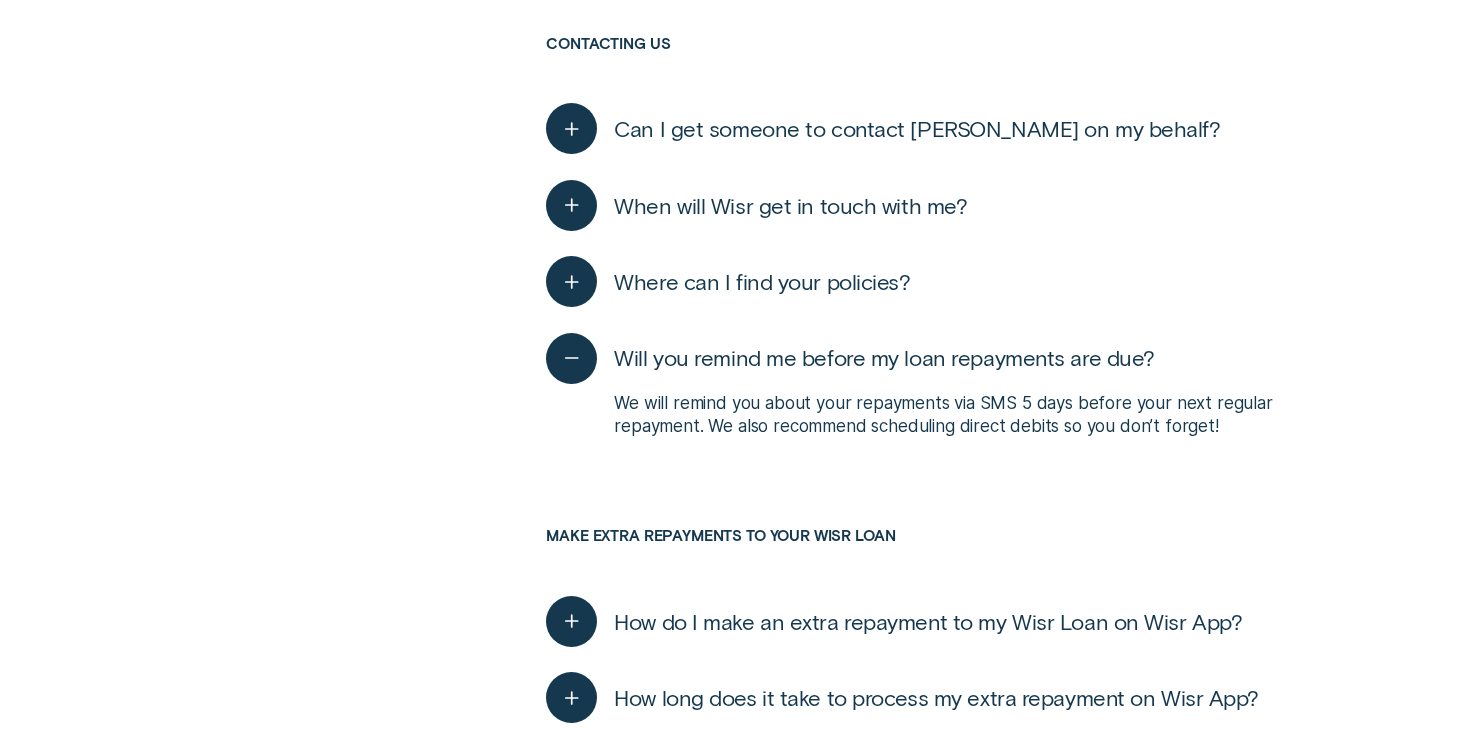click on "Will you remind me before my loan repayments are due?" at bounding box center (884, 358) 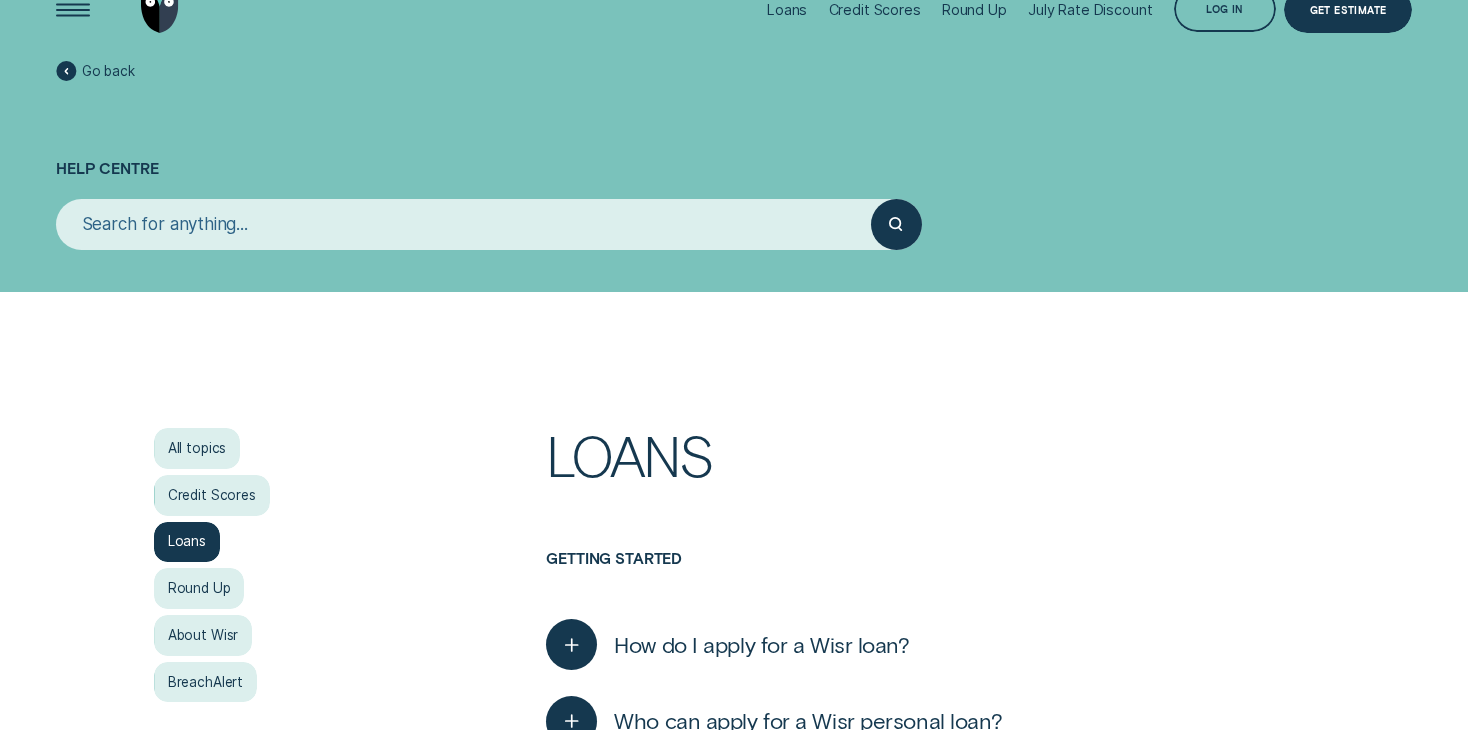 scroll, scrollTop: 39, scrollLeft: 0, axis: vertical 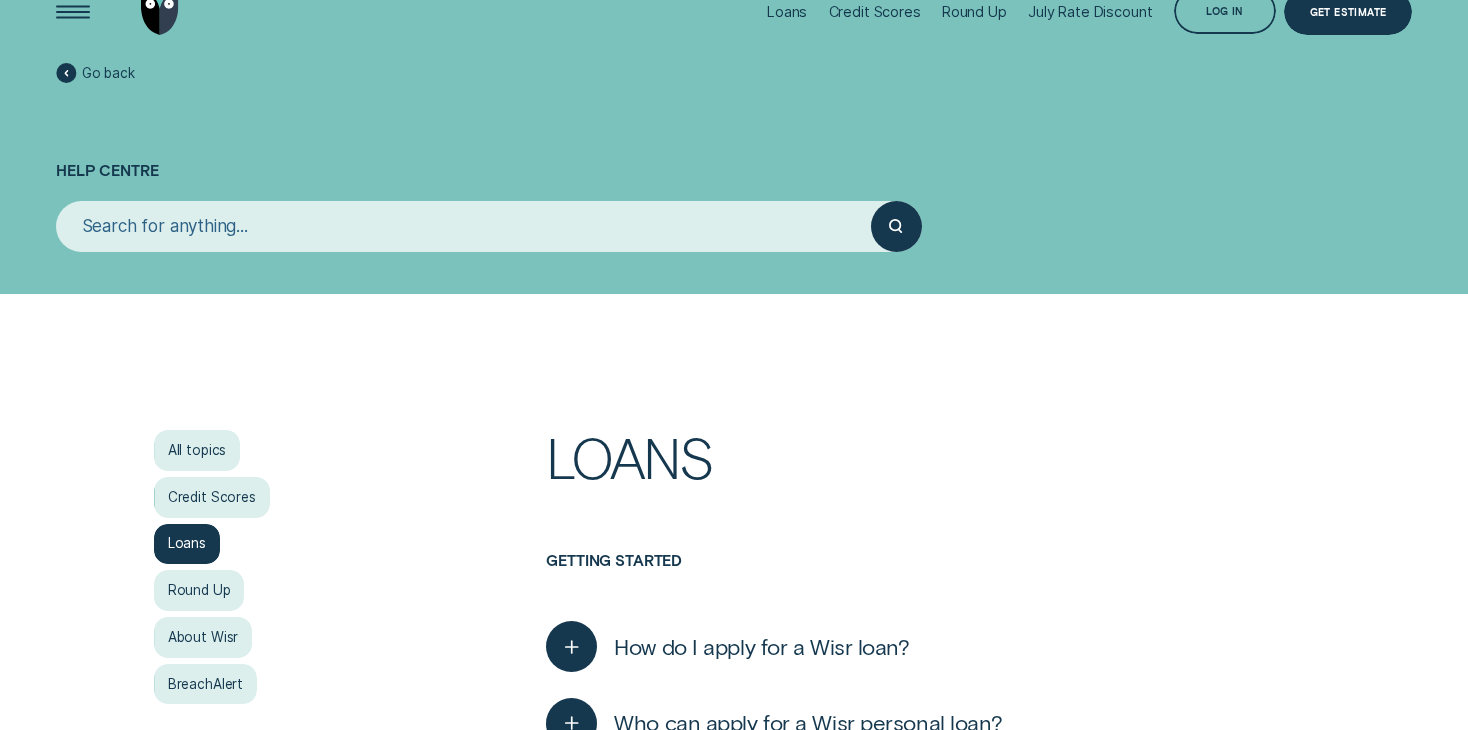click at bounding box center [463, 226] 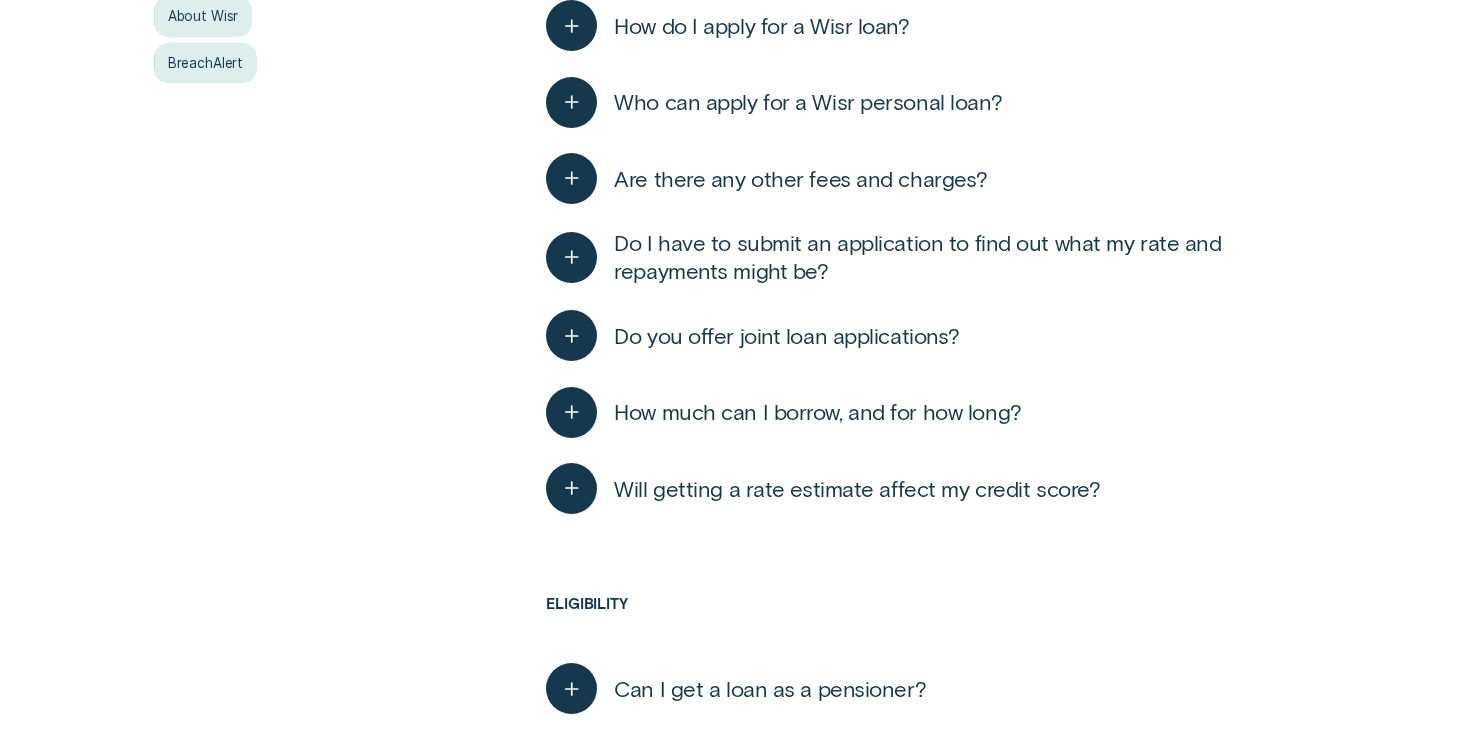 scroll, scrollTop: 652, scrollLeft: 0, axis: vertical 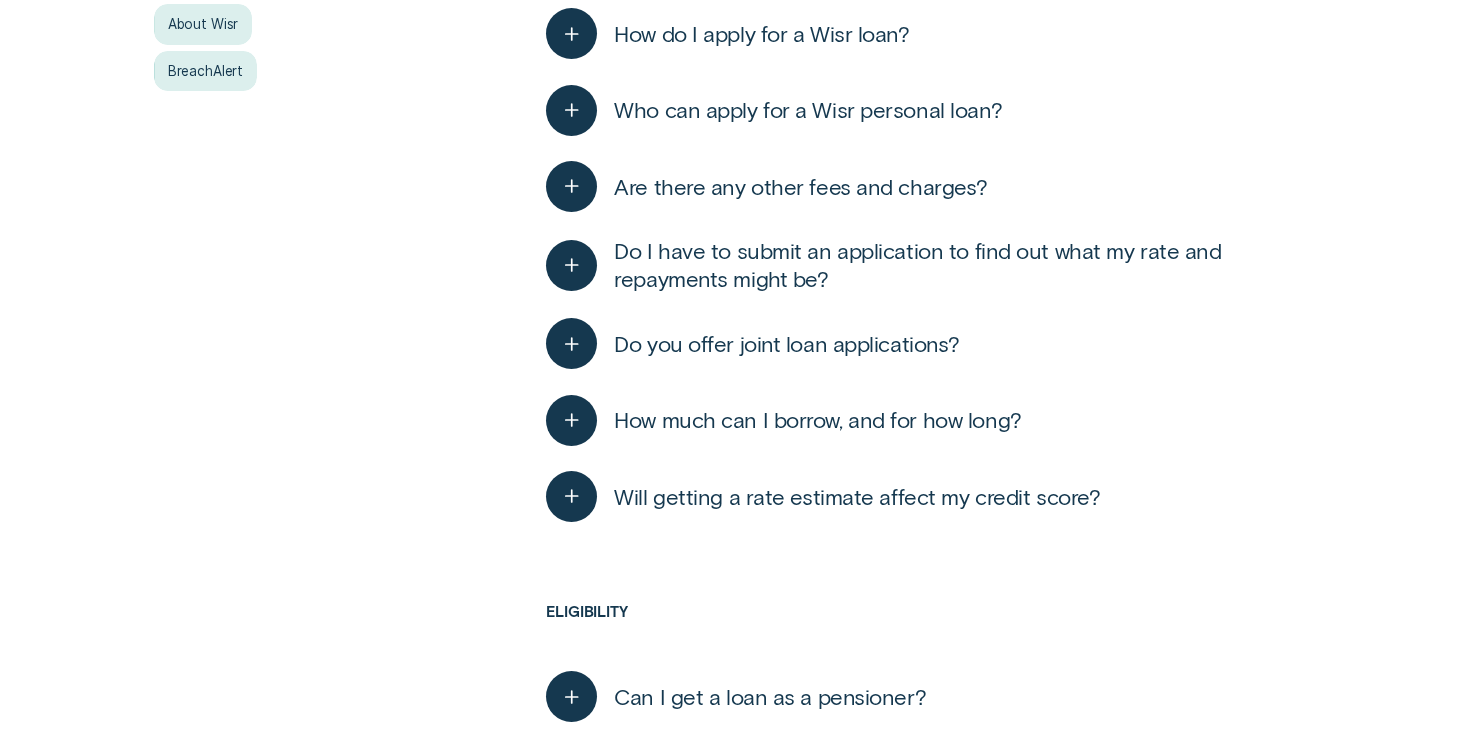 click on "All topics Credit Scores Loans Round Up About Wisr BreachAlert Loans Getting started How do I apply for a Wisr loan? You can apply for a Wisr loan in minutes! The first step is to get a  free rate estimate  and find out what your personalised rate may be. Don't worry, getting a rate estimate won't affect your credit score, however, it will be recorded as a soft enquiry on your credit report.  Once you've selected a repayment option, you can complete your loan application in as little as 10 minutes. We'll need to ask you a few questions and get some documents from you, including some I.D., proof of income and possibly a few others  ( we'll let you know ) . Our team will then crunch the numbers and determine what we can offer you. If approved, the funds will be distributed soon after. If you'd like to read a breakdown of what you need to know before applying for a personal loan, you can check out our guide  here . Who can apply for a Wisr personal loan? You are eligible for a Wisr  personal loan  if: p.a.   (" at bounding box center [734, 3708] 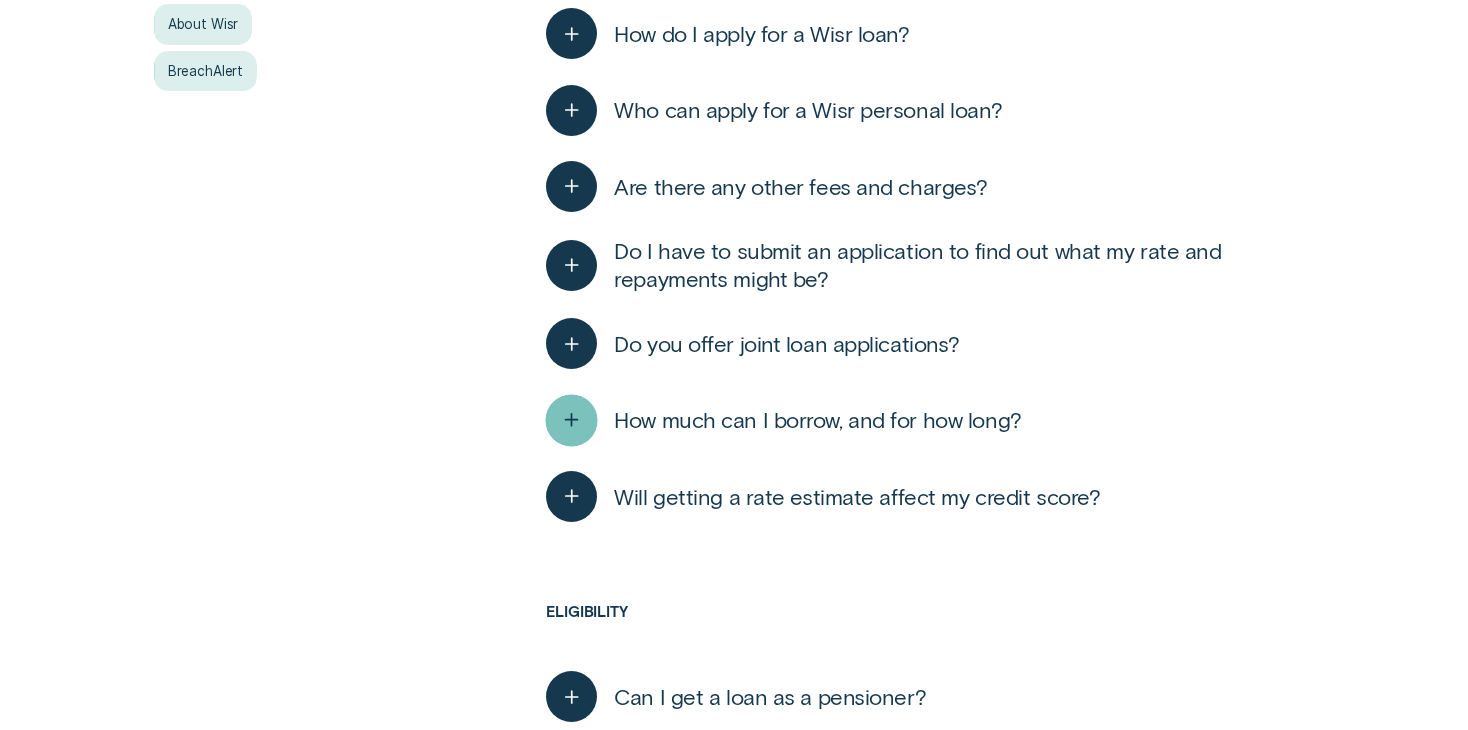 click 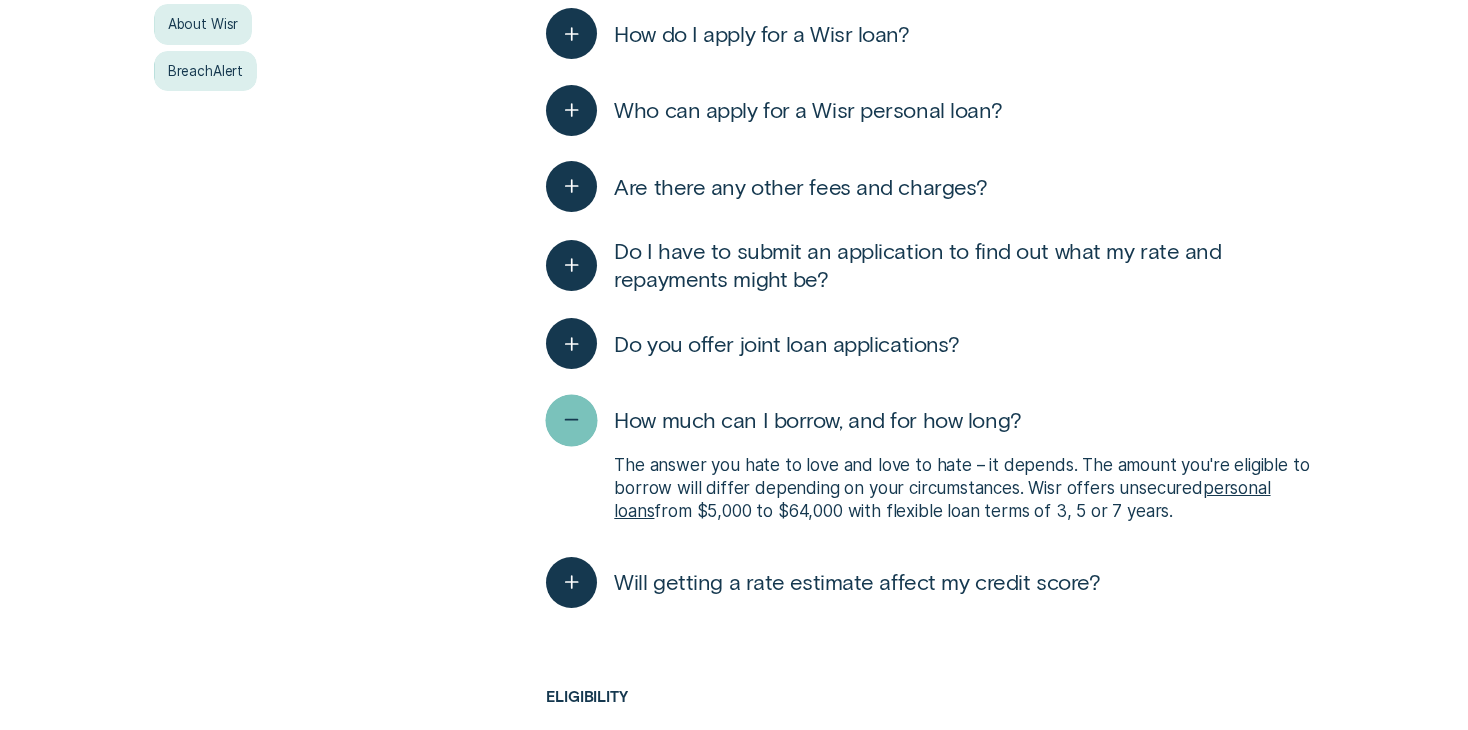 click 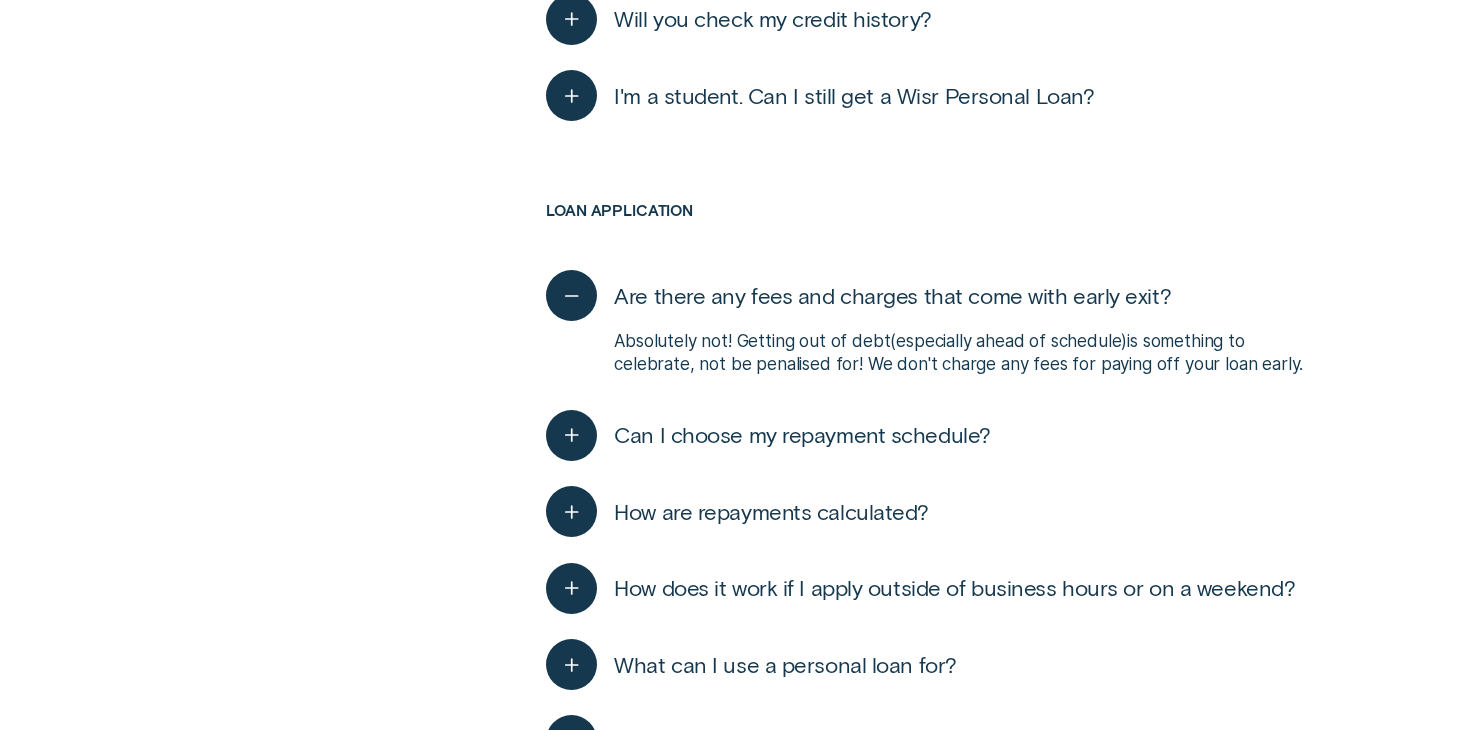 scroll, scrollTop: 1564, scrollLeft: 0, axis: vertical 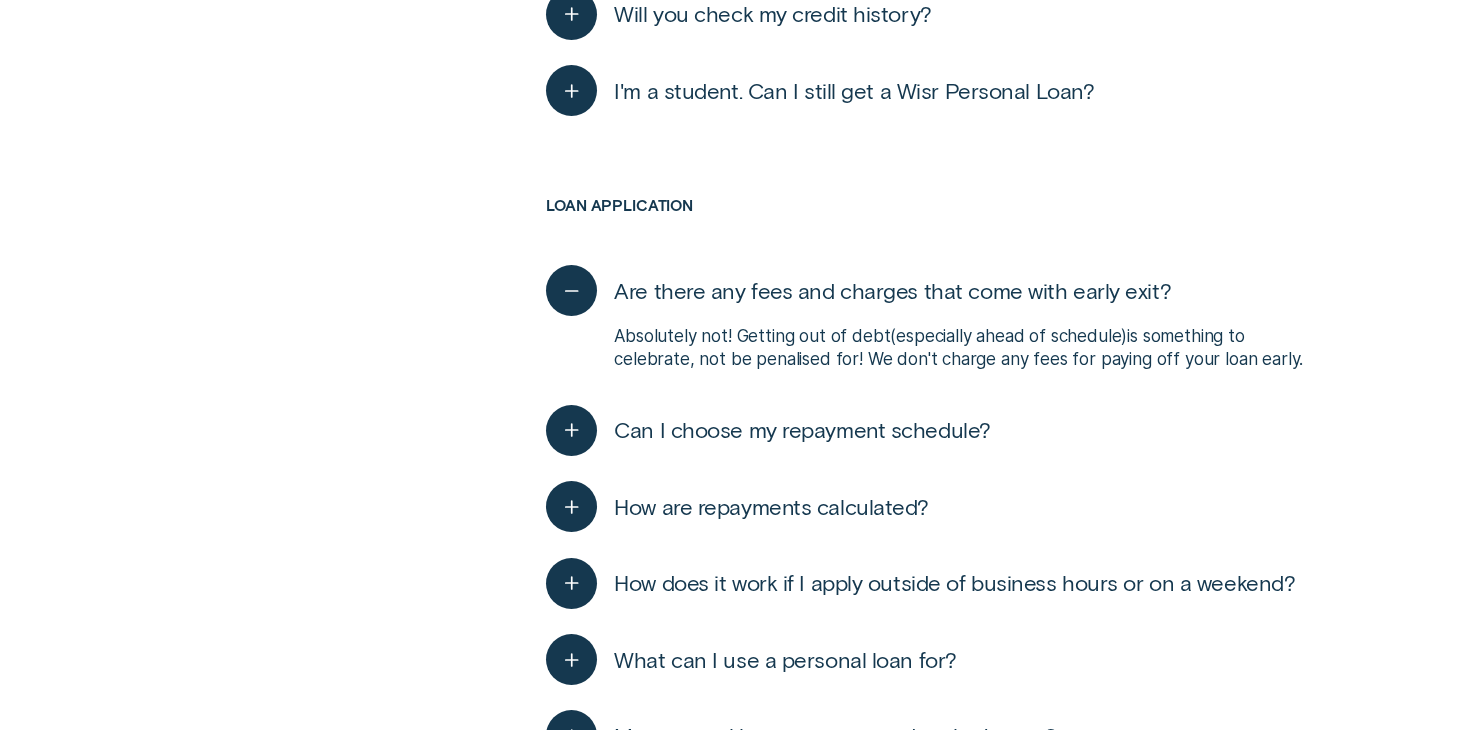 click on "I'm a student. Can I still get a Wisr Personal Loan?" at bounding box center [820, 90] 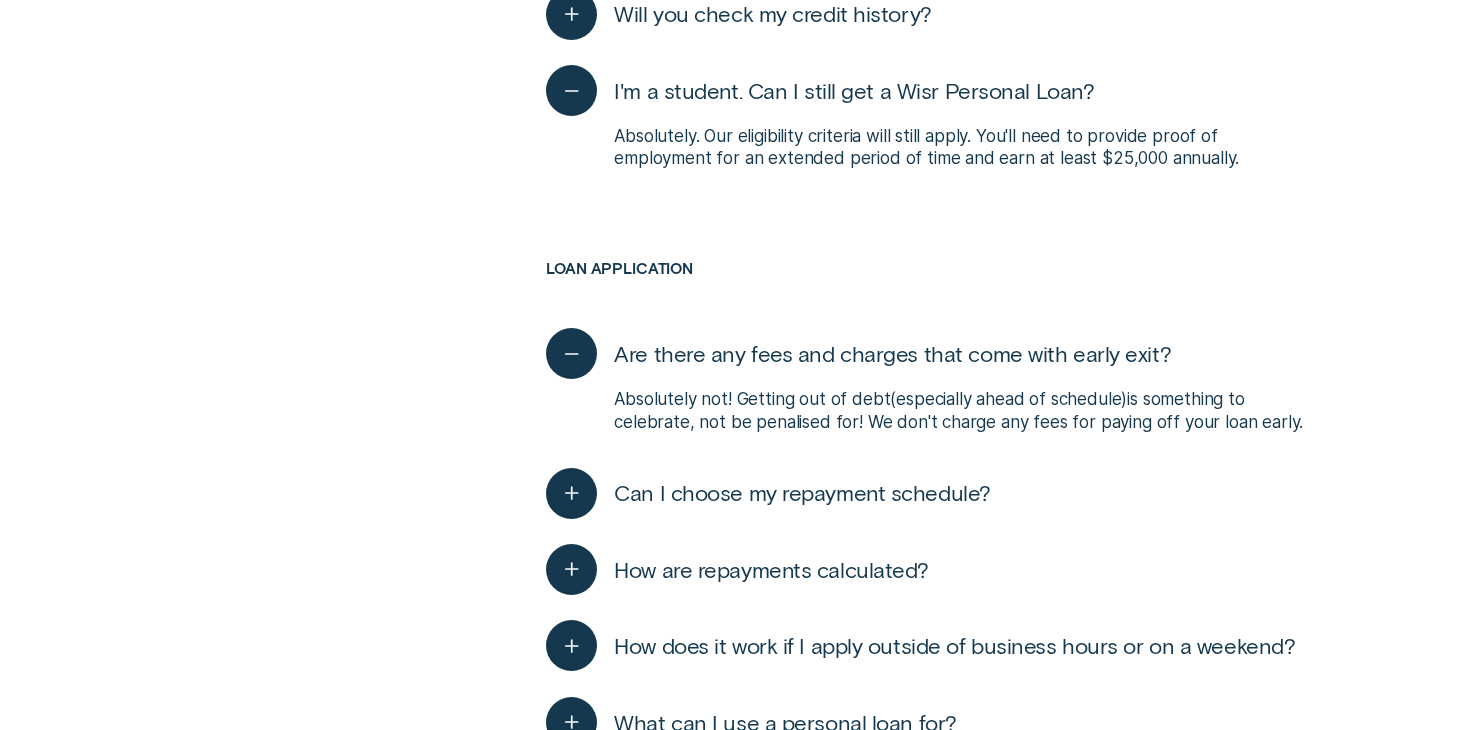 click on "I'm a student. Can I still get a Wisr Personal Loan?" at bounding box center [820, 90] 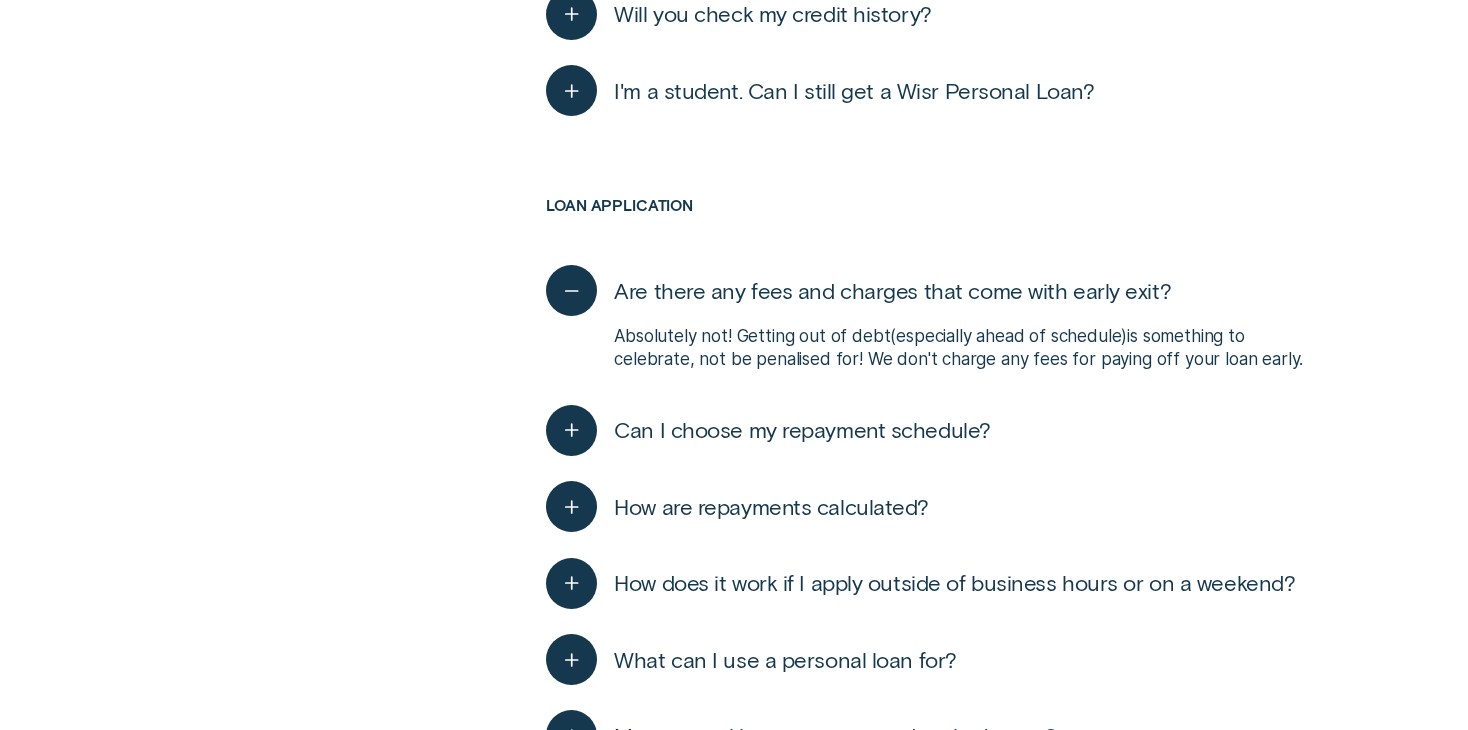click on "Can I choose my repayment schedule?" at bounding box center (768, 430) 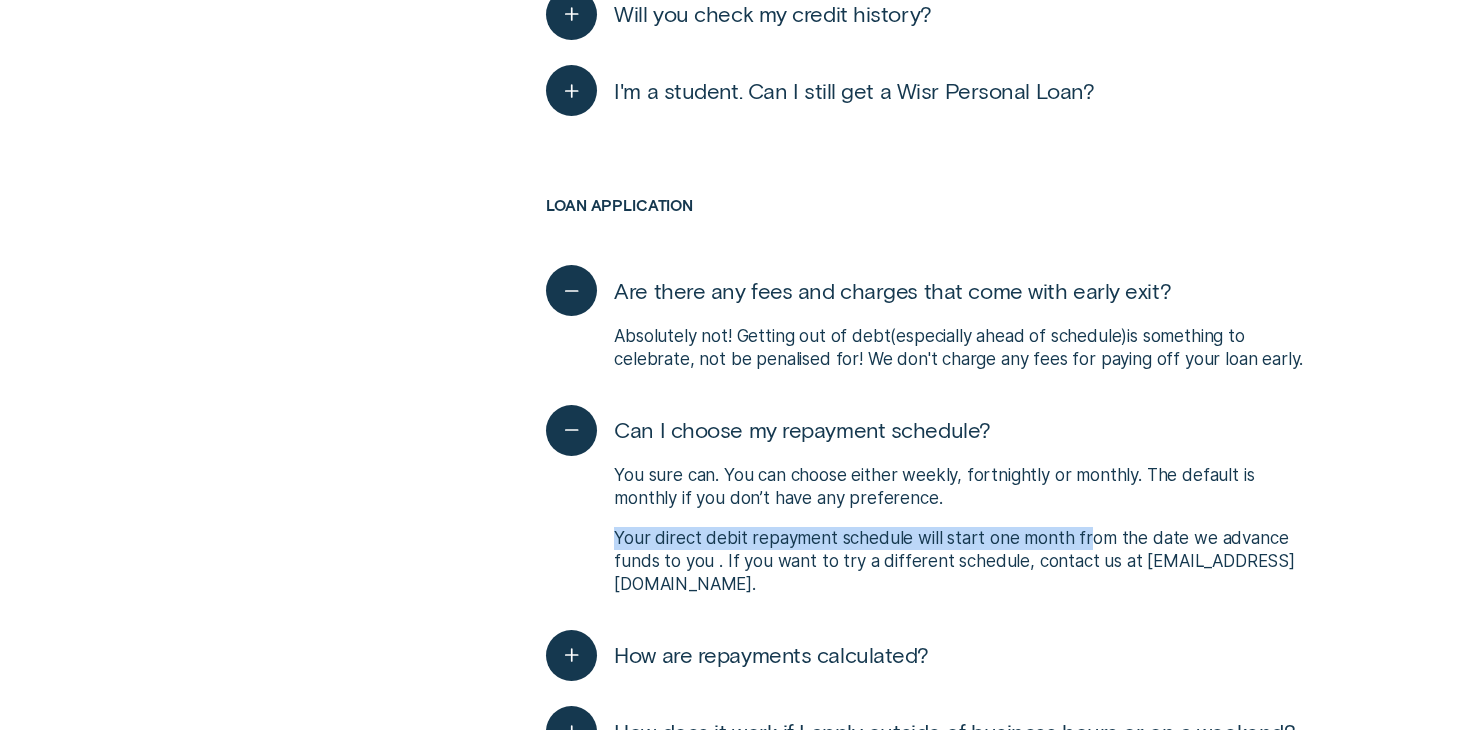 drag, startPoint x: 778, startPoint y: 523, endPoint x: 1088, endPoint y: 547, distance: 310.92764 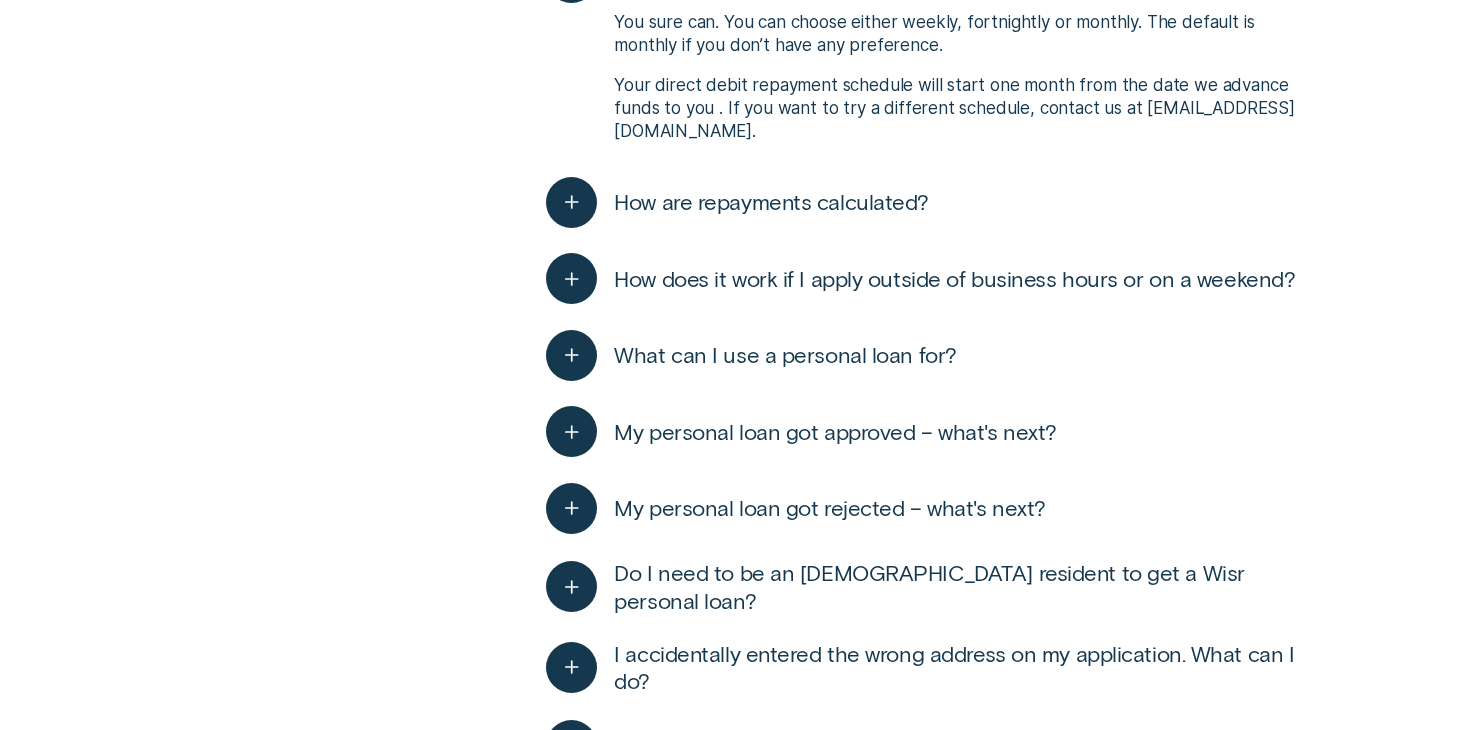 scroll, scrollTop: 2016, scrollLeft: 0, axis: vertical 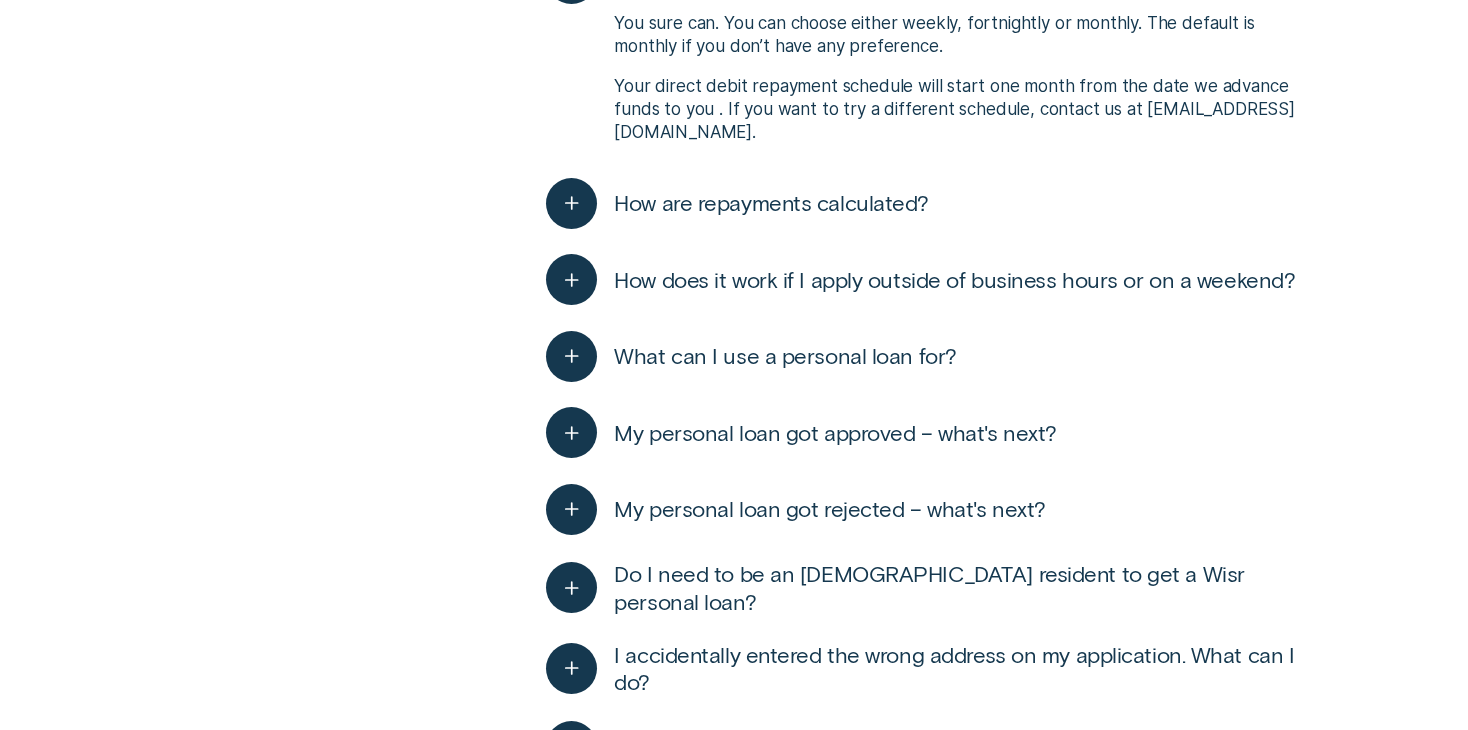 click on "How are repayments calculated?" at bounding box center [771, 203] 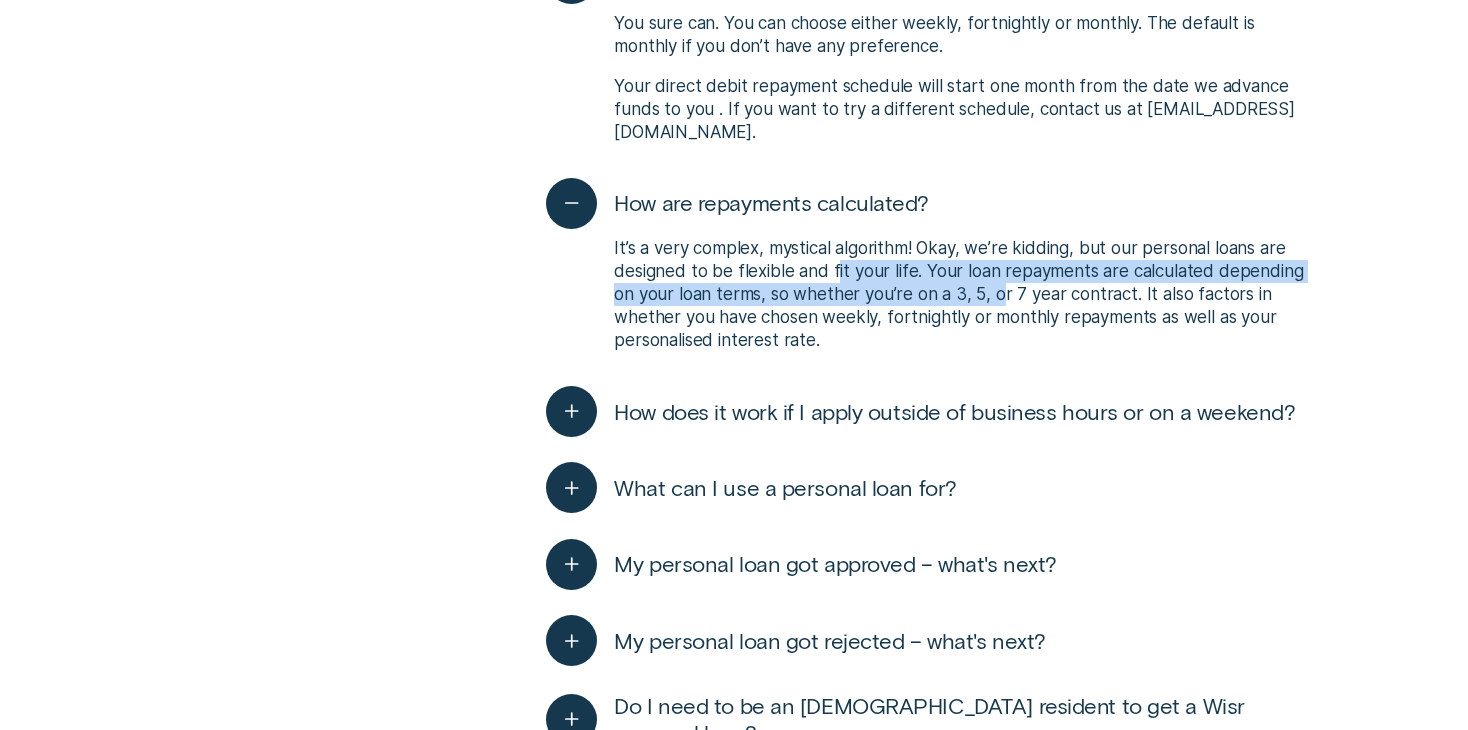 drag, startPoint x: 838, startPoint y: 247, endPoint x: 1001, endPoint y: 274, distance: 165.22107 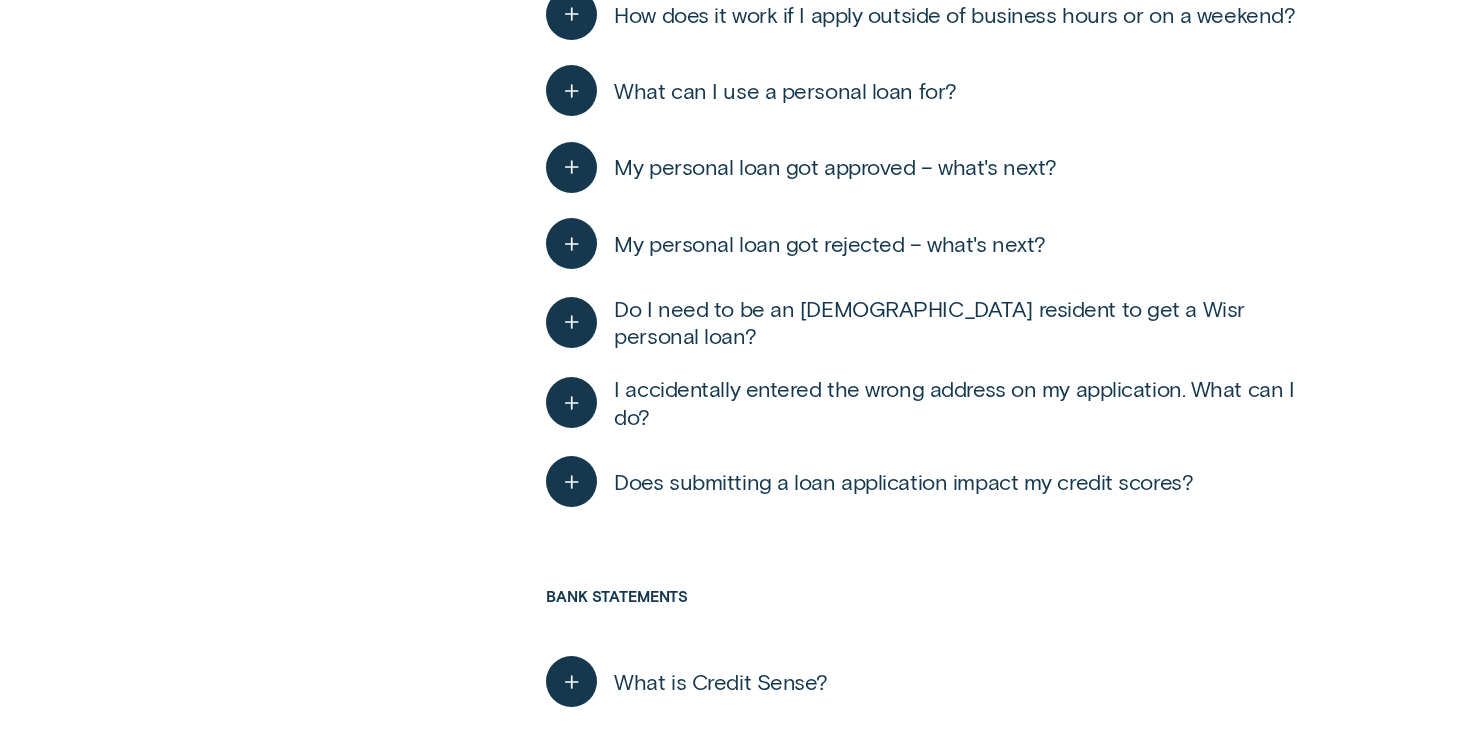 scroll, scrollTop: 2416, scrollLeft: 0, axis: vertical 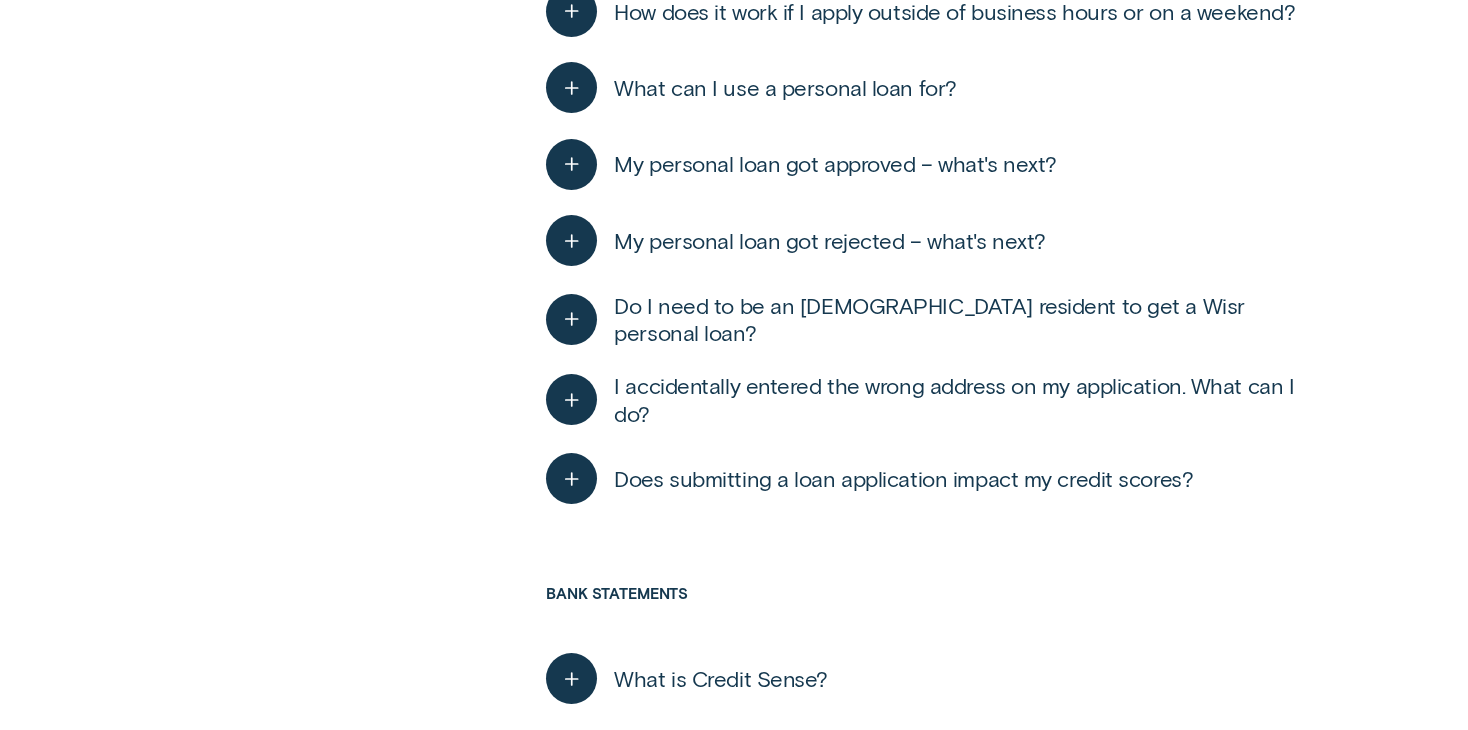 click on "My personal loan got rejected – what's next?" at bounding box center (796, 240) 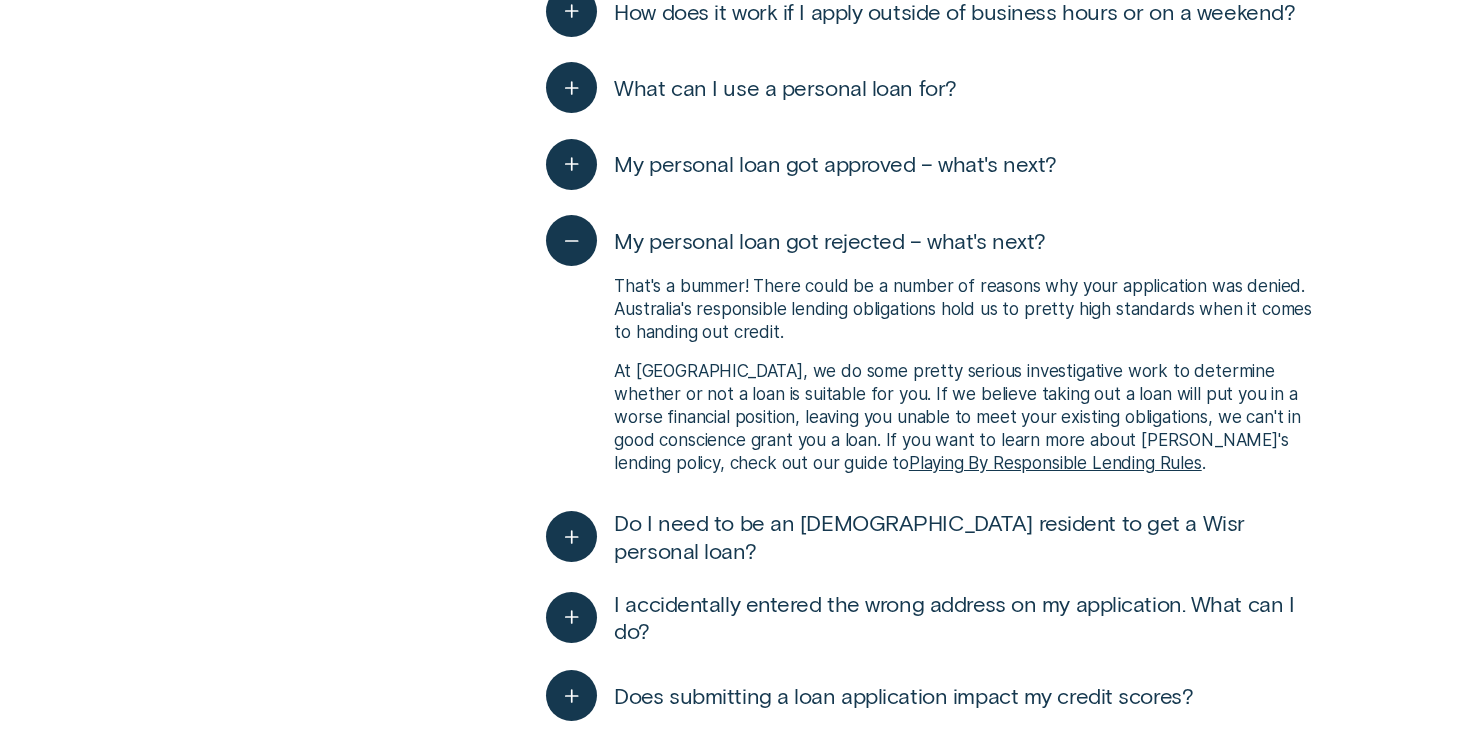 click on "My personal loan got rejected – what's next?" at bounding box center [796, 240] 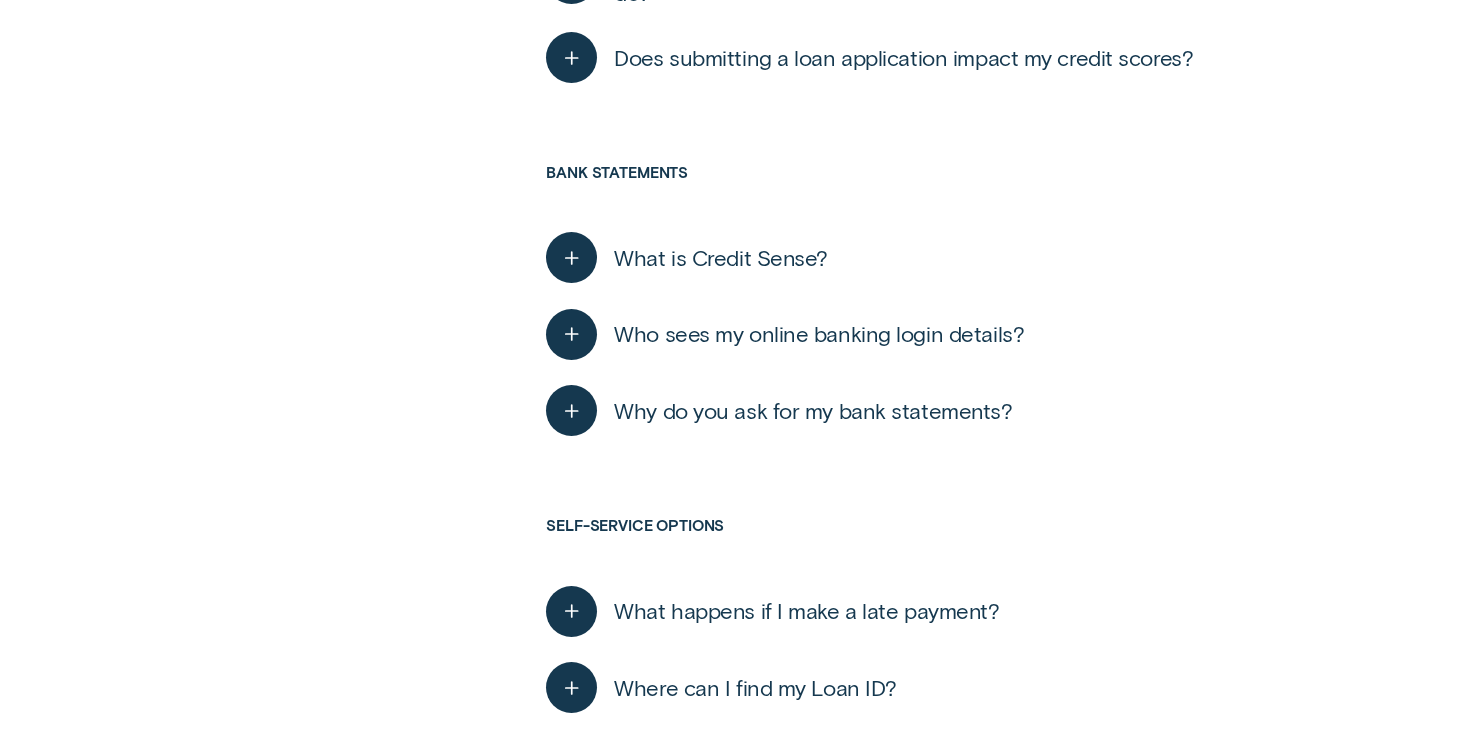 scroll, scrollTop: 2840, scrollLeft: 0, axis: vertical 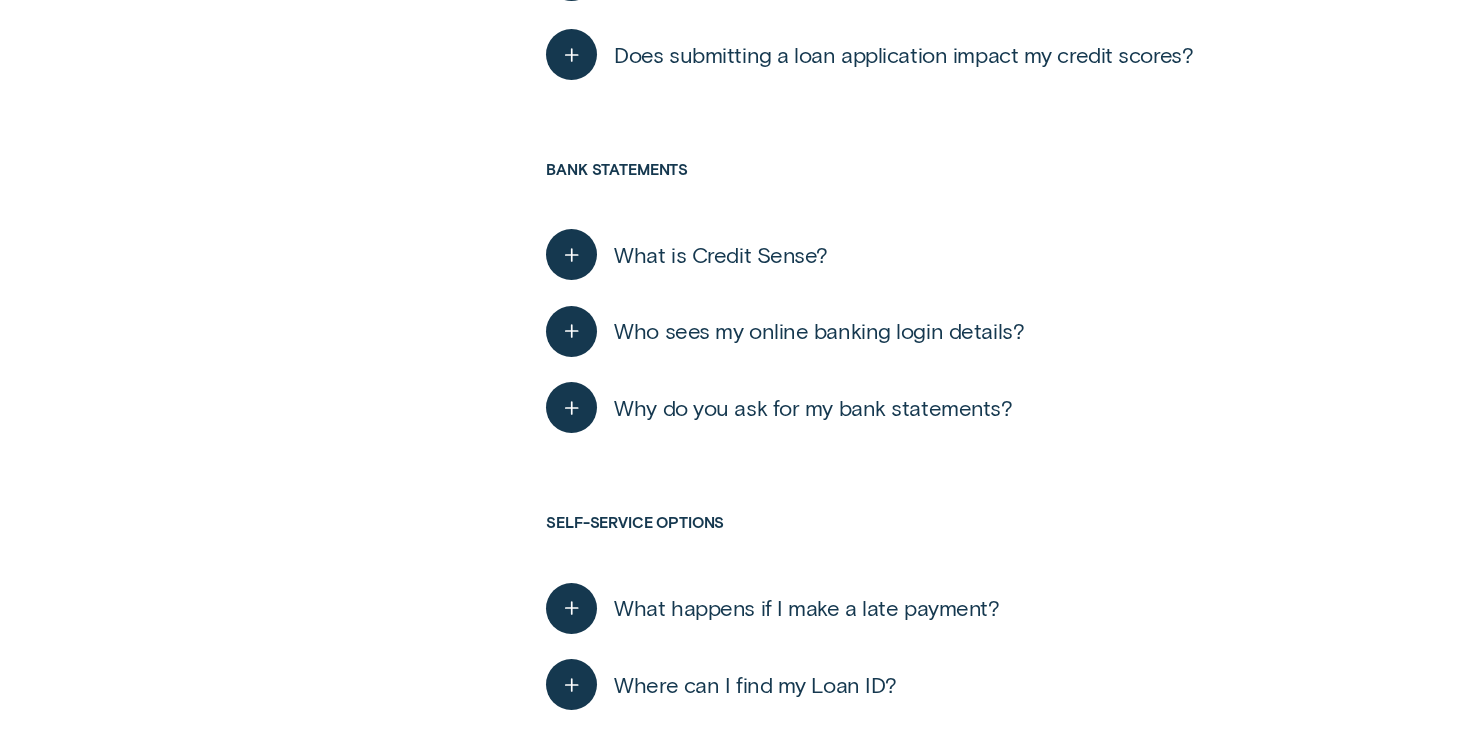 click on "Does submitting a loan application impact my credit scores?" at bounding box center [903, 55] 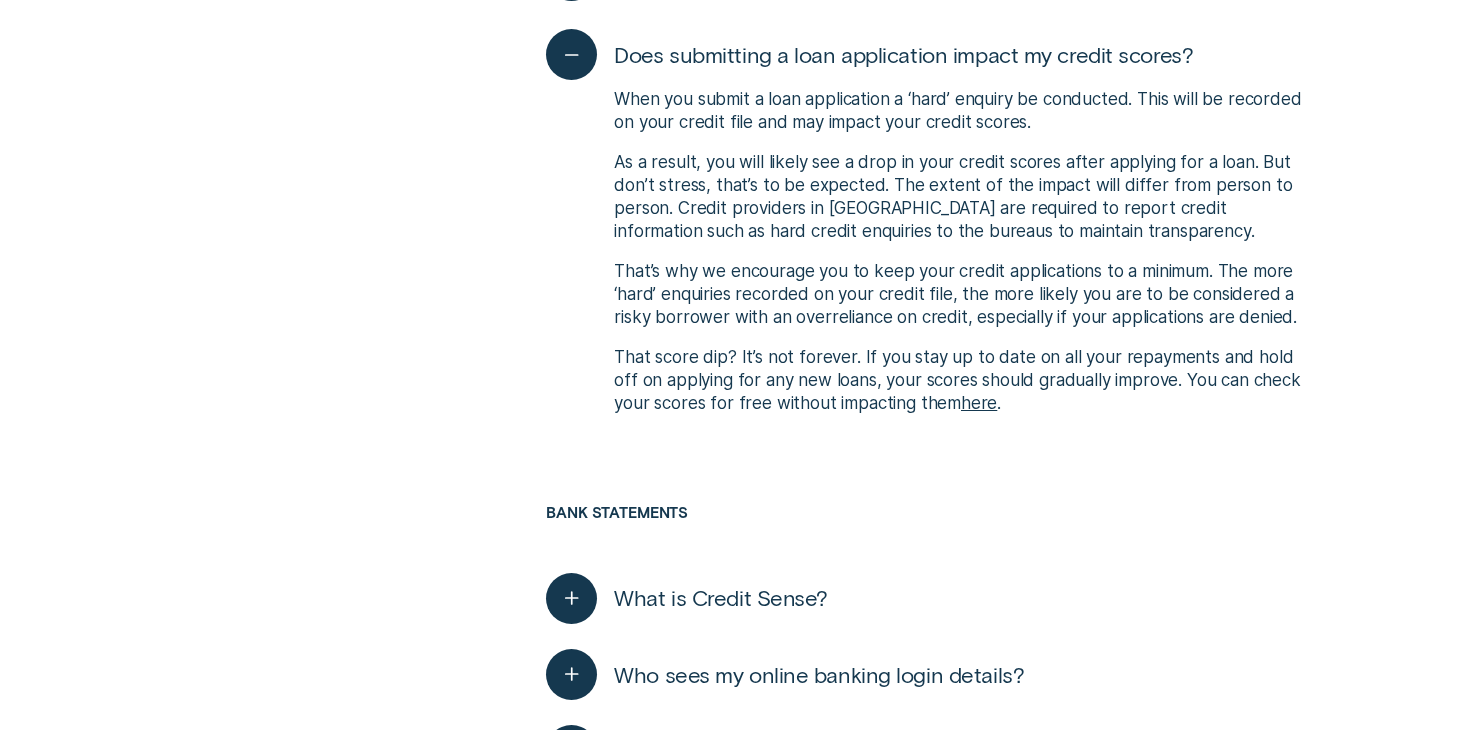 click on "Does submitting a loan application impact my credit scores?" at bounding box center (903, 55) 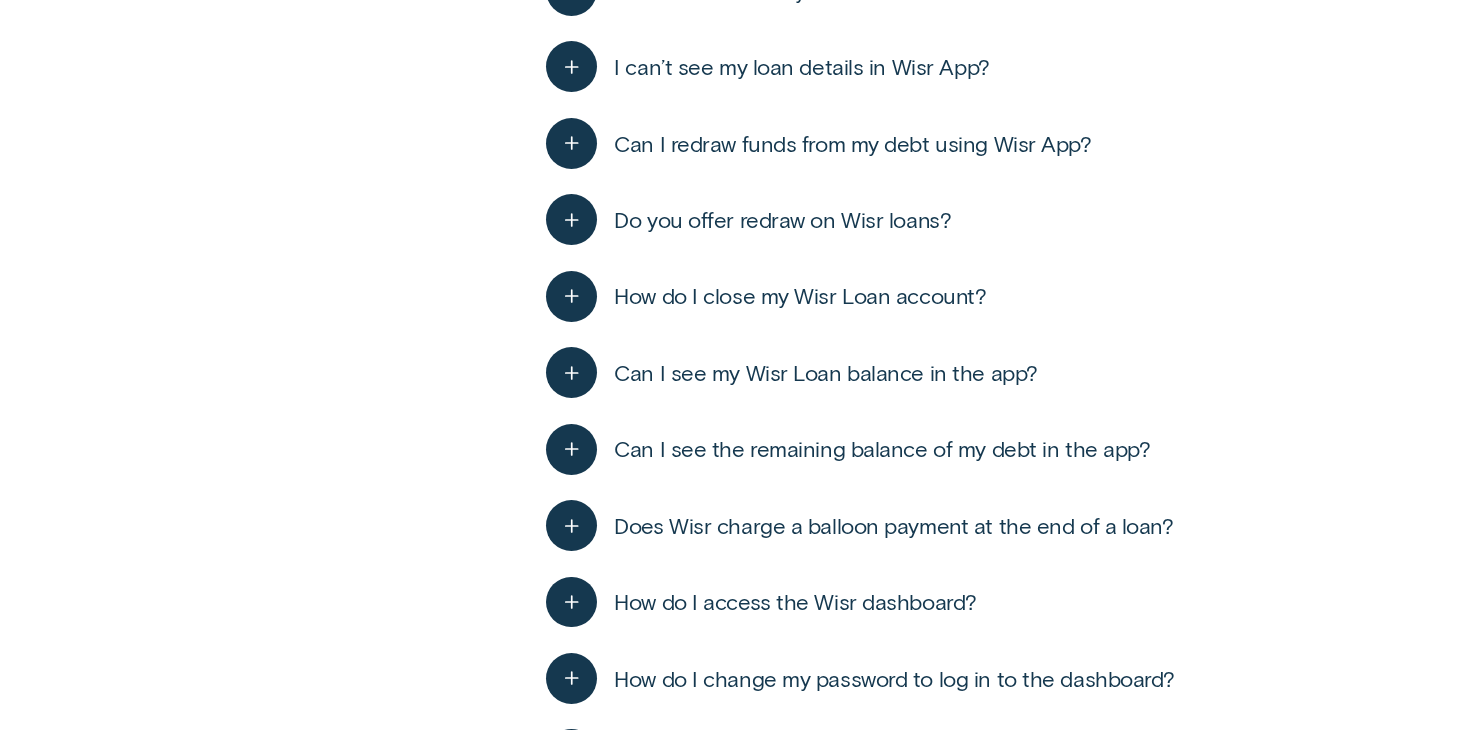 scroll, scrollTop: 3533, scrollLeft: 0, axis: vertical 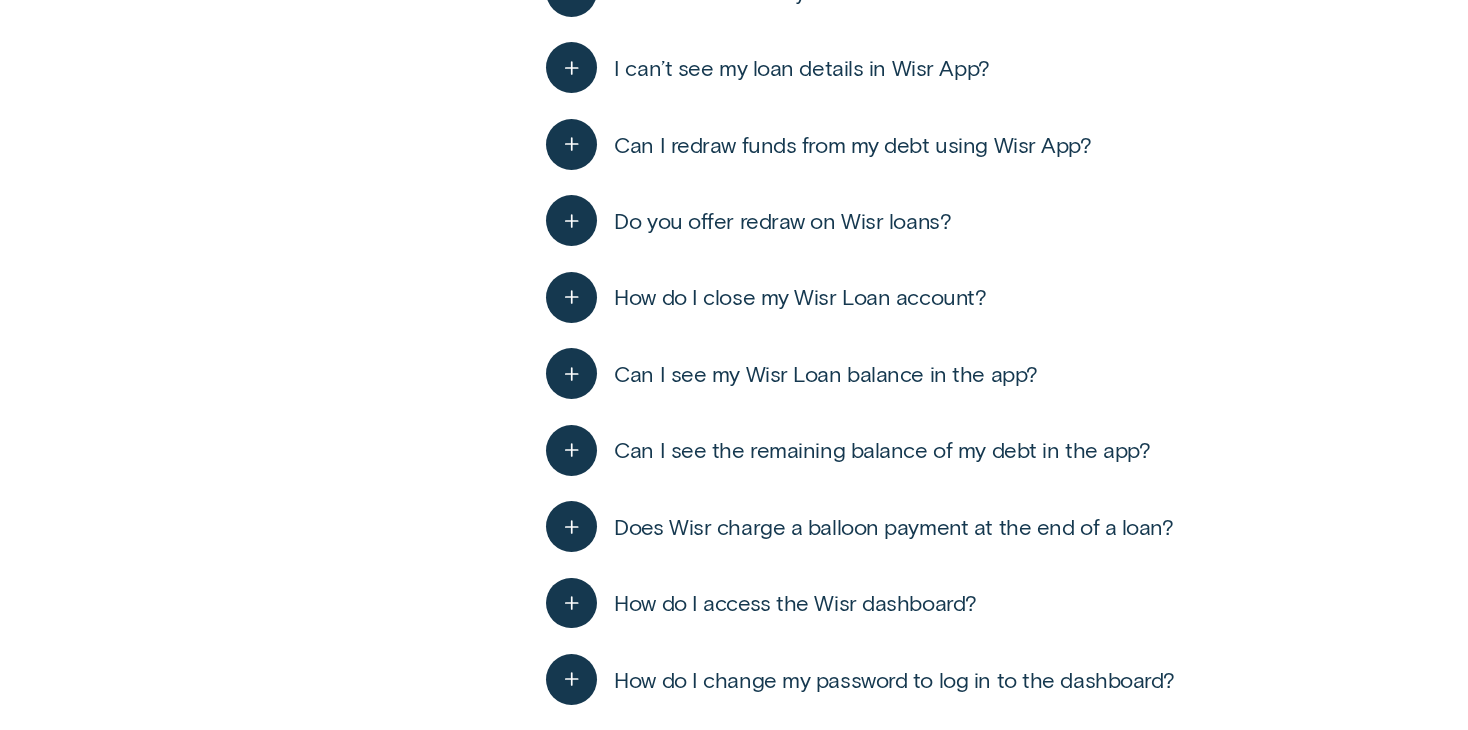 click on "Do you offer redraw on Wisr loans?" at bounding box center [782, 221] 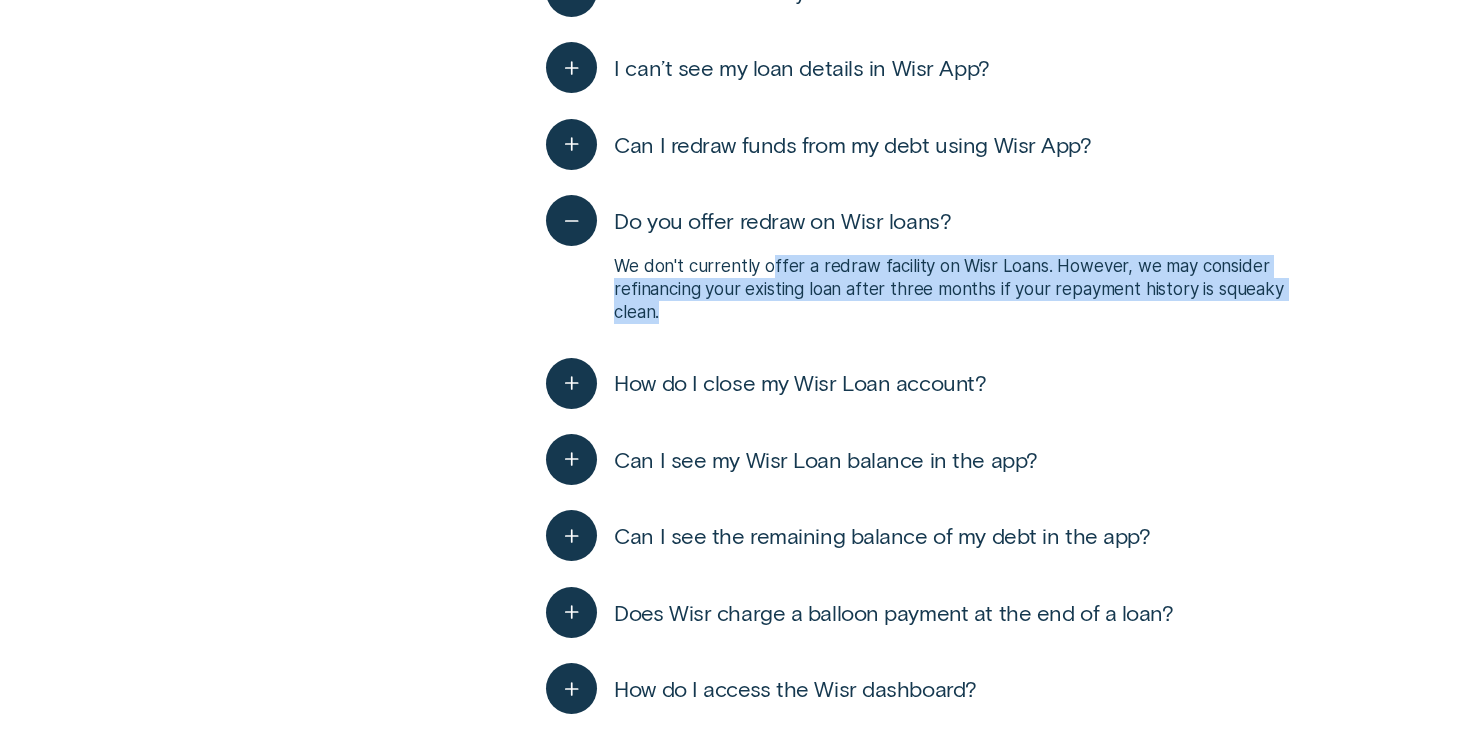 drag, startPoint x: 769, startPoint y: 238, endPoint x: 819, endPoint y: 314, distance: 90.97253 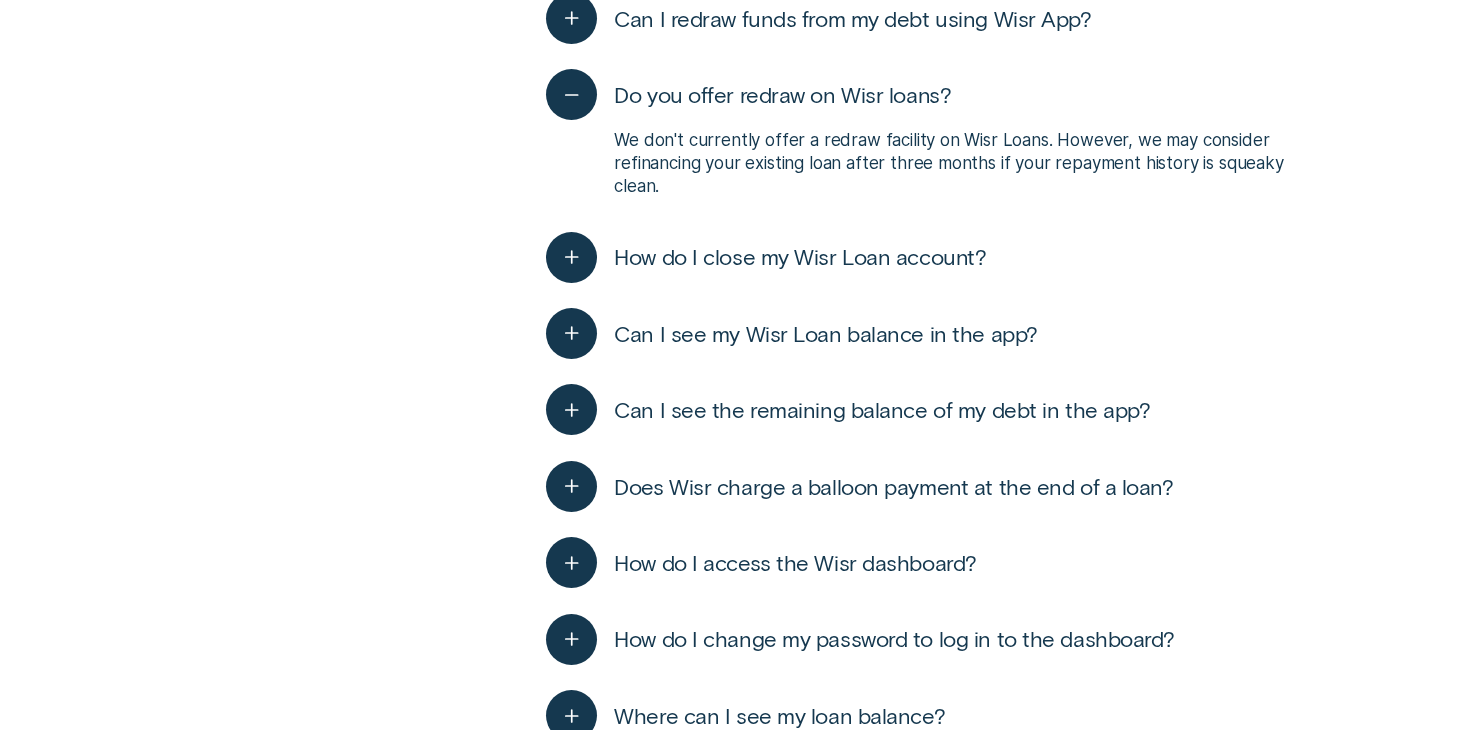 scroll, scrollTop: 3657, scrollLeft: 0, axis: vertical 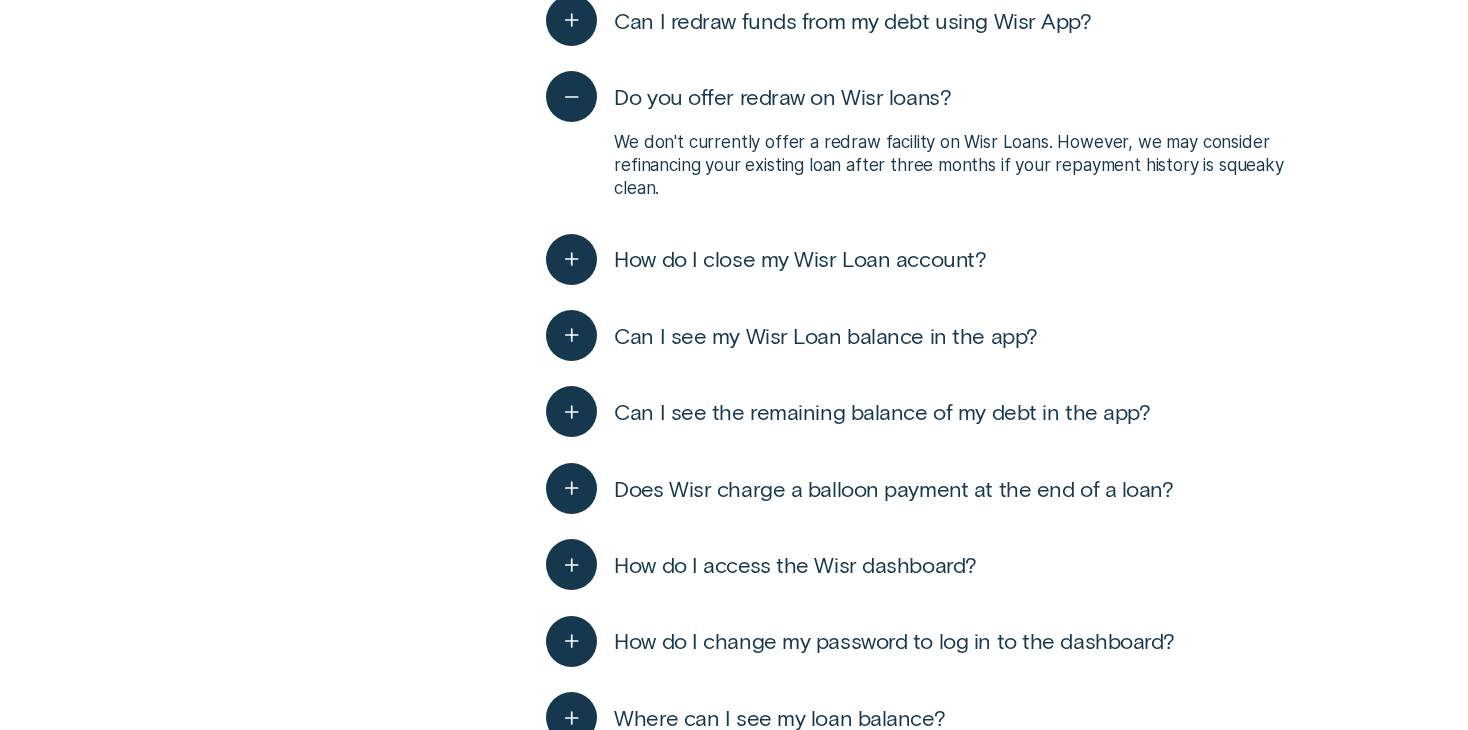 click on "Can I see my Wisr Loan balance in the app?" at bounding box center [825, 336] 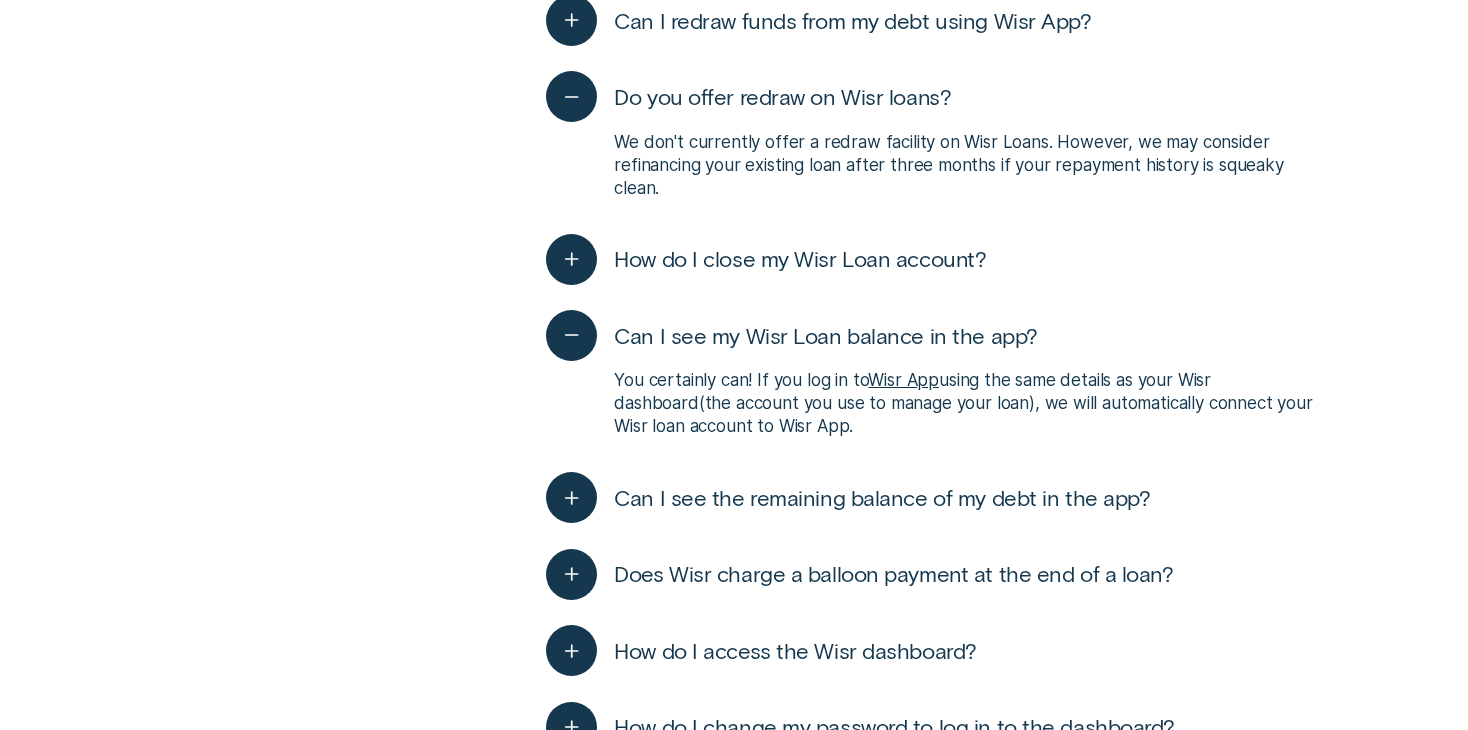 click on "Can I see my Wisr Loan balance in the app?" at bounding box center [825, 336] 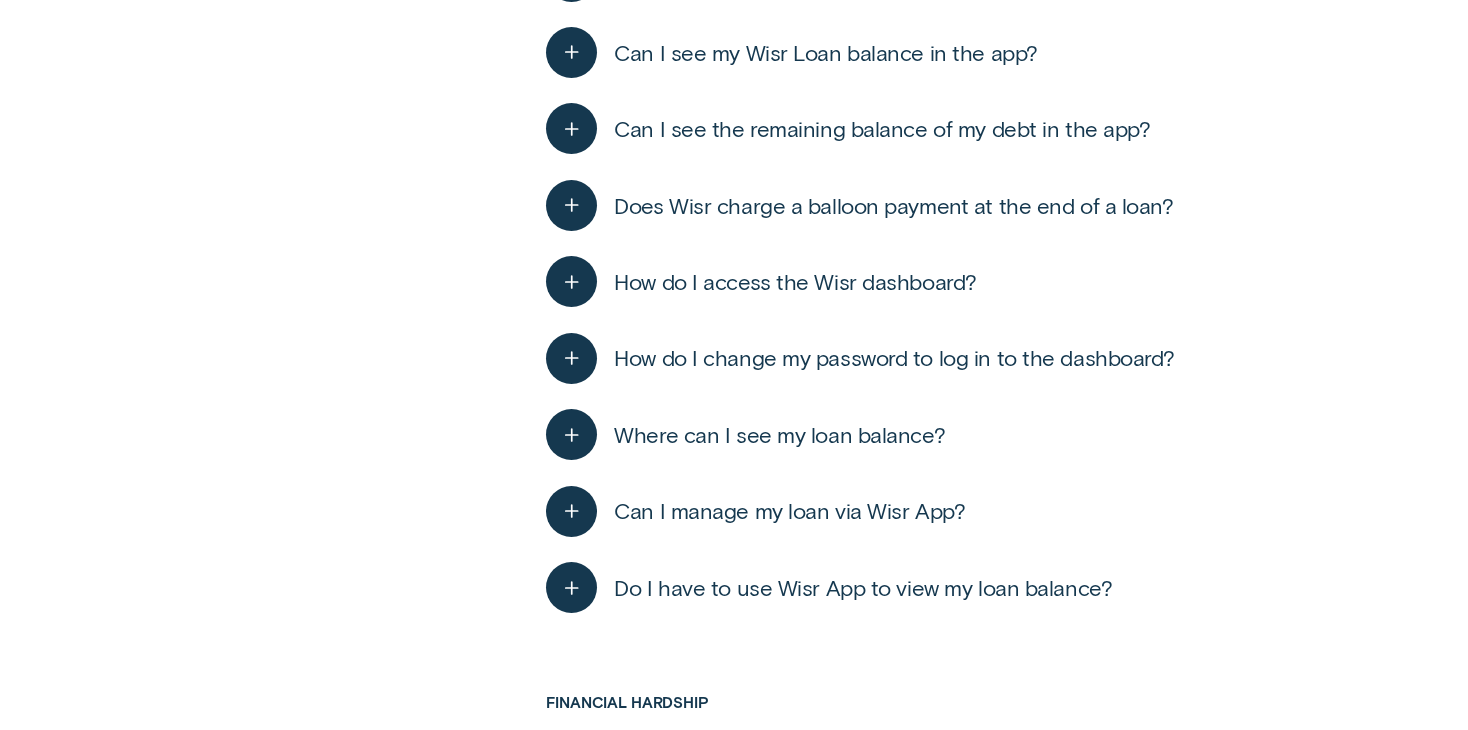 scroll, scrollTop: 3943, scrollLeft: 0, axis: vertical 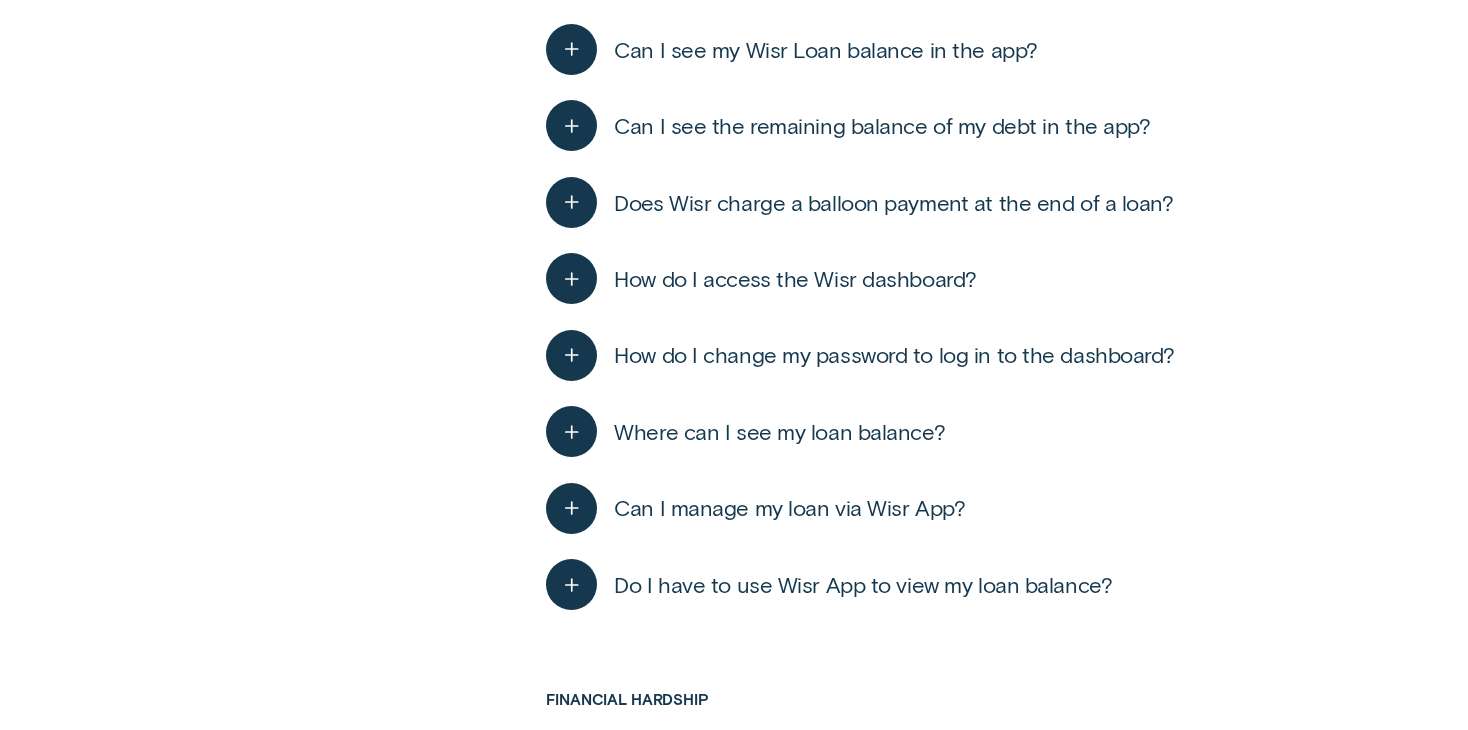 click on "How do I access the Wisr dashboard?" at bounding box center [795, 279] 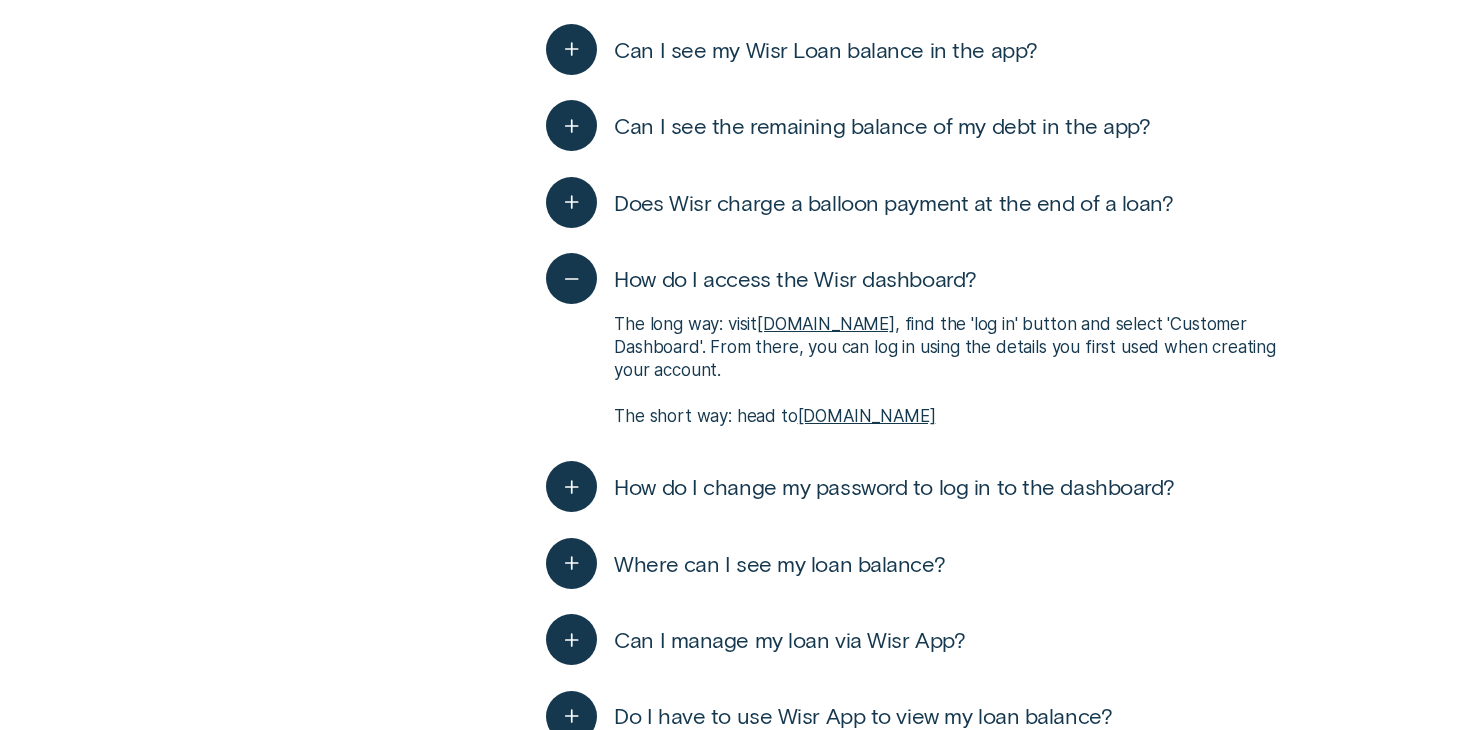 click on "How do I access the Wisr dashboard?" at bounding box center [795, 279] 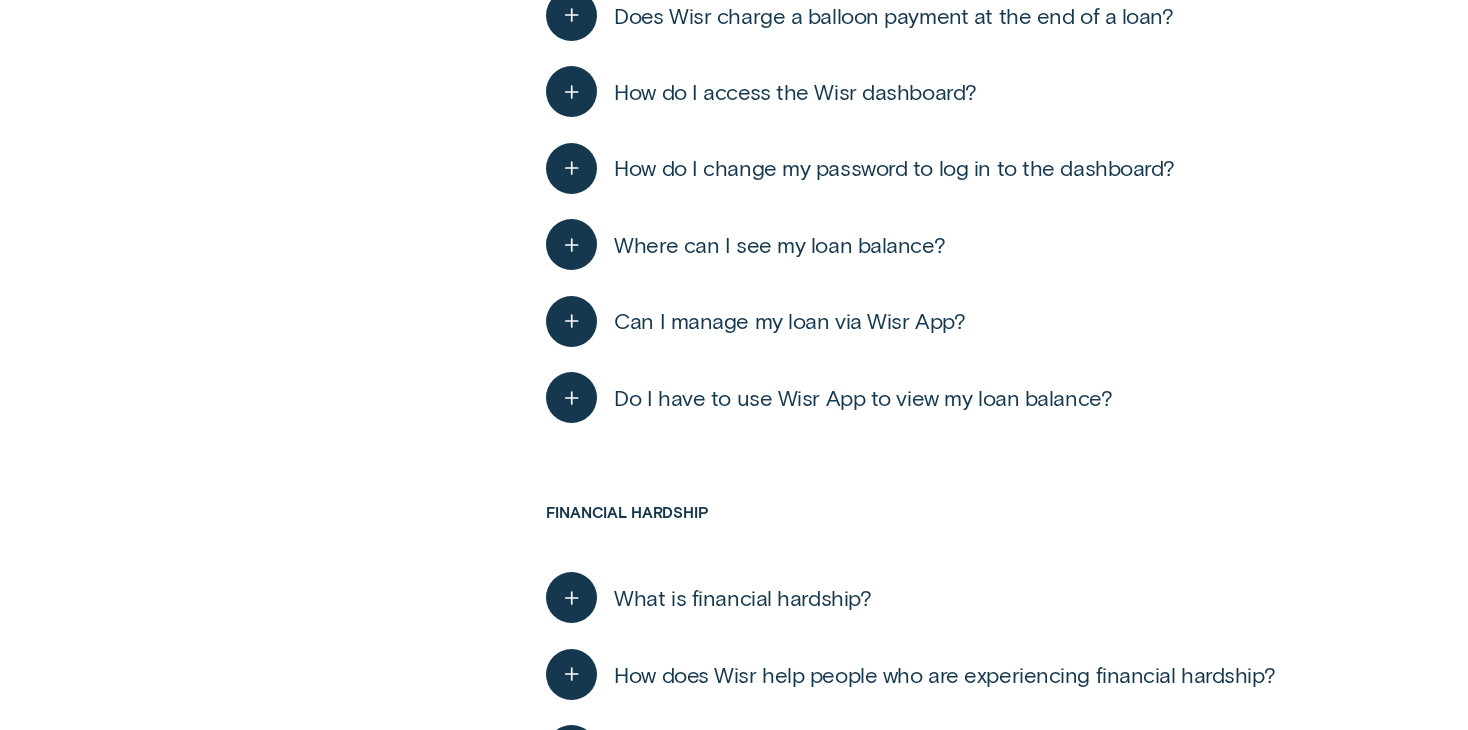 scroll, scrollTop: 4136, scrollLeft: 0, axis: vertical 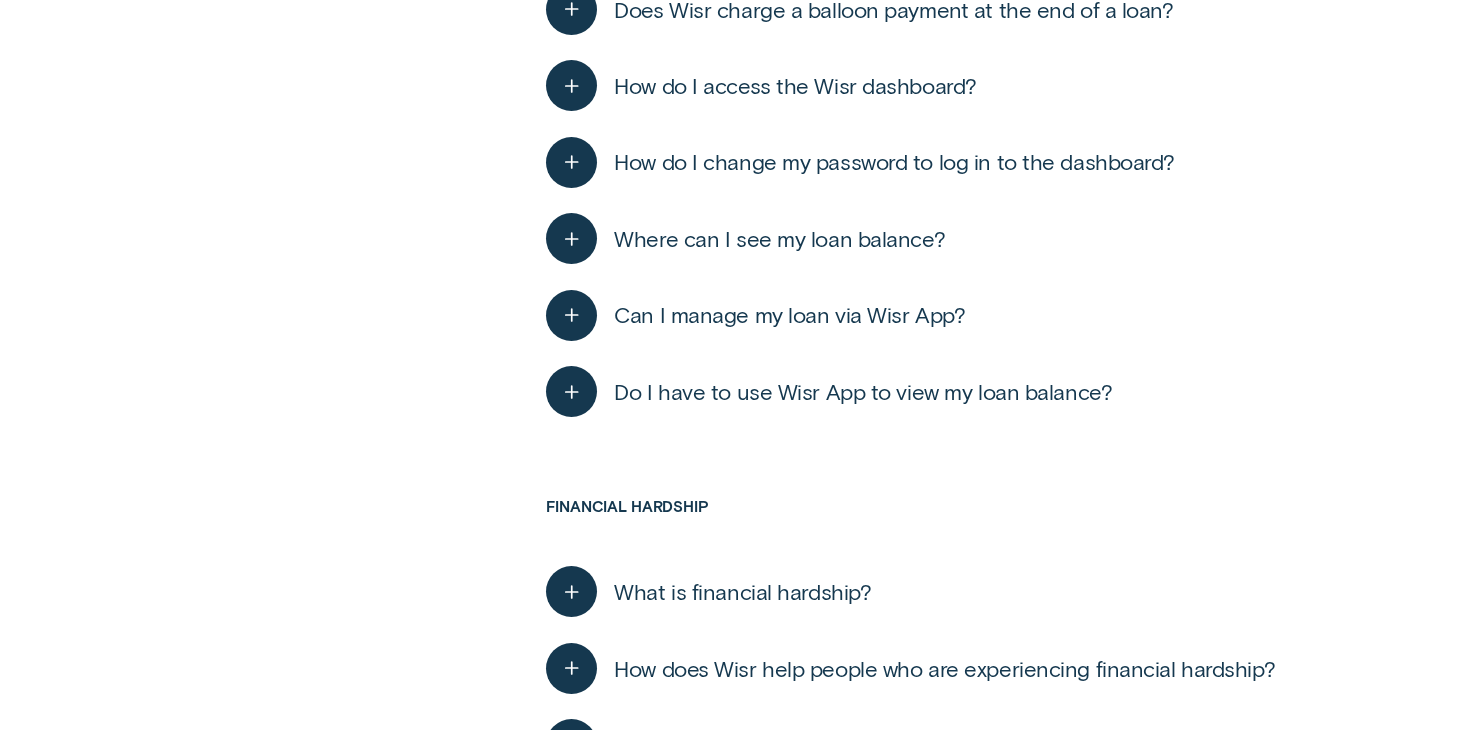 click on "Where can I see my loan balance?" at bounding box center [779, 239] 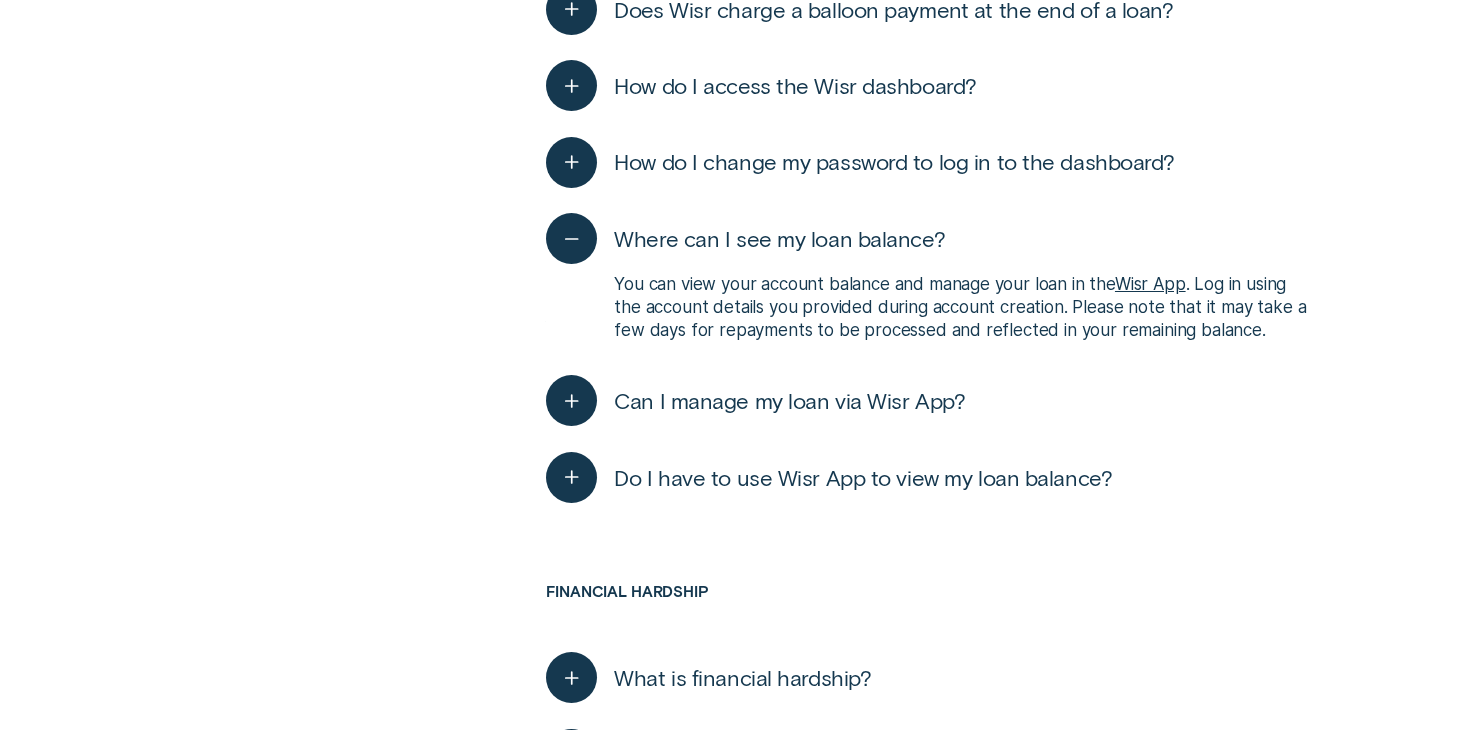 click on "Where can I see my loan balance?" at bounding box center (779, 239) 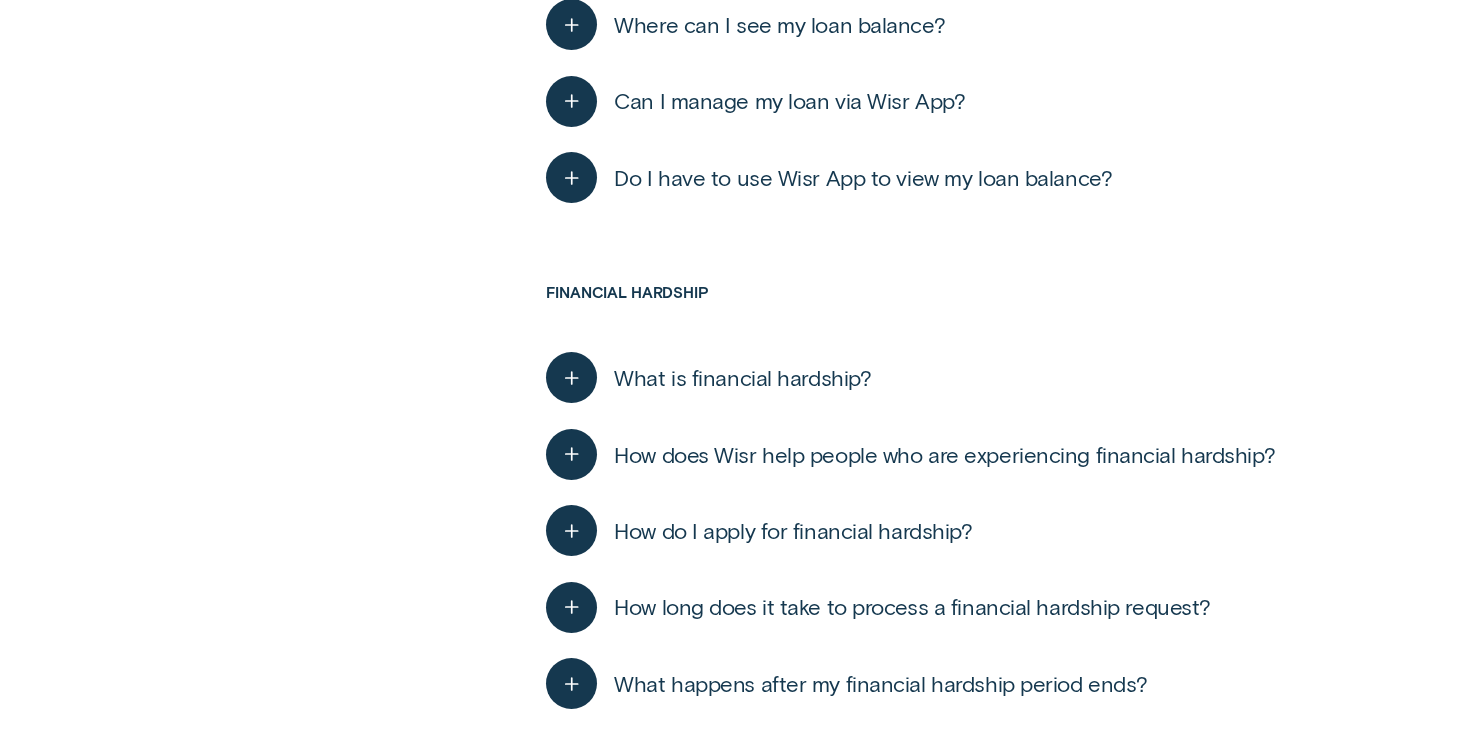 scroll, scrollTop: 4351, scrollLeft: 0, axis: vertical 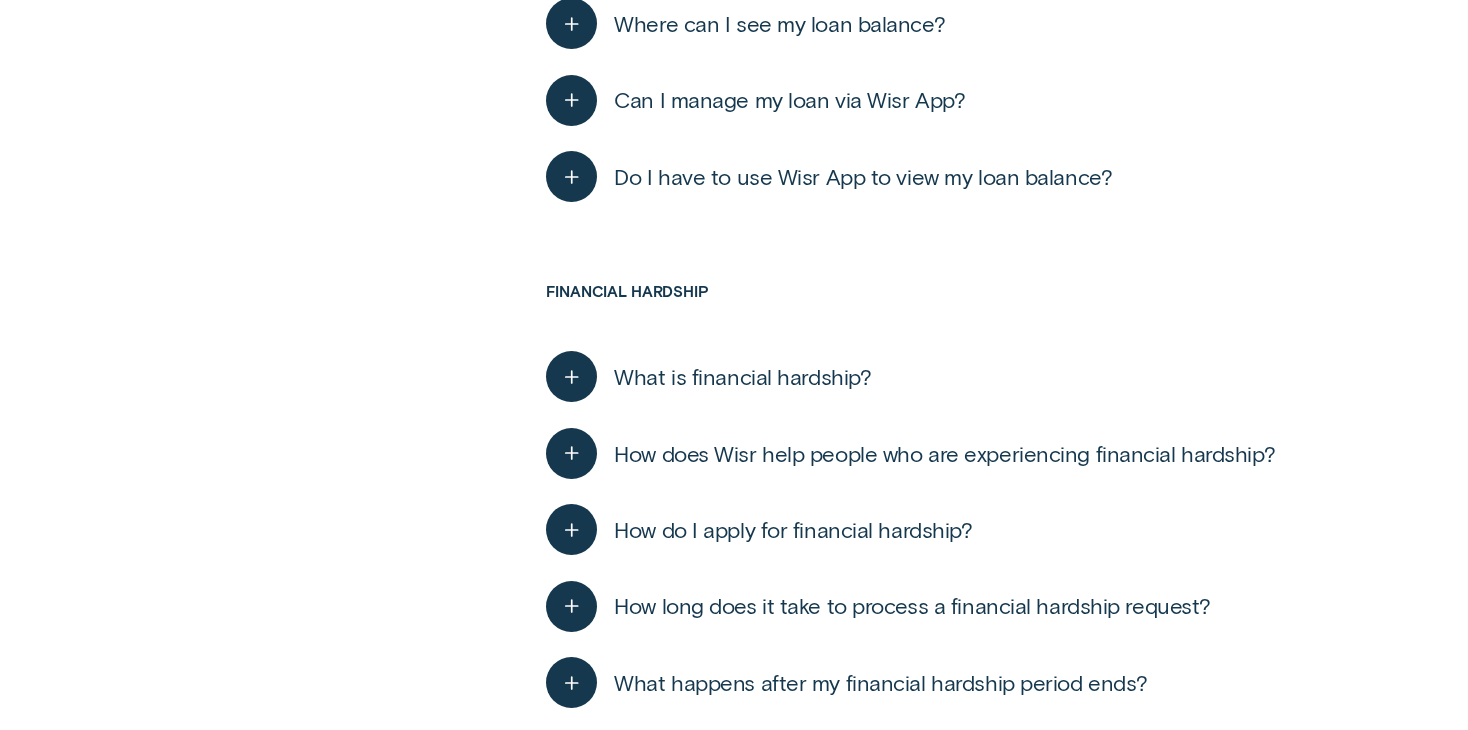 click on "Can I manage my loan via Wisr App?" at bounding box center [755, 100] 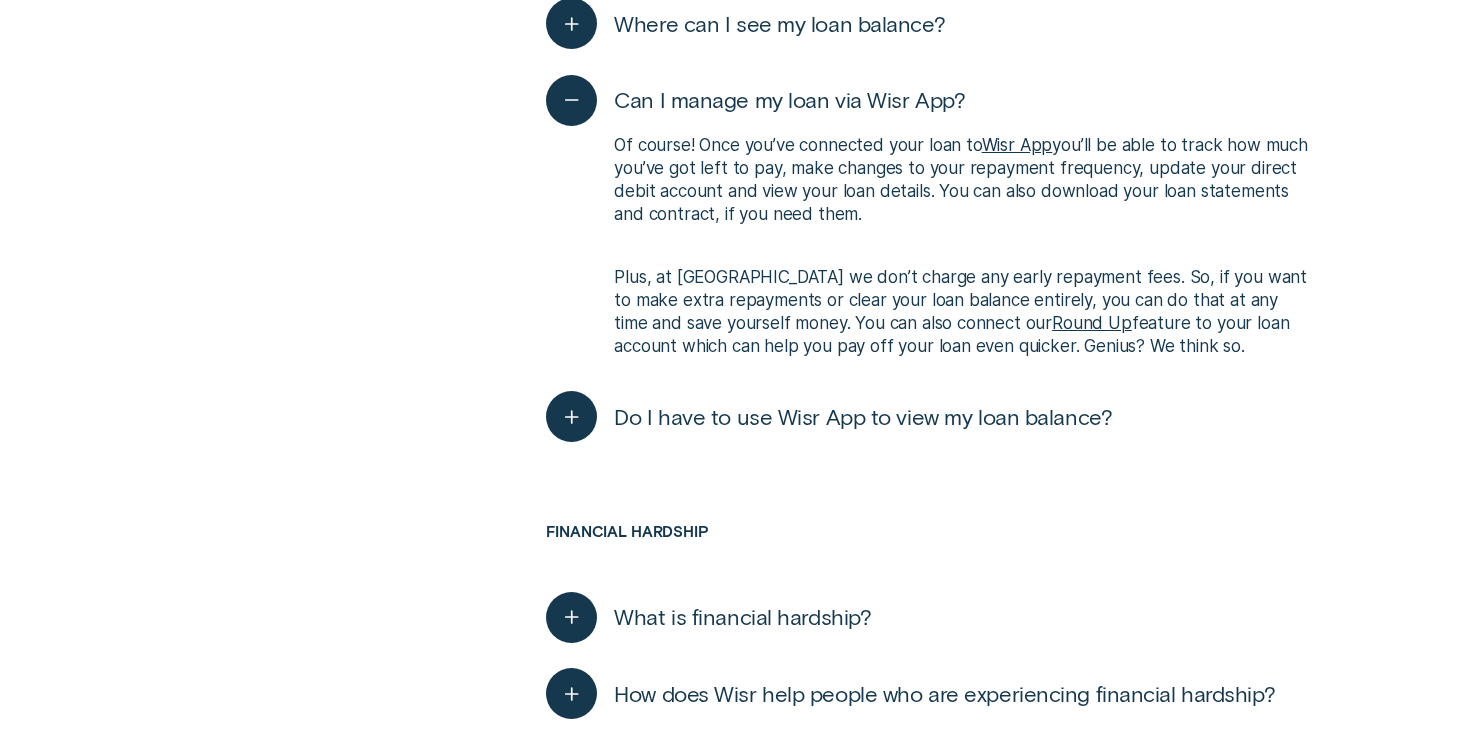 click on "All topics Credit Scores Loans Round Up About Wisr BreachAlert Loans Getting started How do I apply for a Wisr loan? You can apply for a Wisr loan in minutes! The first step is to get a  free rate estimate  and find out what your personalised rate may be. Don't worry, getting a rate estimate won't affect your credit score, however, it will be recorded as a soft enquiry on your credit report.  Once you've selected a repayment option, you can complete your loan application in as little as 10 minutes. We'll need to ask you a few questions and get some documents from you, including some I.D., proof of income and possibly a few others  ( we'll let you know ) . Our team will then crunch the numbers and determine what we can offer you. If approved, the funds will be distributed soon after. If you'd like to read a breakdown of what you need to know before applying for a personal loan, you can check out our guide  here . Who can apply for a Wisr personal loan? You are eligible for a Wisr  personal loan  if: p.a.   (" at bounding box center [734, 312] 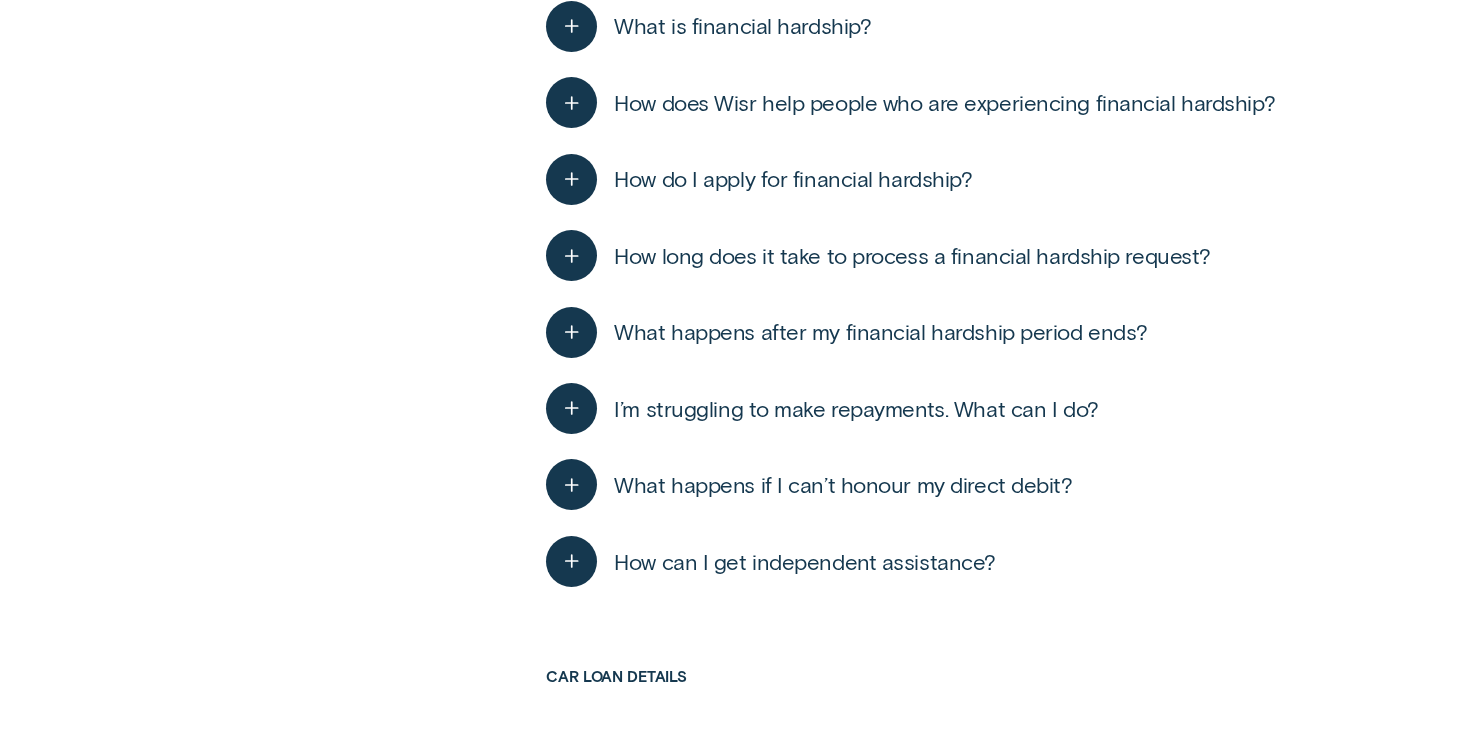 scroll, scrollTop: 4941, scrollLeft: 0, axis: vertical 